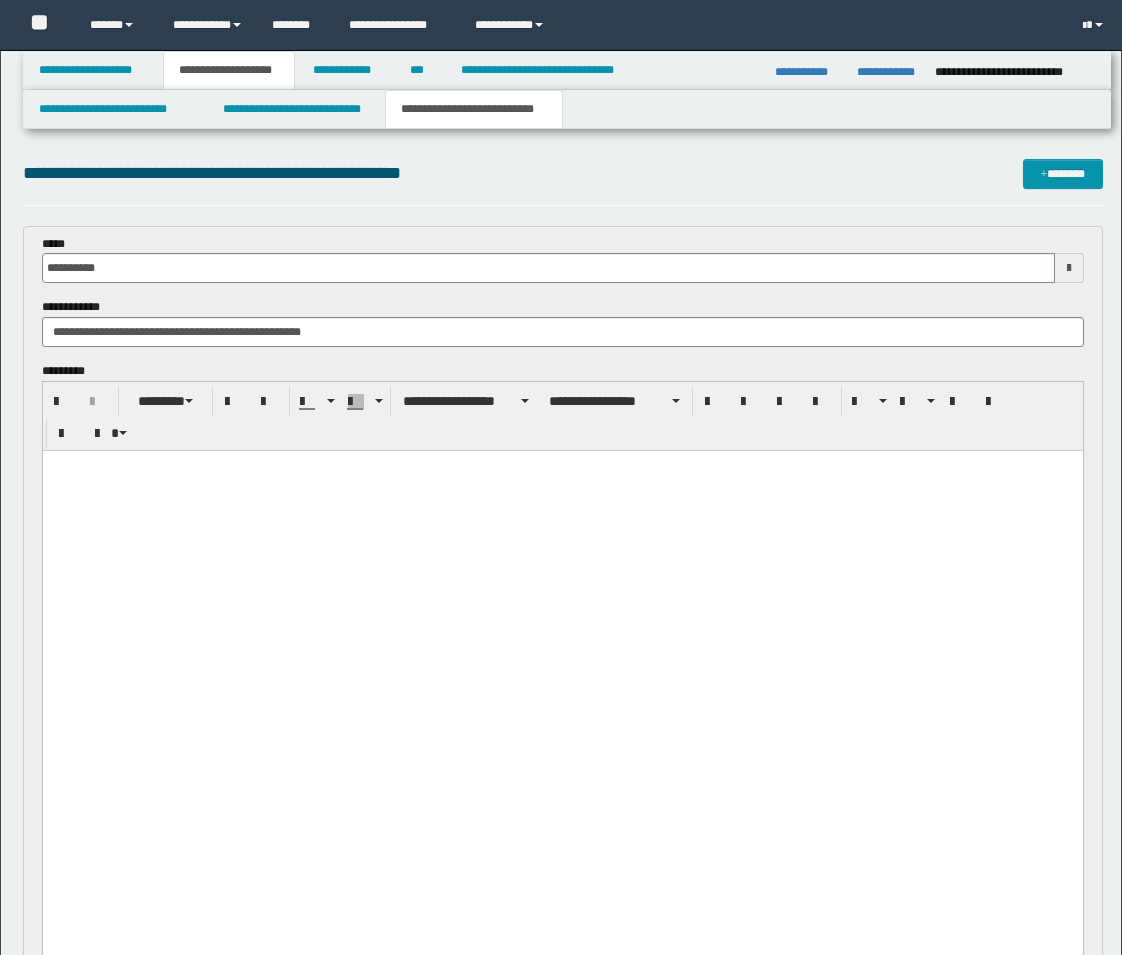 scroll, scrollTop: 431, scrollLeft: 0, axis: vertical 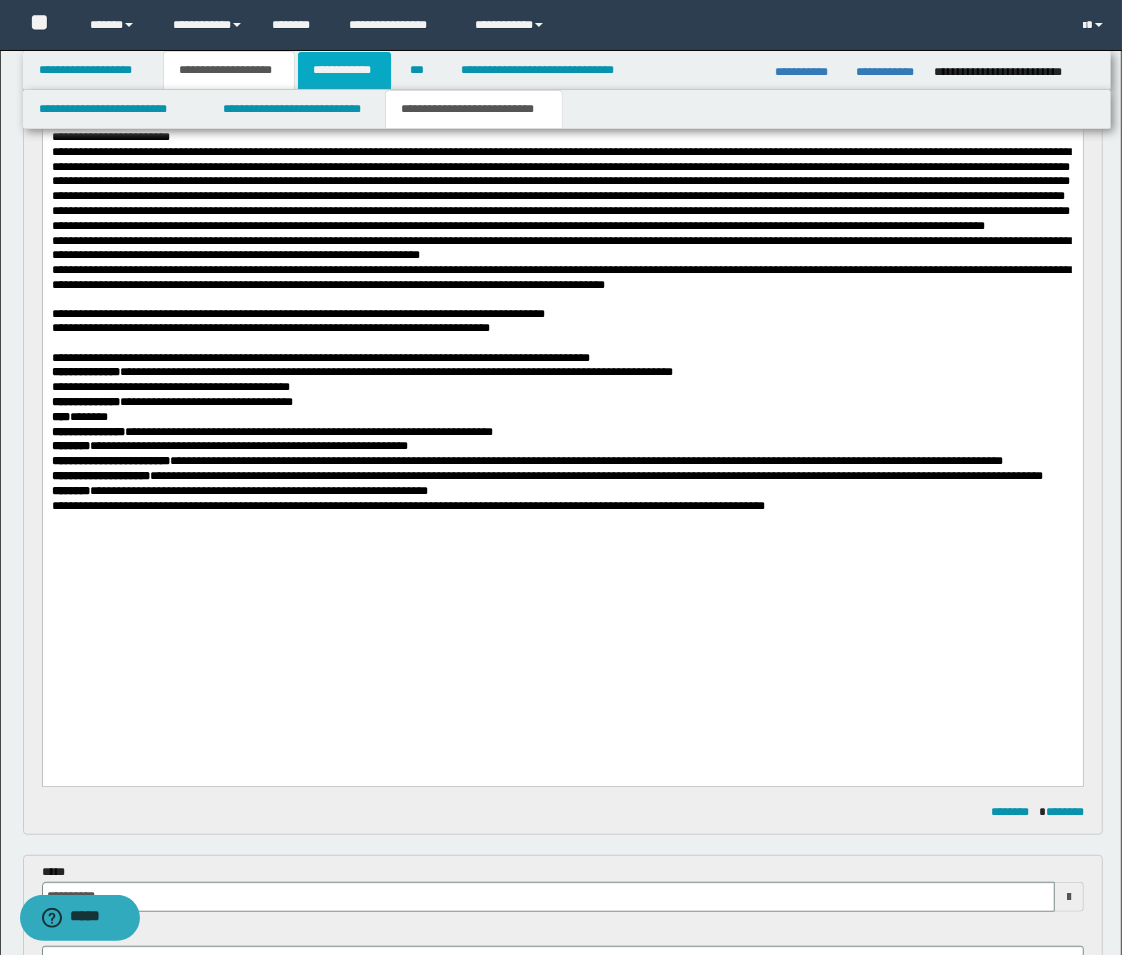 click on "**********" at bounding box center [344, 70] 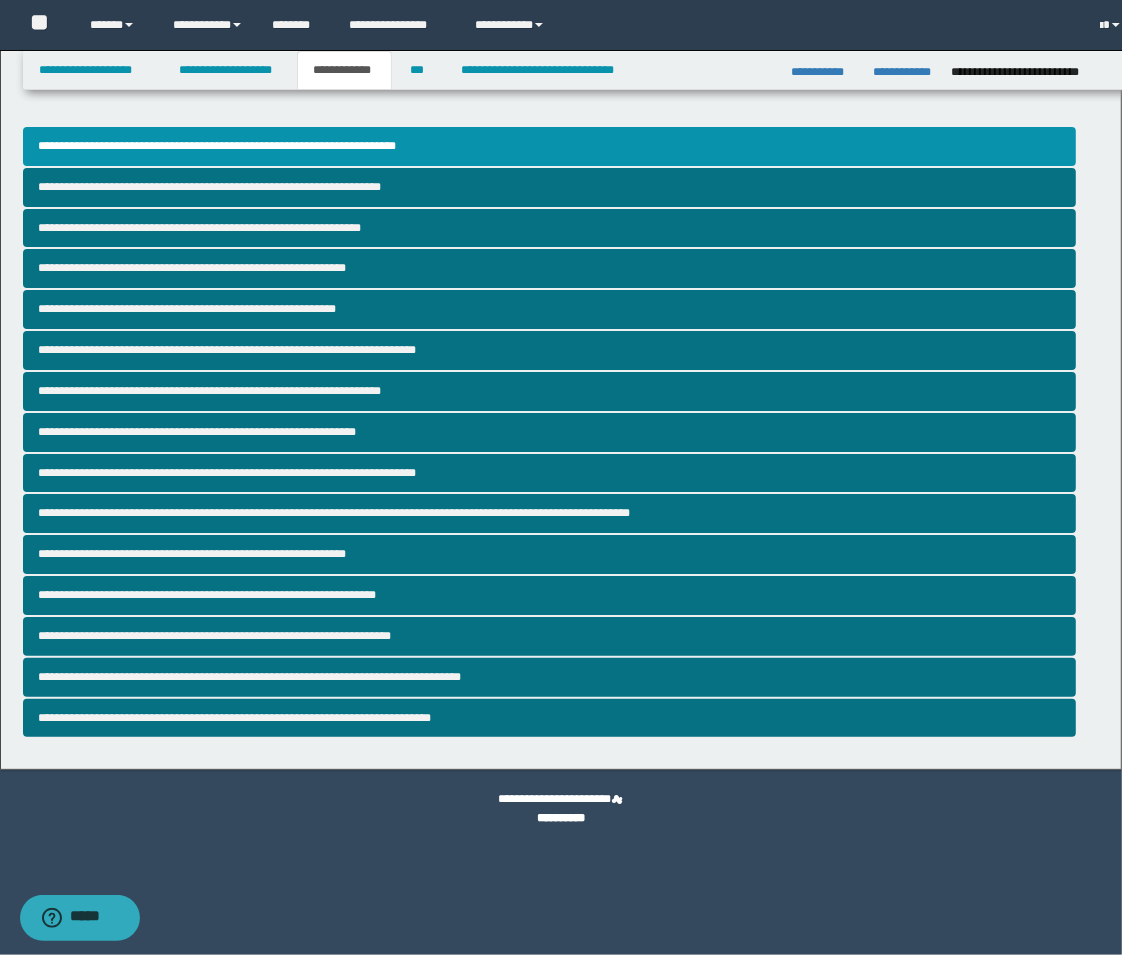 scroll, scrollTop: 0, scrollLeft: 0, axis: both 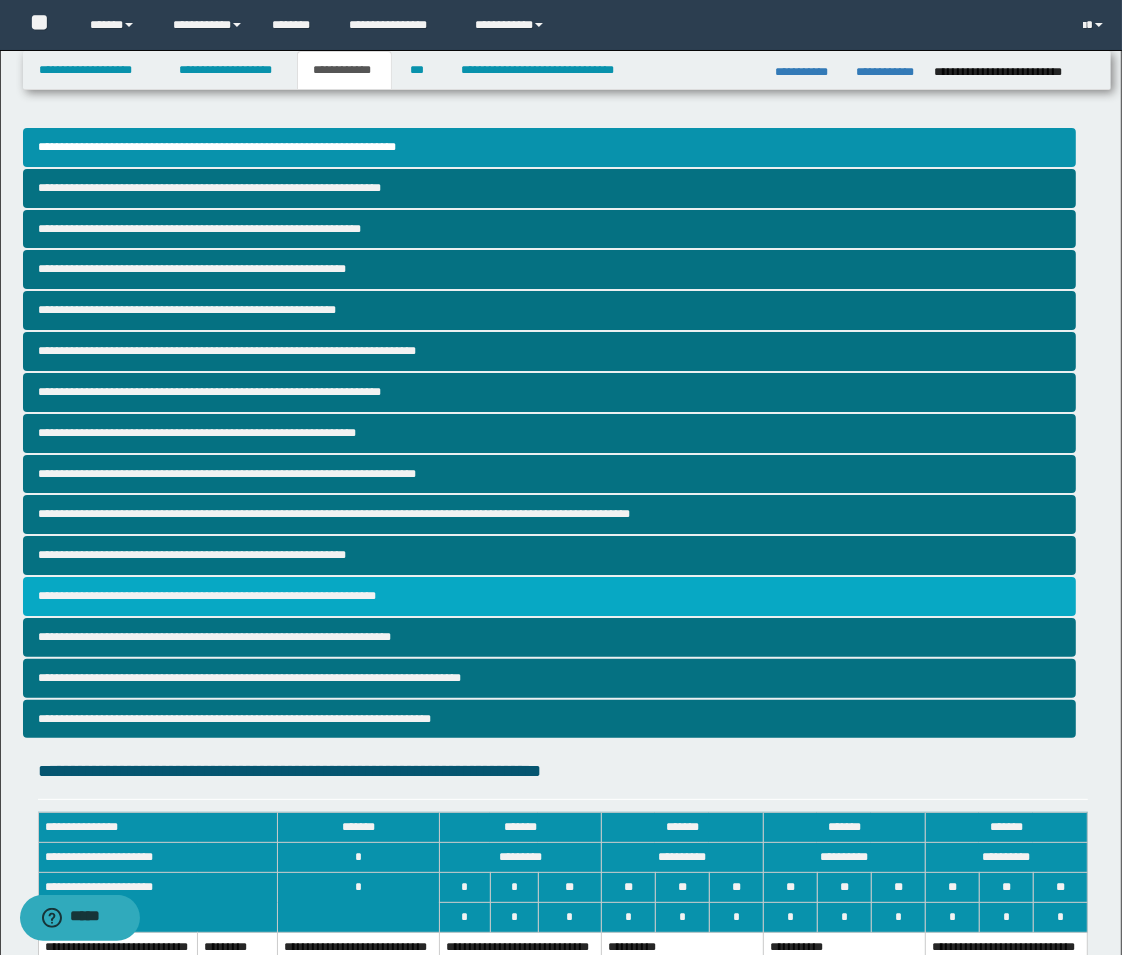 click on "**********" at bounding box center (549, 596) 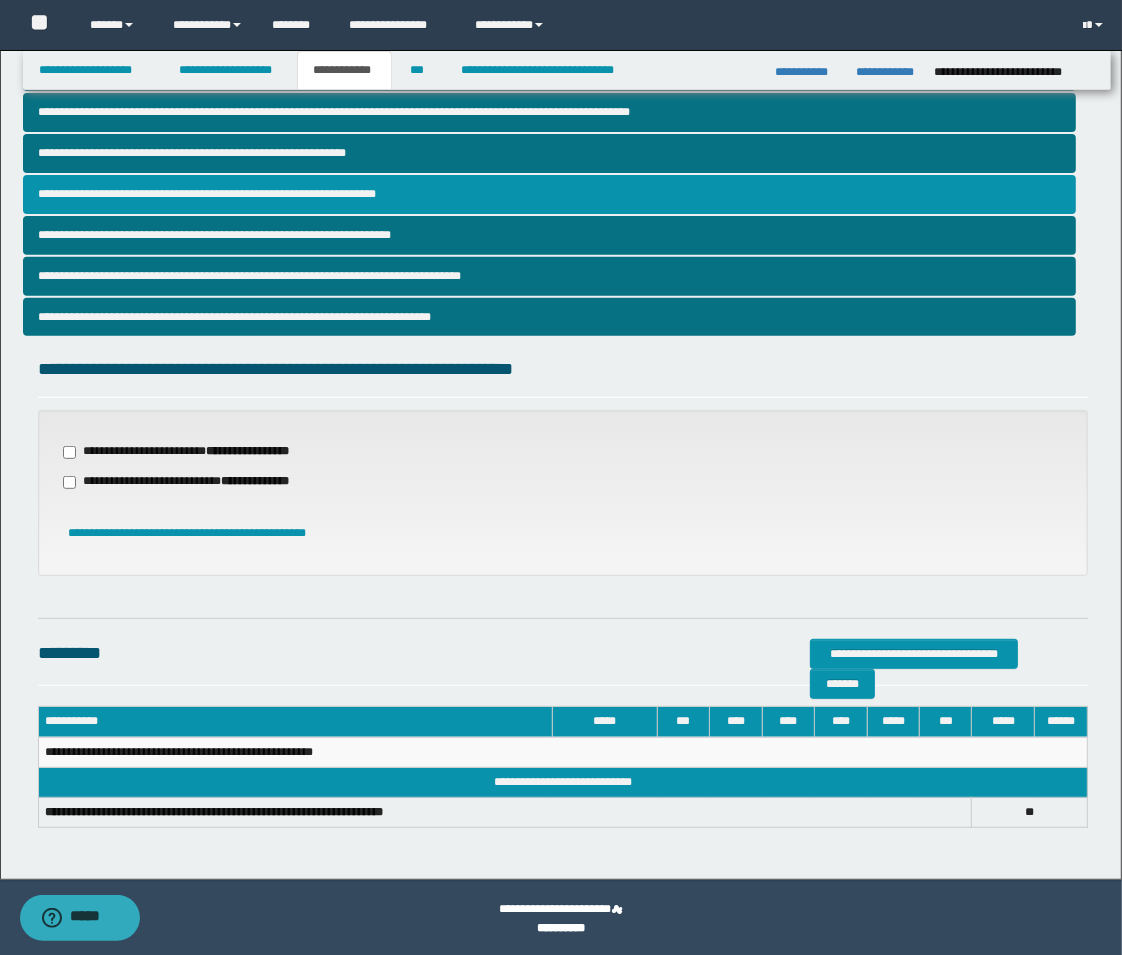 scroll, scrollTop: 403, scrollLeft: 0, axis: vertical 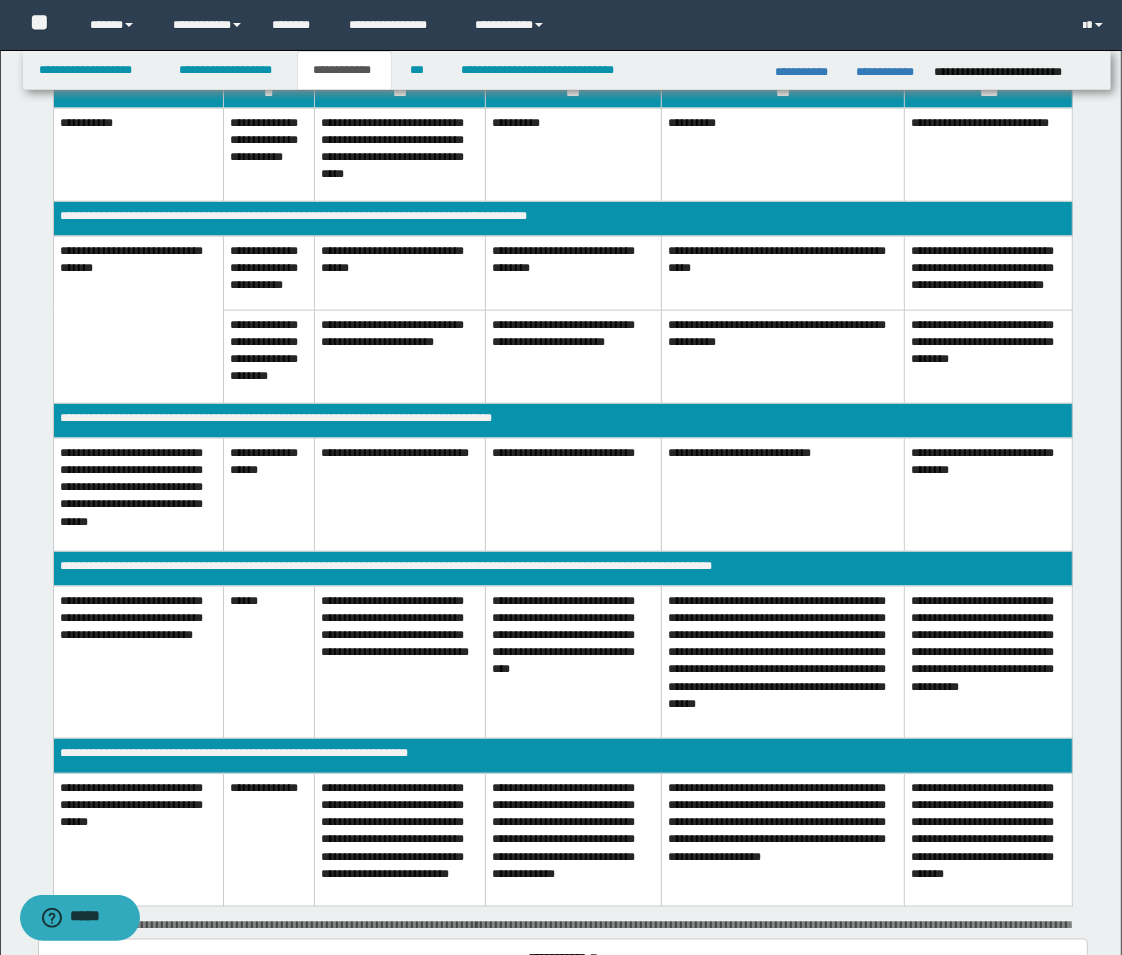 click on "**********" at bounding box center [400, 662] 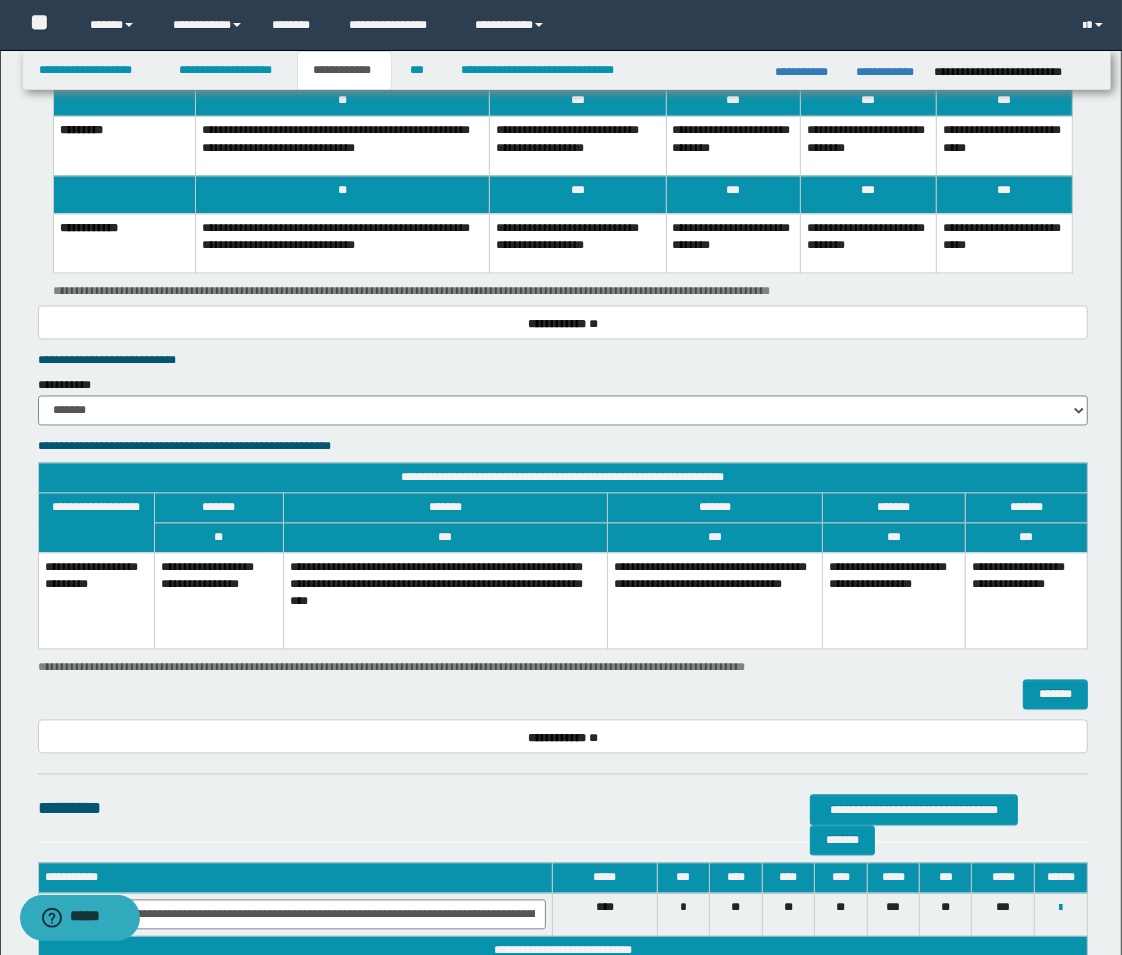 scroll, scrollTop: 2514, scrollLeft: 0, axis: vertical 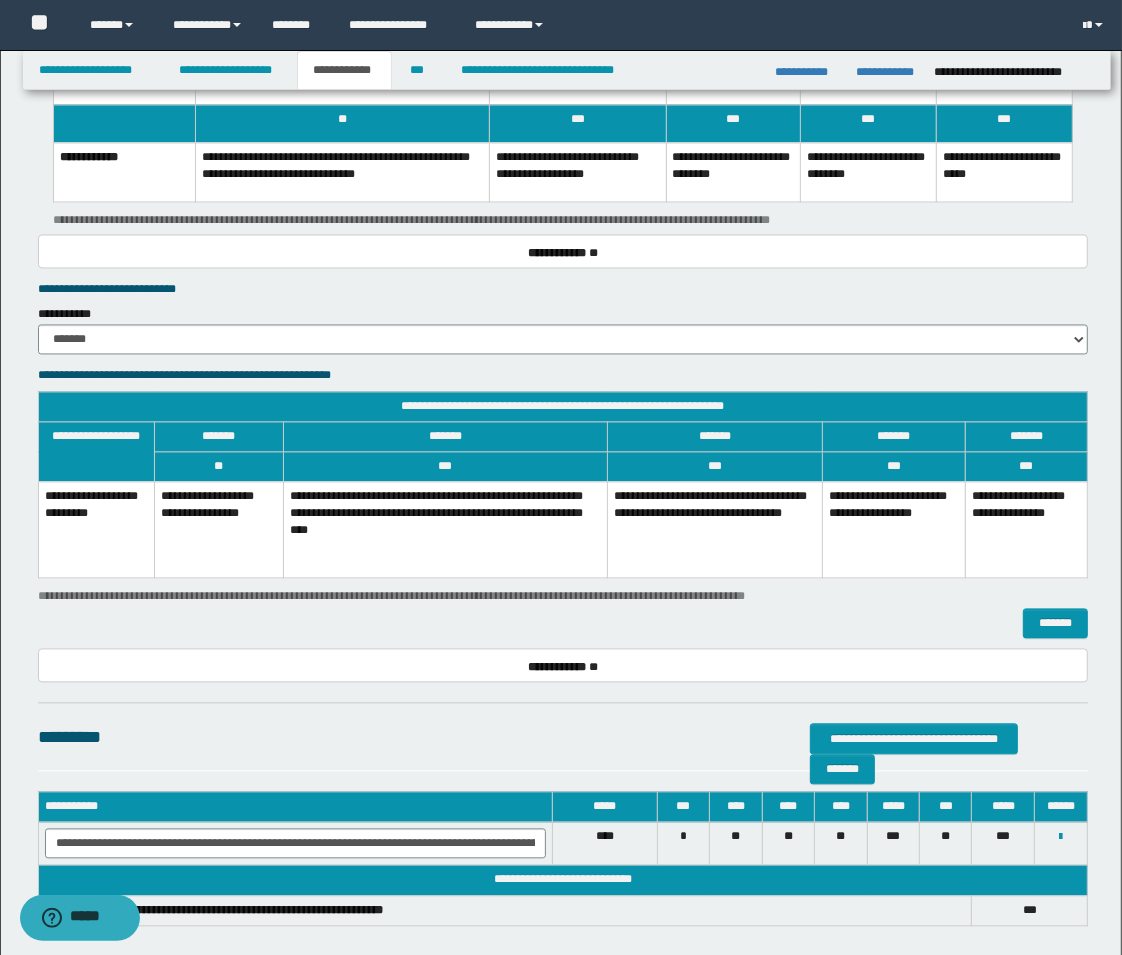 drag, startPoint x: 433, startPoint y: 516, endPoint x: 464, endPoint y: 481, distance: 46.75468 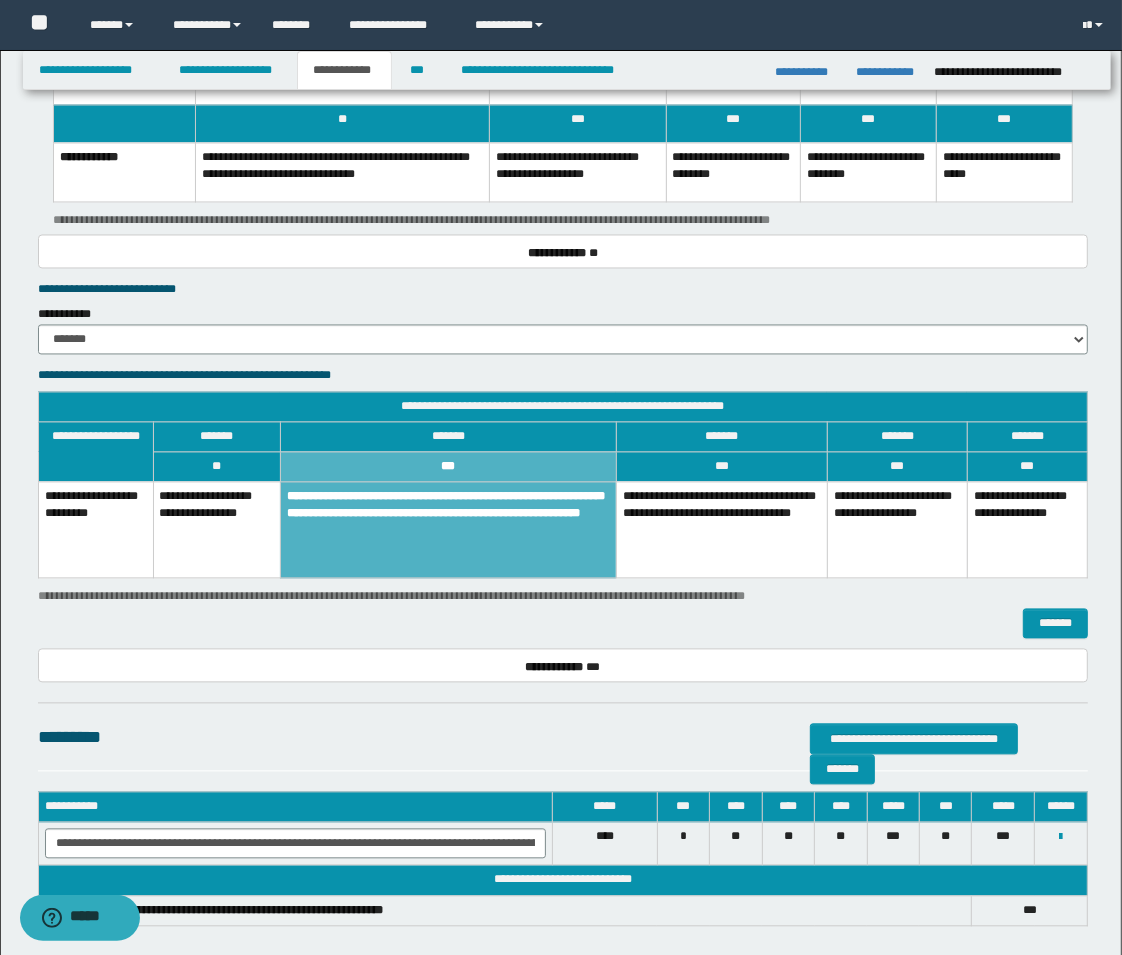 click on "**********" at bounding box center [577, 172] 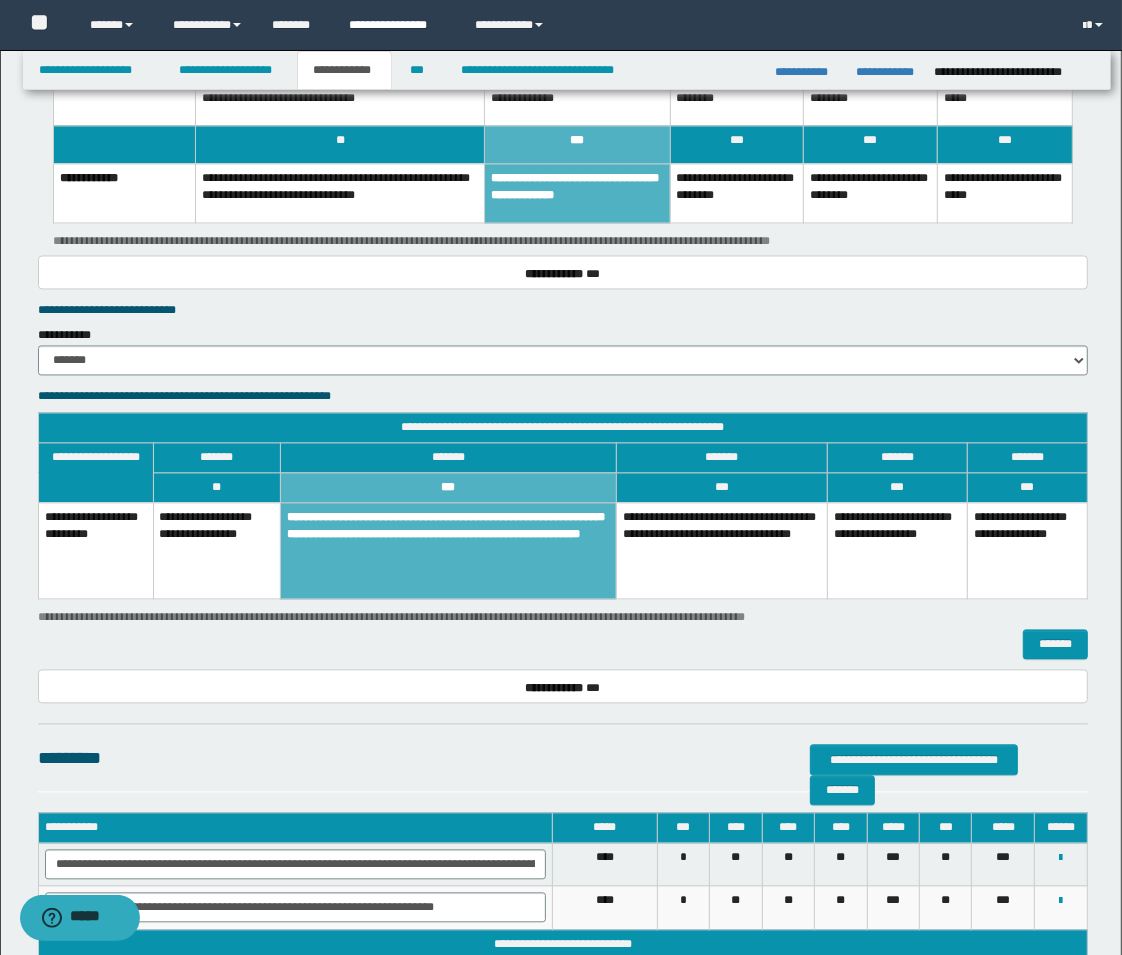 scroll, scrollTop: 2213, scrollLeft: 0, axis: vertical 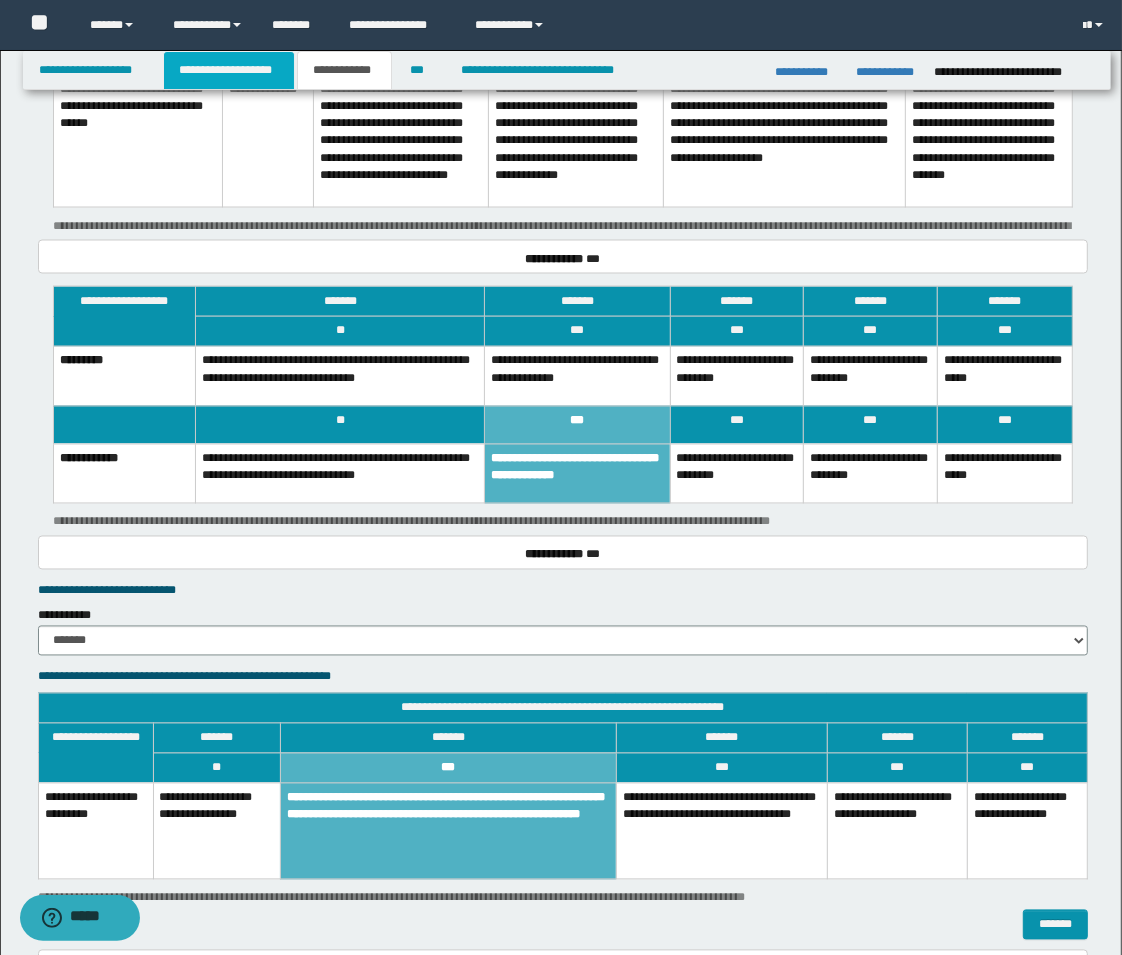 click on "**********" at bounding box center [229, 70] 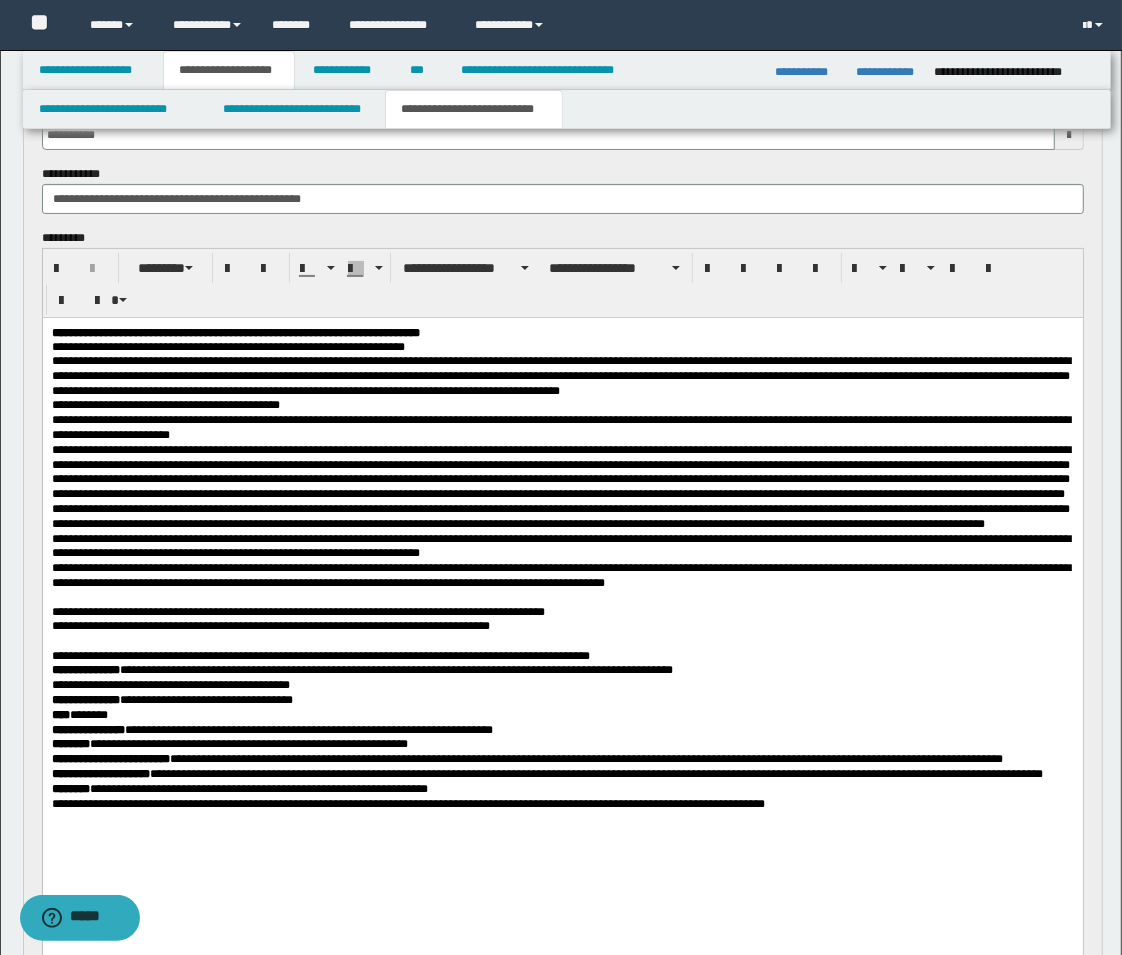 scroll, scrollTop: 0, scrollLeft: 0, axis: both 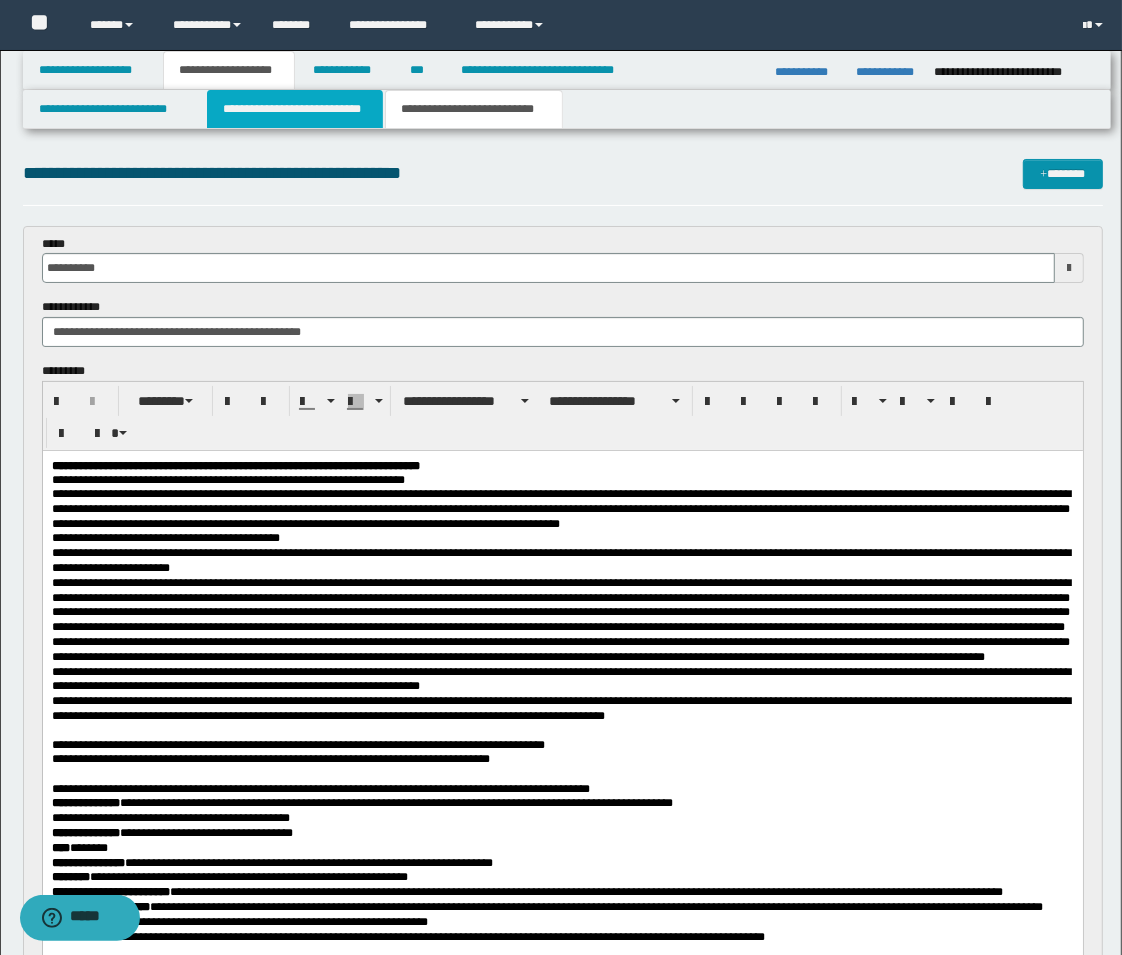 drag, startPoint x: 334, startPoint y: 115, endPoint x: 355, endPoint y: 167, distance: 56.0803 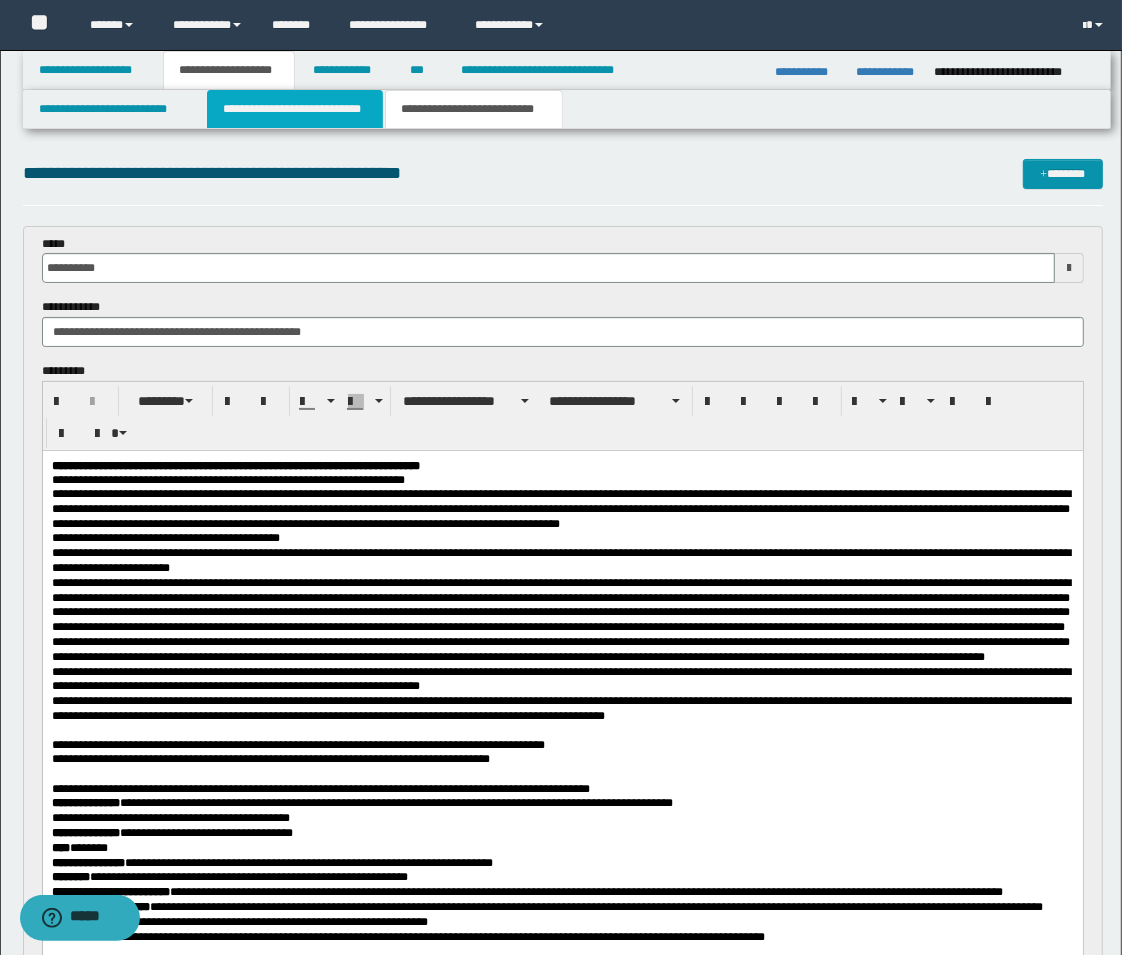 click on "**********" at bounding box center [295, 109] 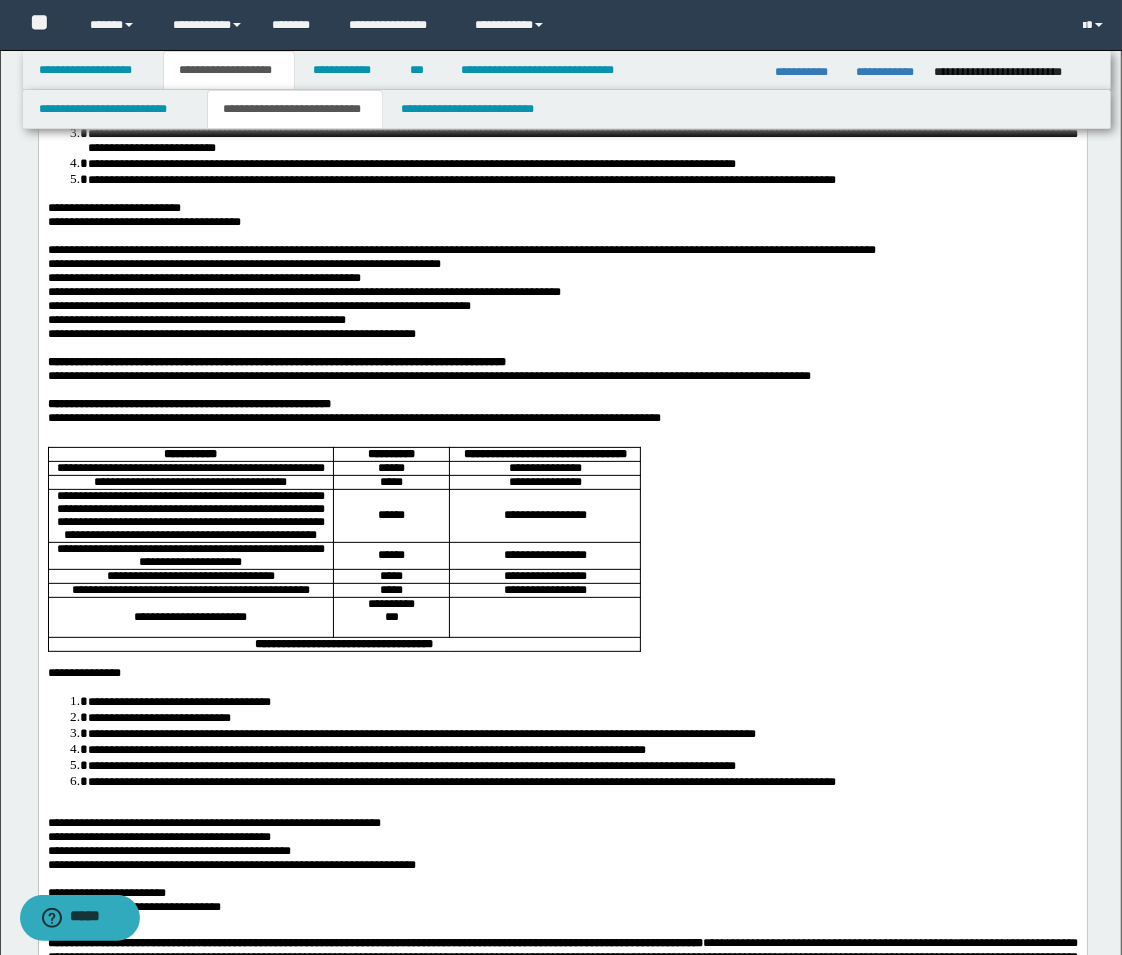 scroll, scrollTop: 333, scrollLeft: 0, axis: vertical 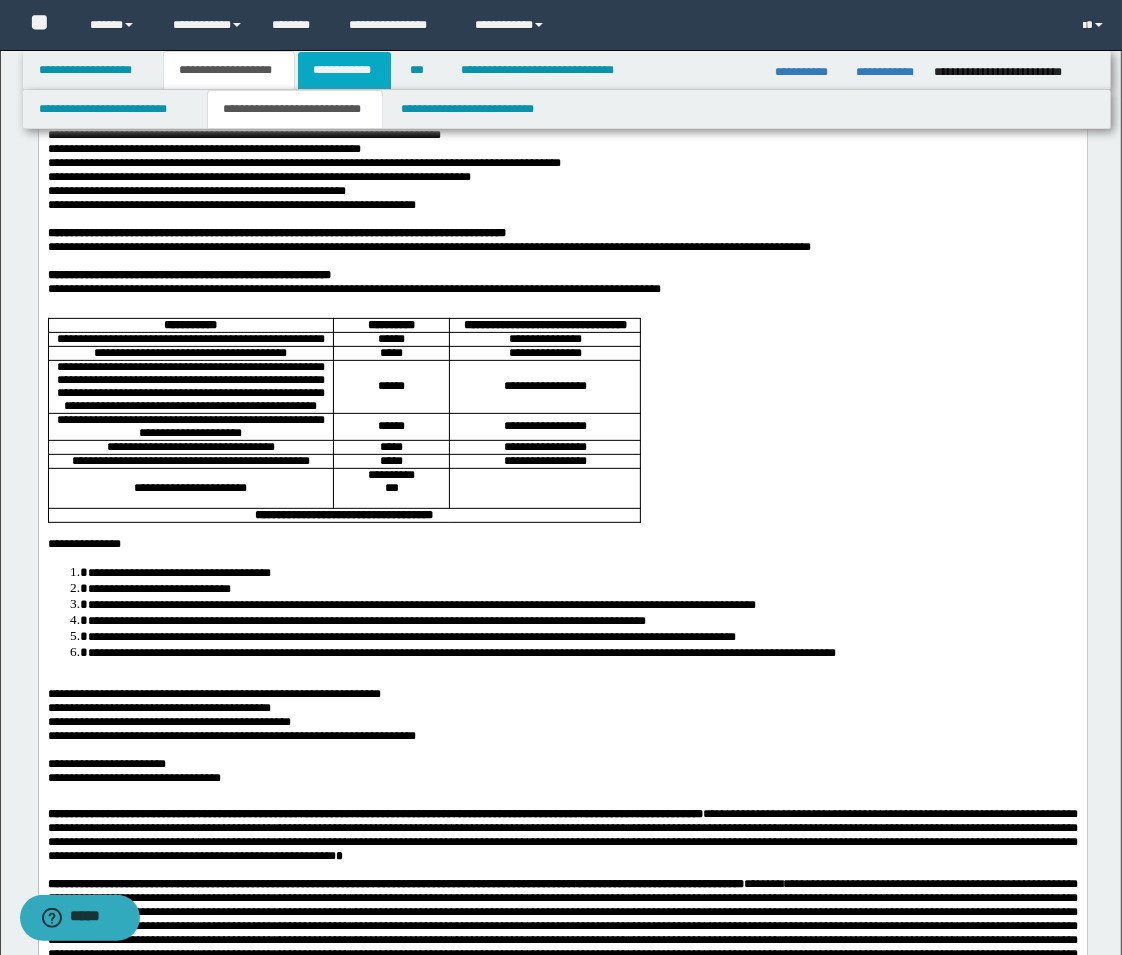 click on "**********" at bounding box center [344, 70] 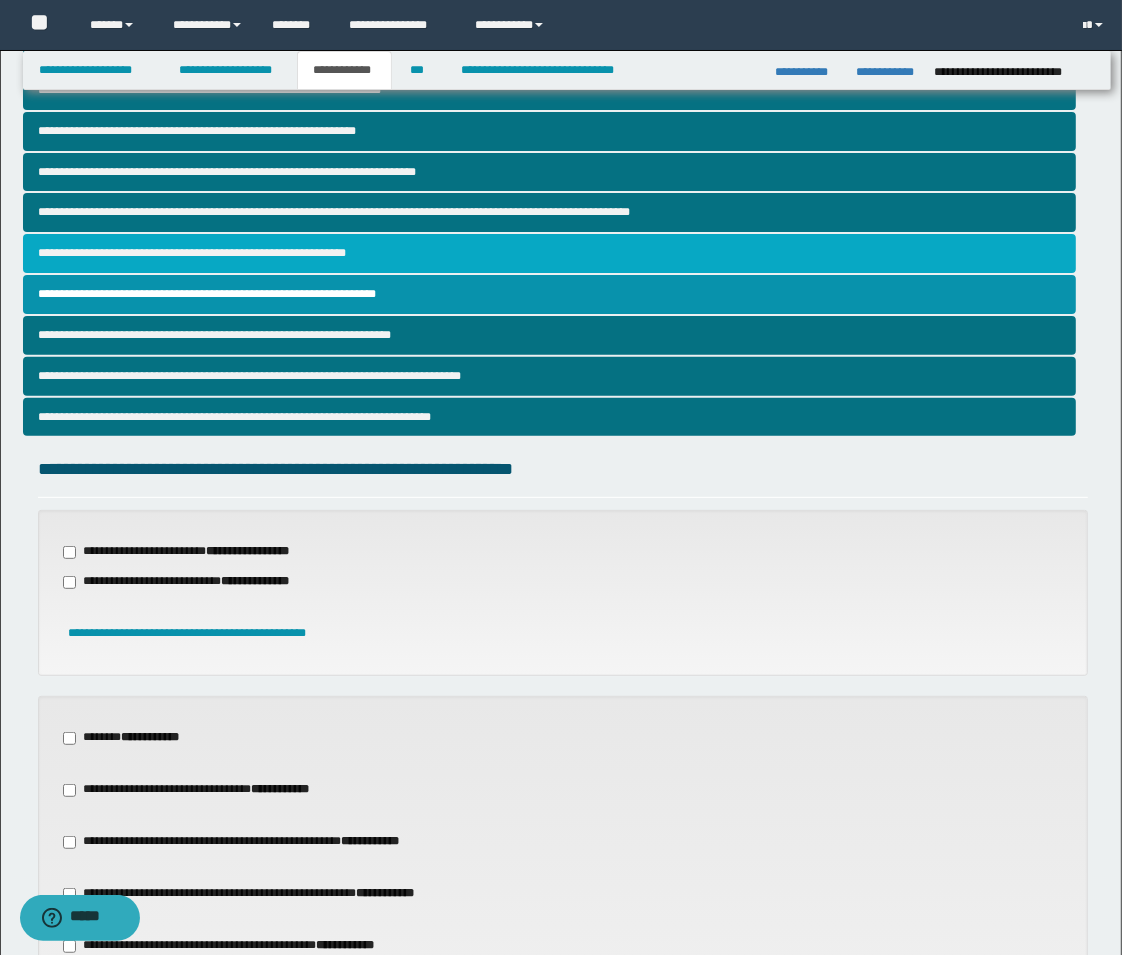 scroll, scrollTop: 0, scrollLeft: 0, axis: both 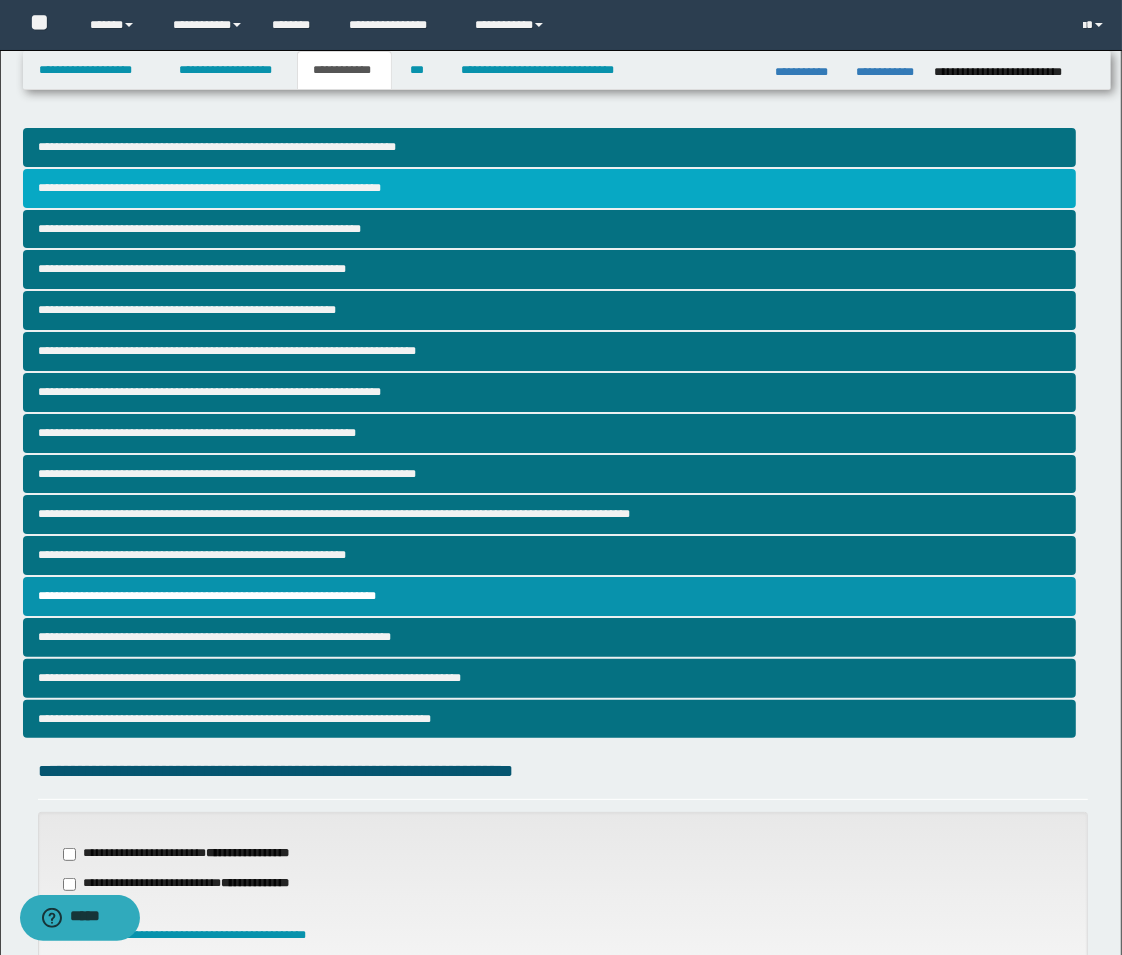 click on "**********" at bounding box center [549, 188] 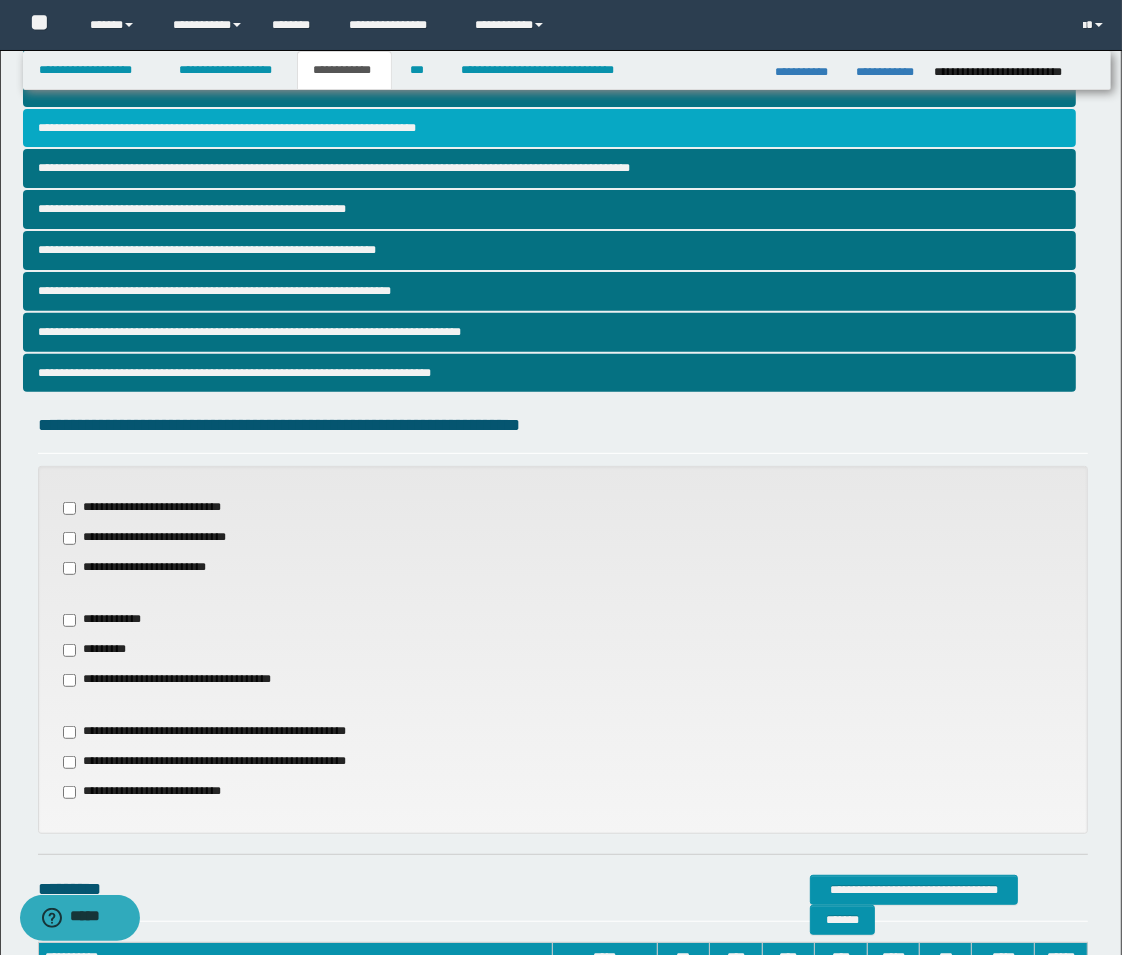 scroll, scrollTop: 444, scrollLeft: 0, axis: vertical 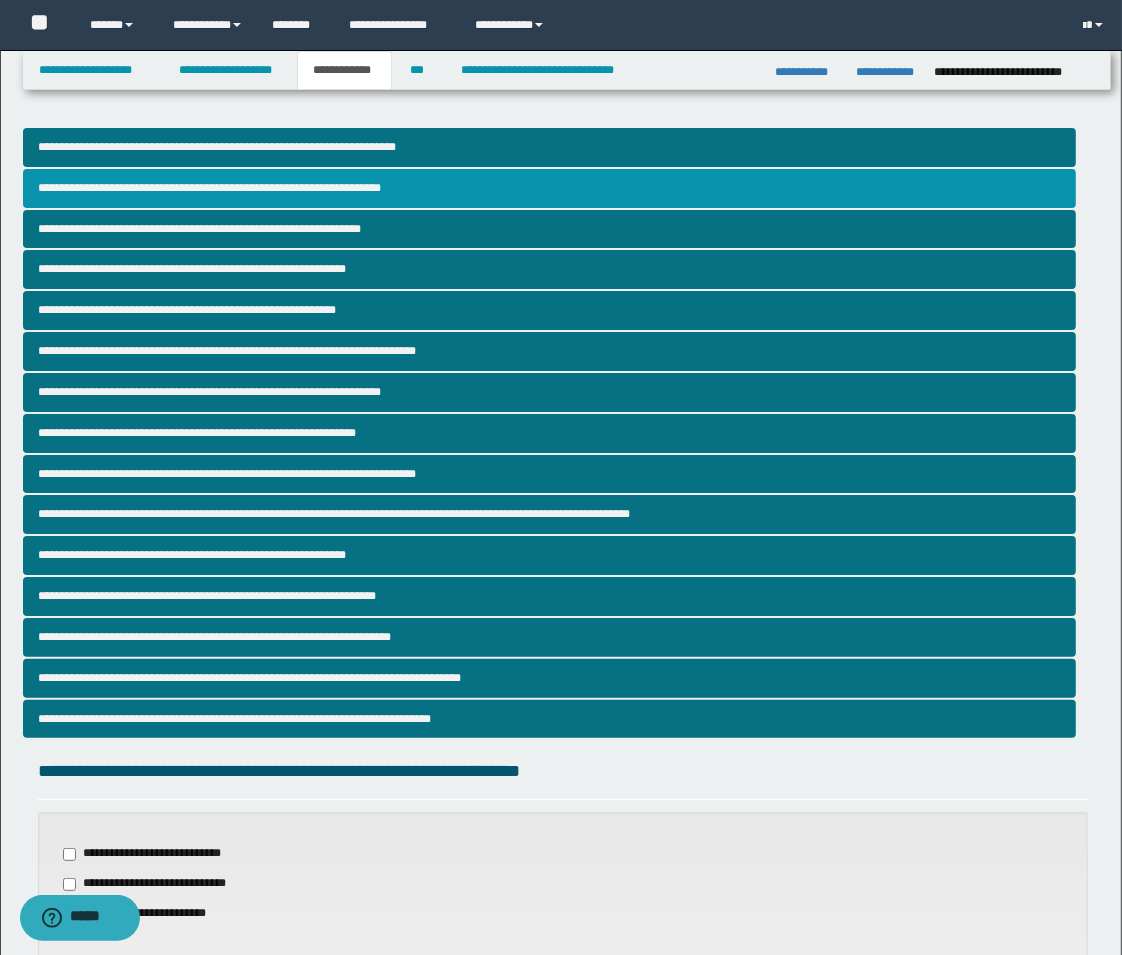 click on "**********" at bounding box center [549, 188] 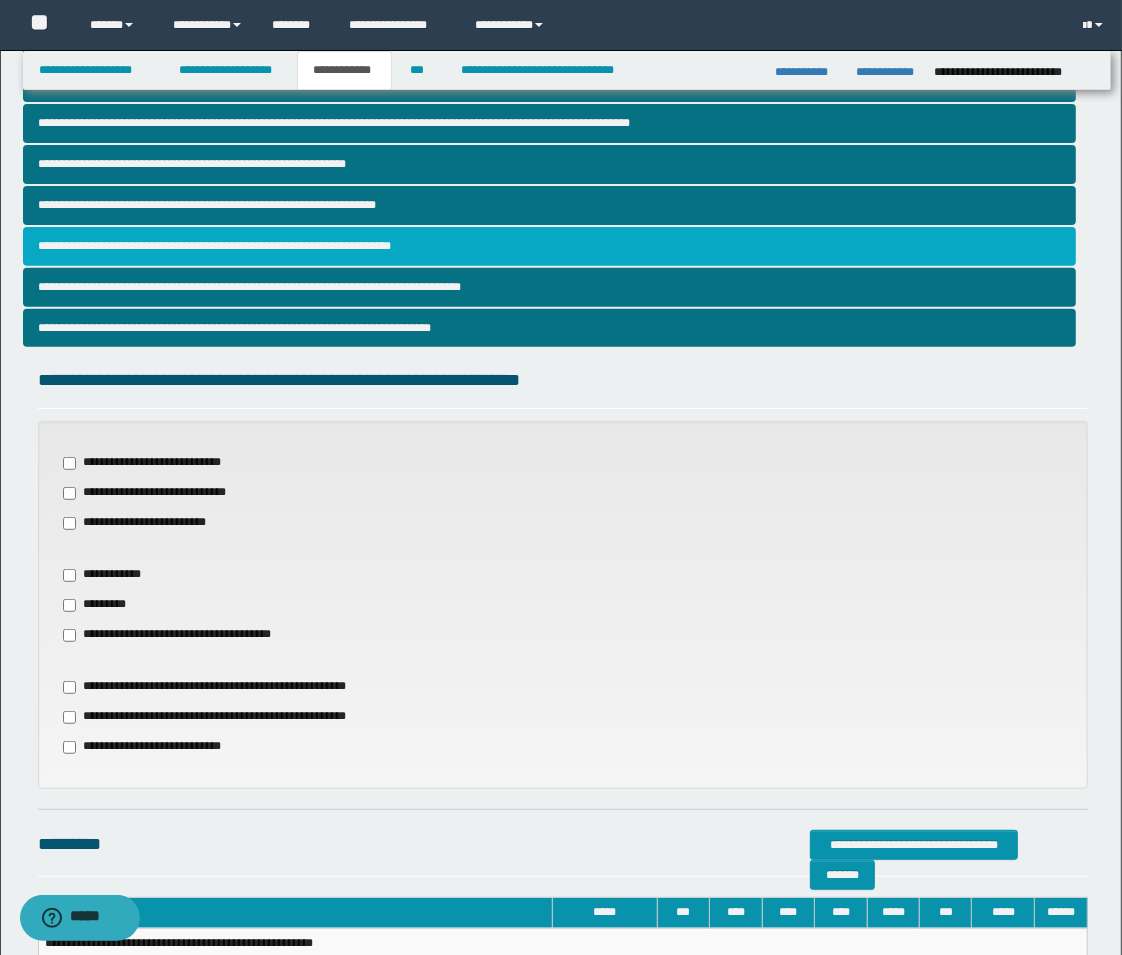 scroll, scrollTop: 444, scrollLeft: 0, axis: vertical 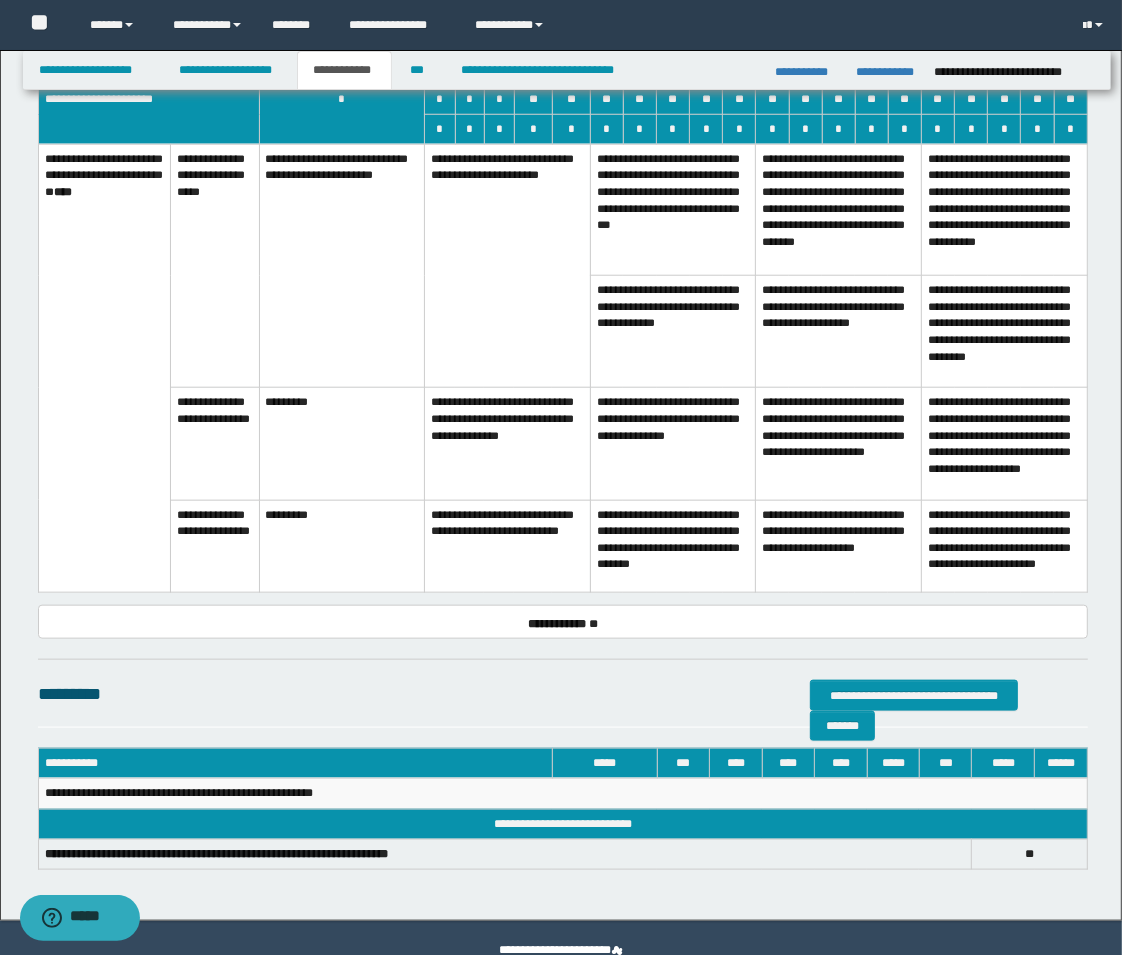 click on "**********" at bounding box center (508, 444) 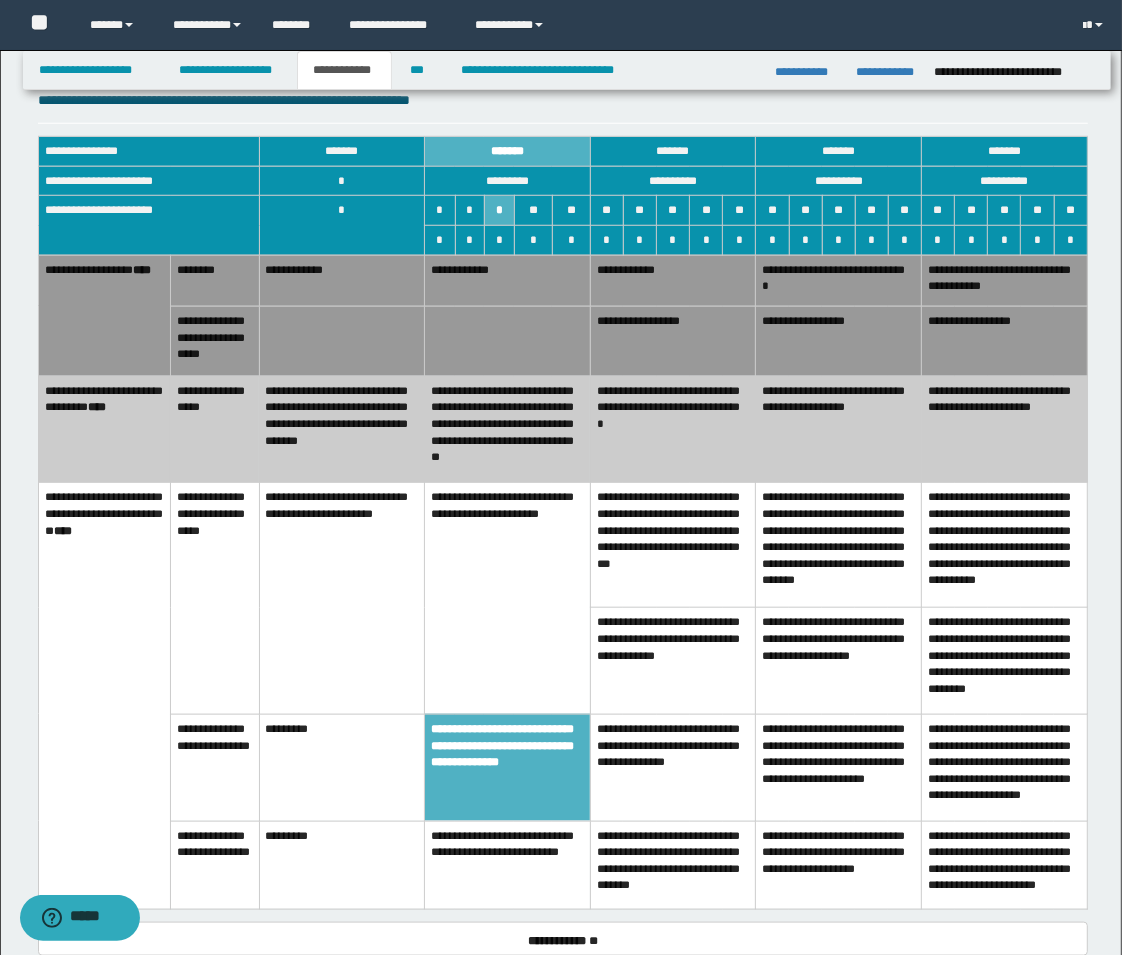 scroll, scrollTop: 1000, scrollLeft: 0, axis: vertical 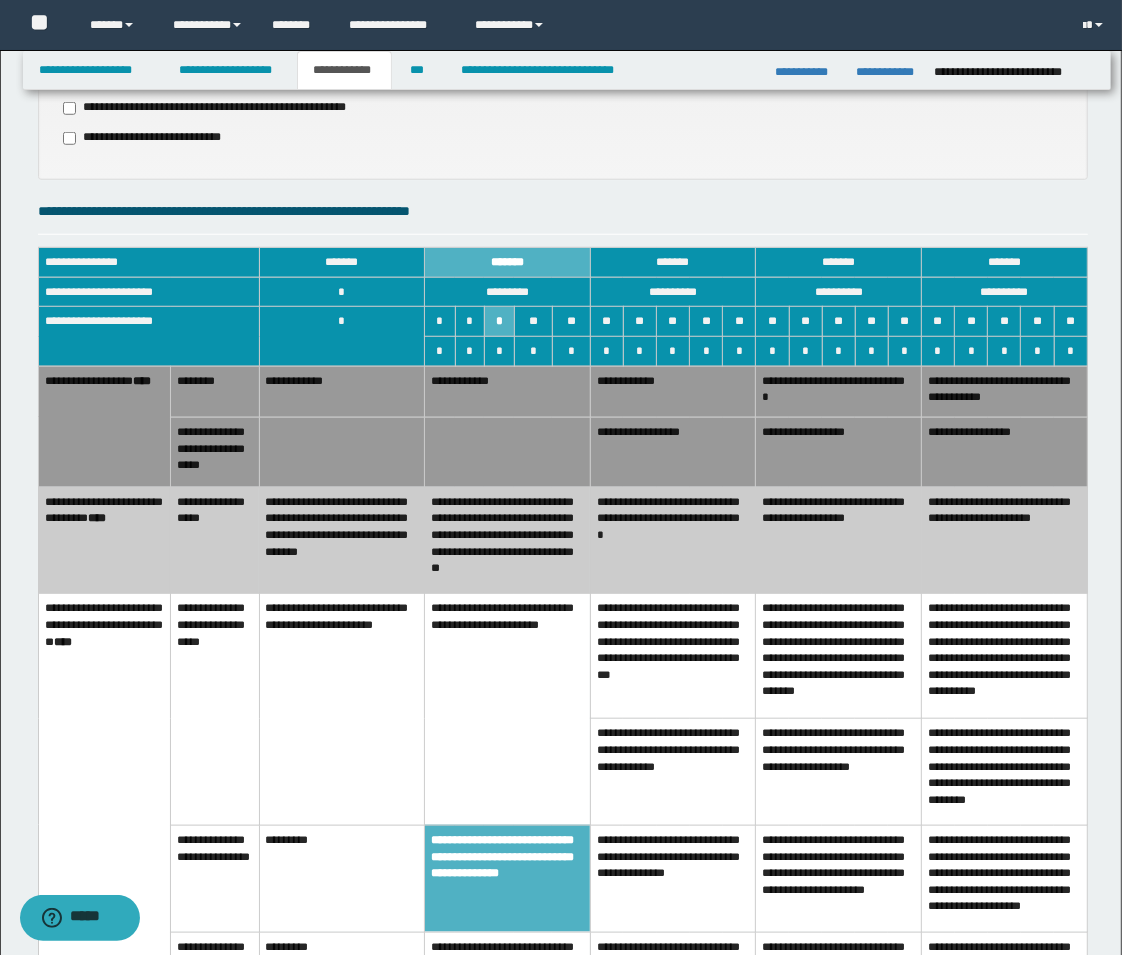 click on "**********" at bounding box center [508, 540] 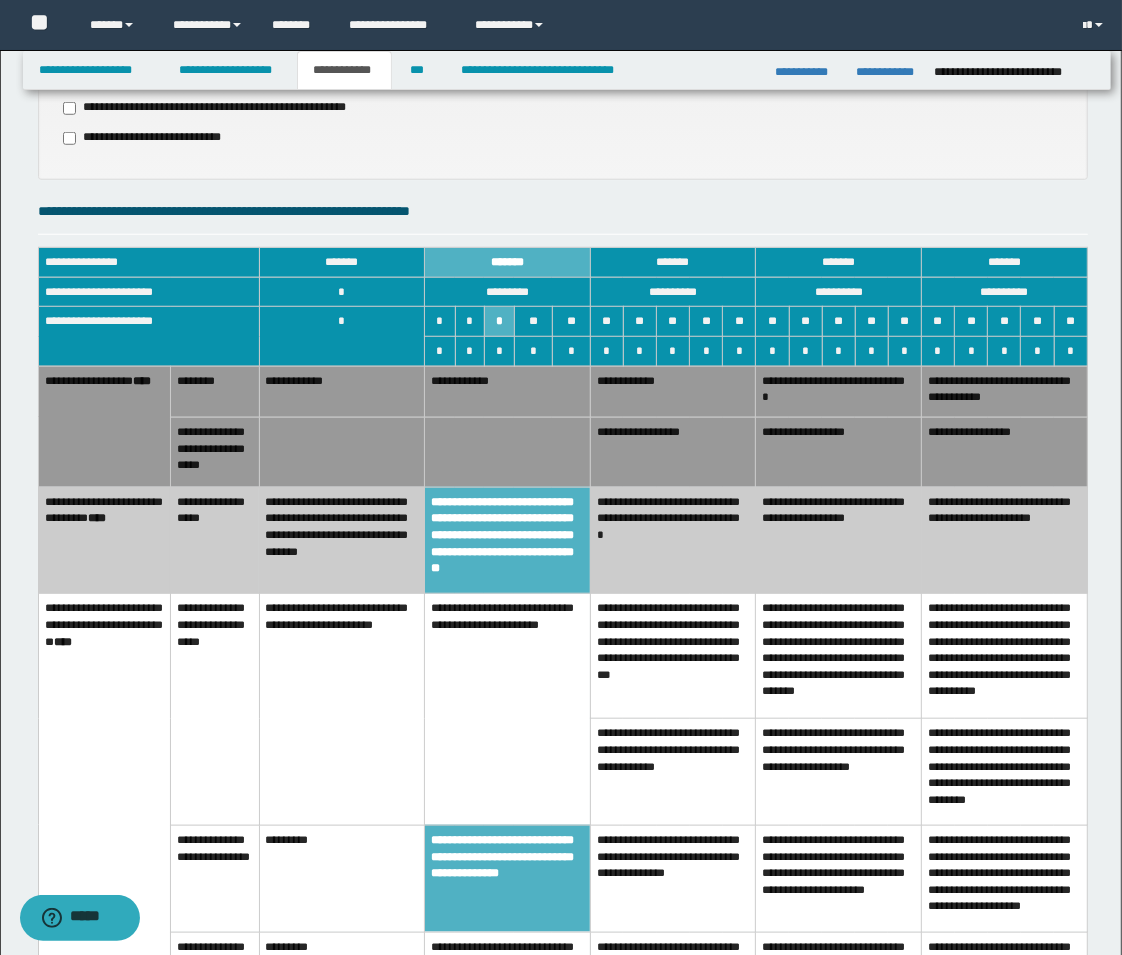 click on "**********" at bounding box center [508, 391] 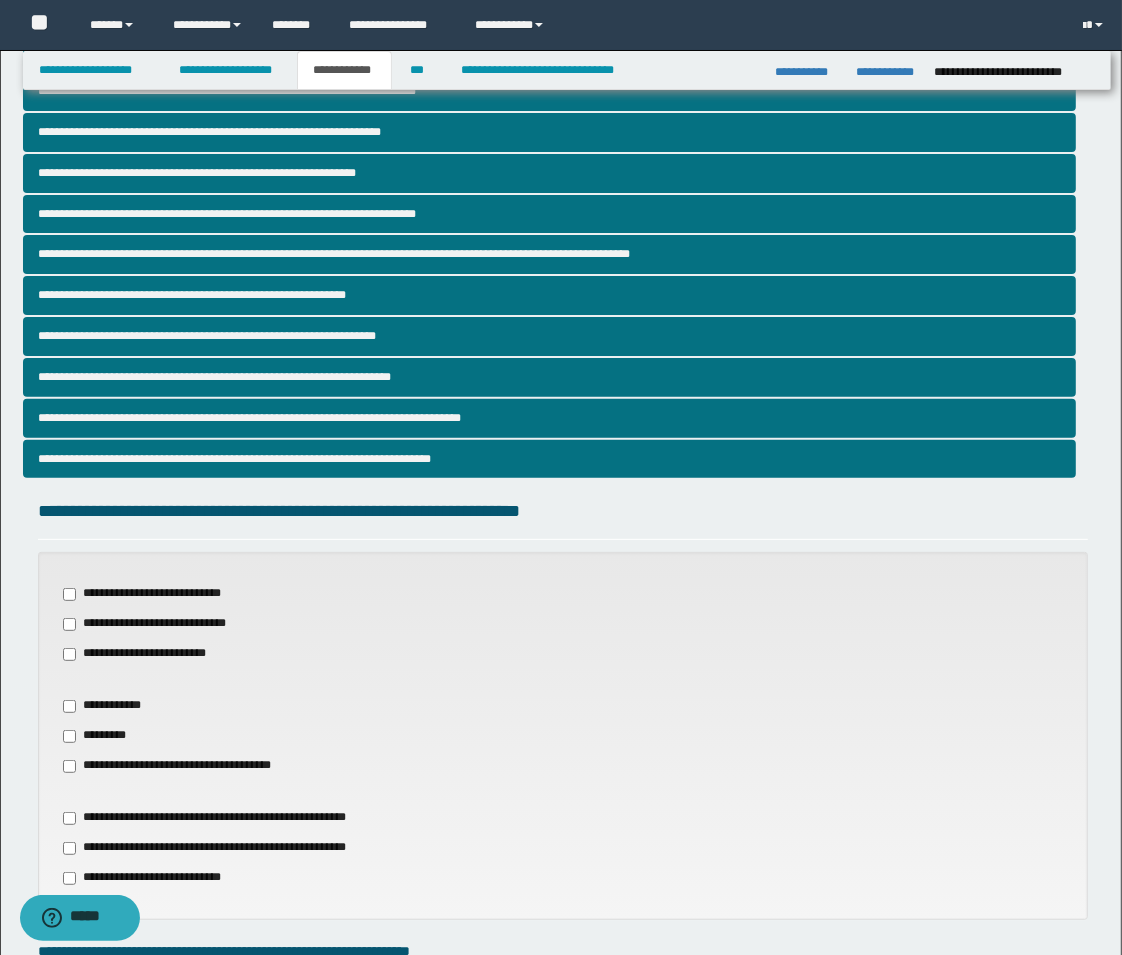 scroll, scrollTop: 38, scrollLeft: 0, axis: vertical 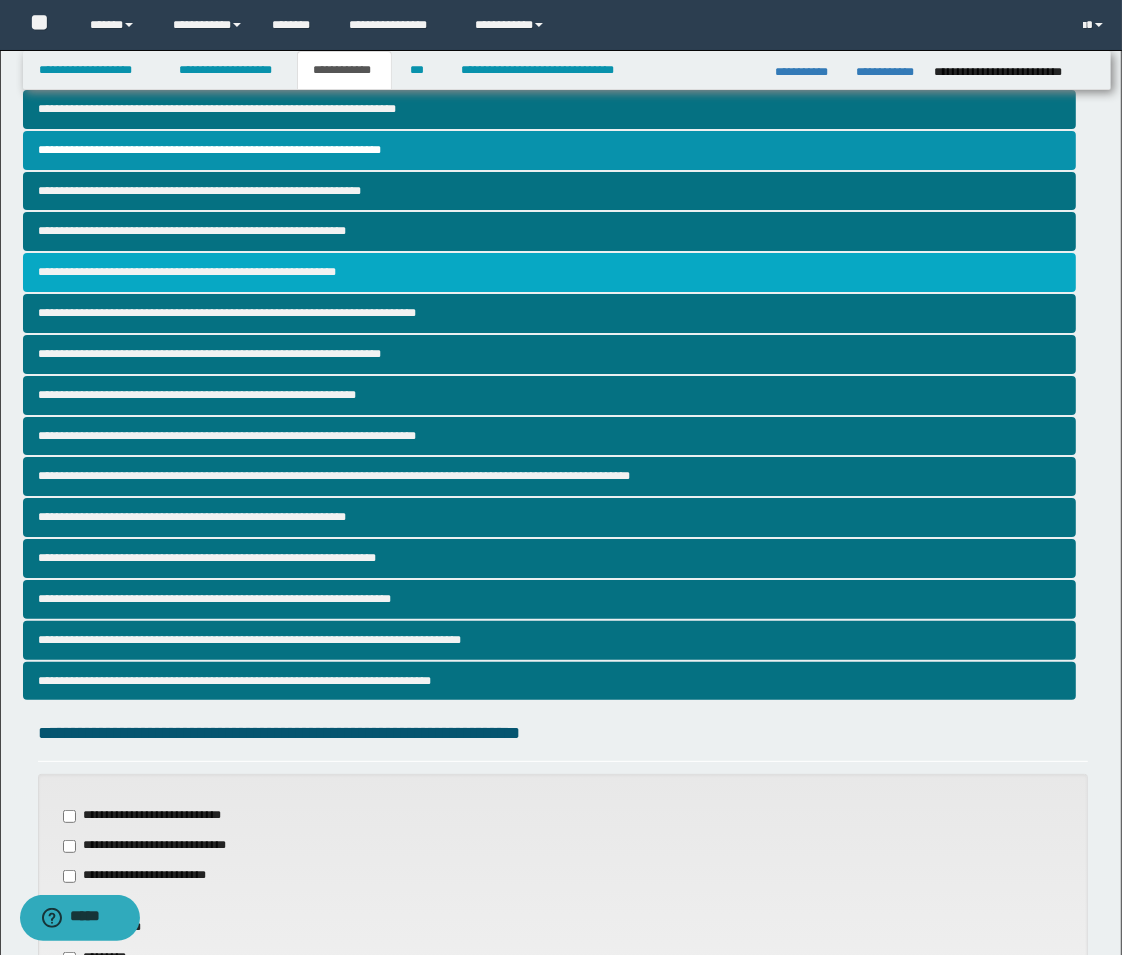 click on "**********" at bounding box center [549, 272] 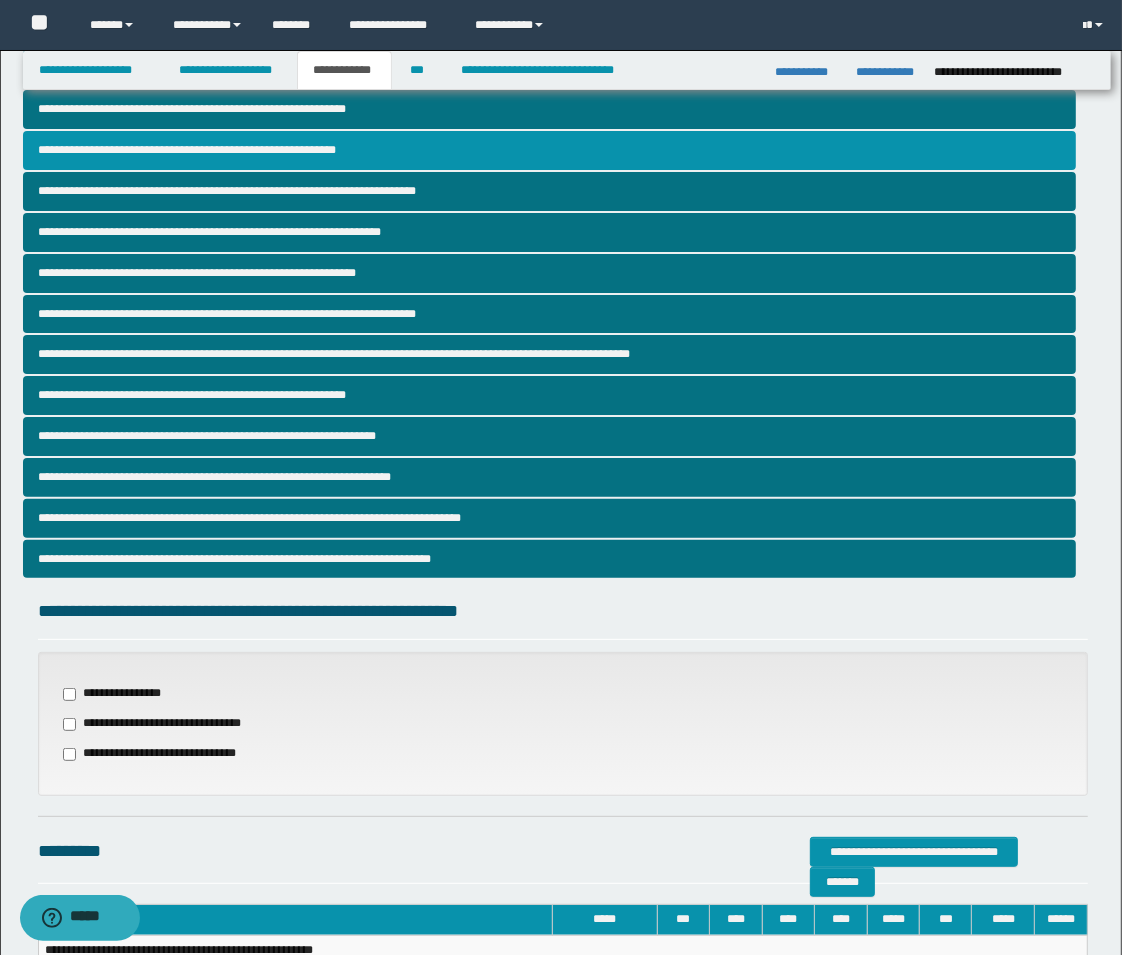 scroll, scrollTop: 360, scrollLeft: 0, axis: vertical 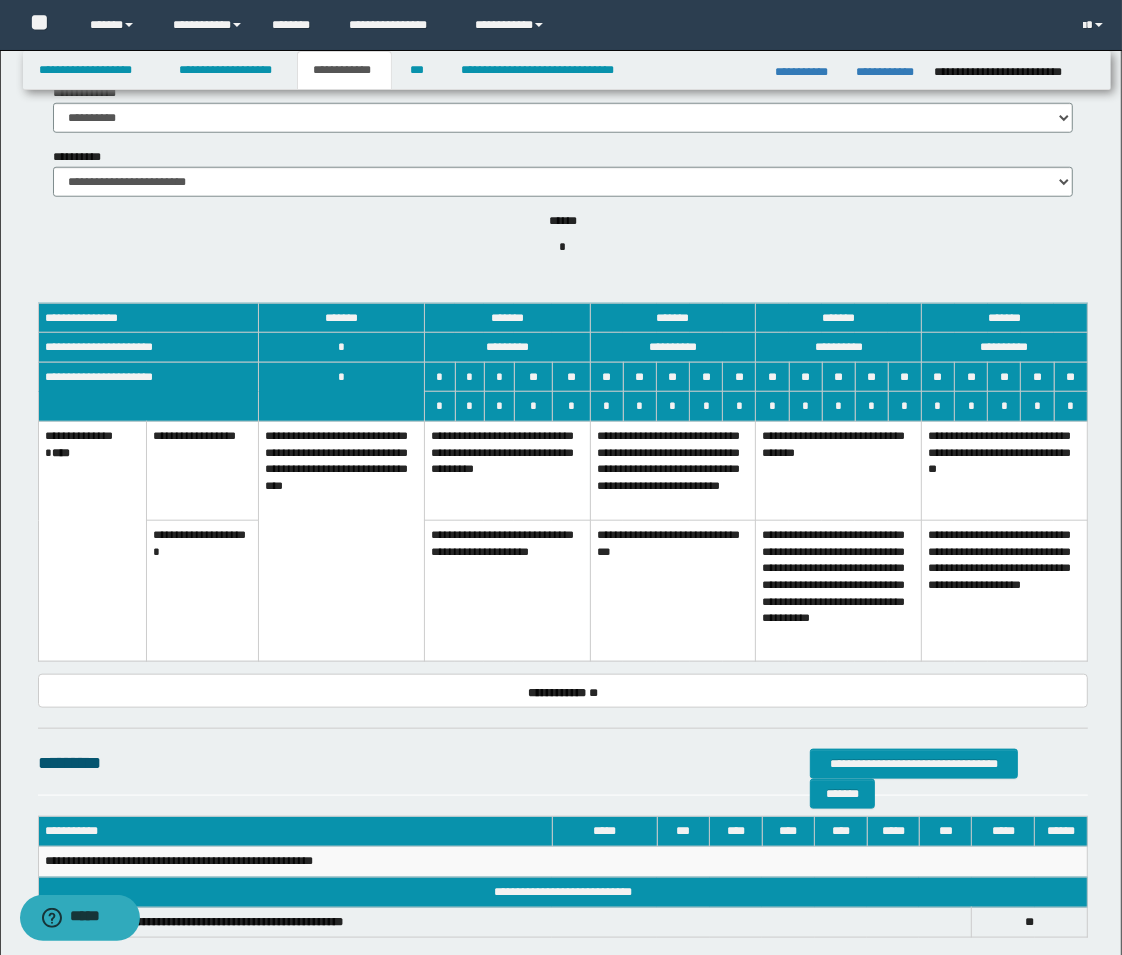 click on "**********" at bounding box center [508, 471] 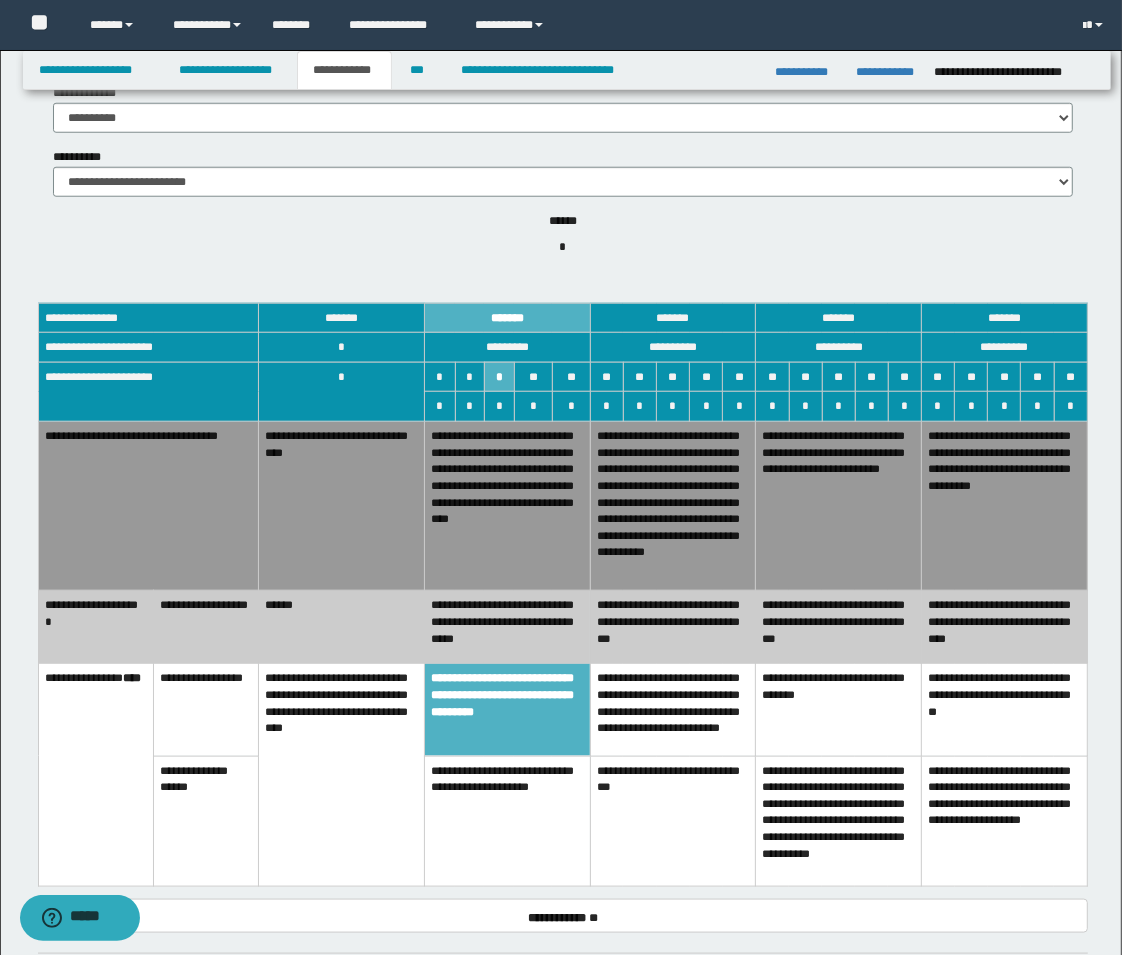 click on "**********" at bounding box center [342, 506] 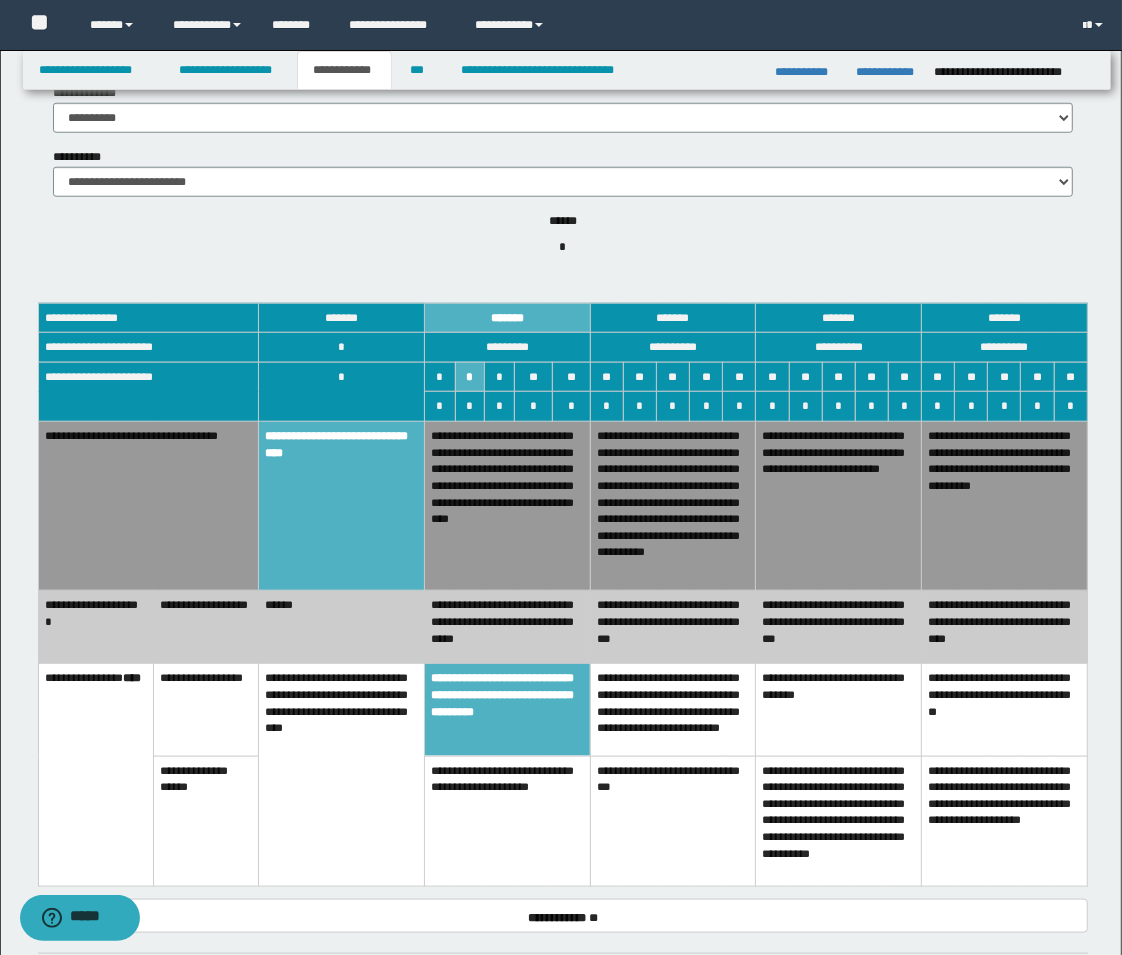 click on "**********" at bounding box center [508, 627] 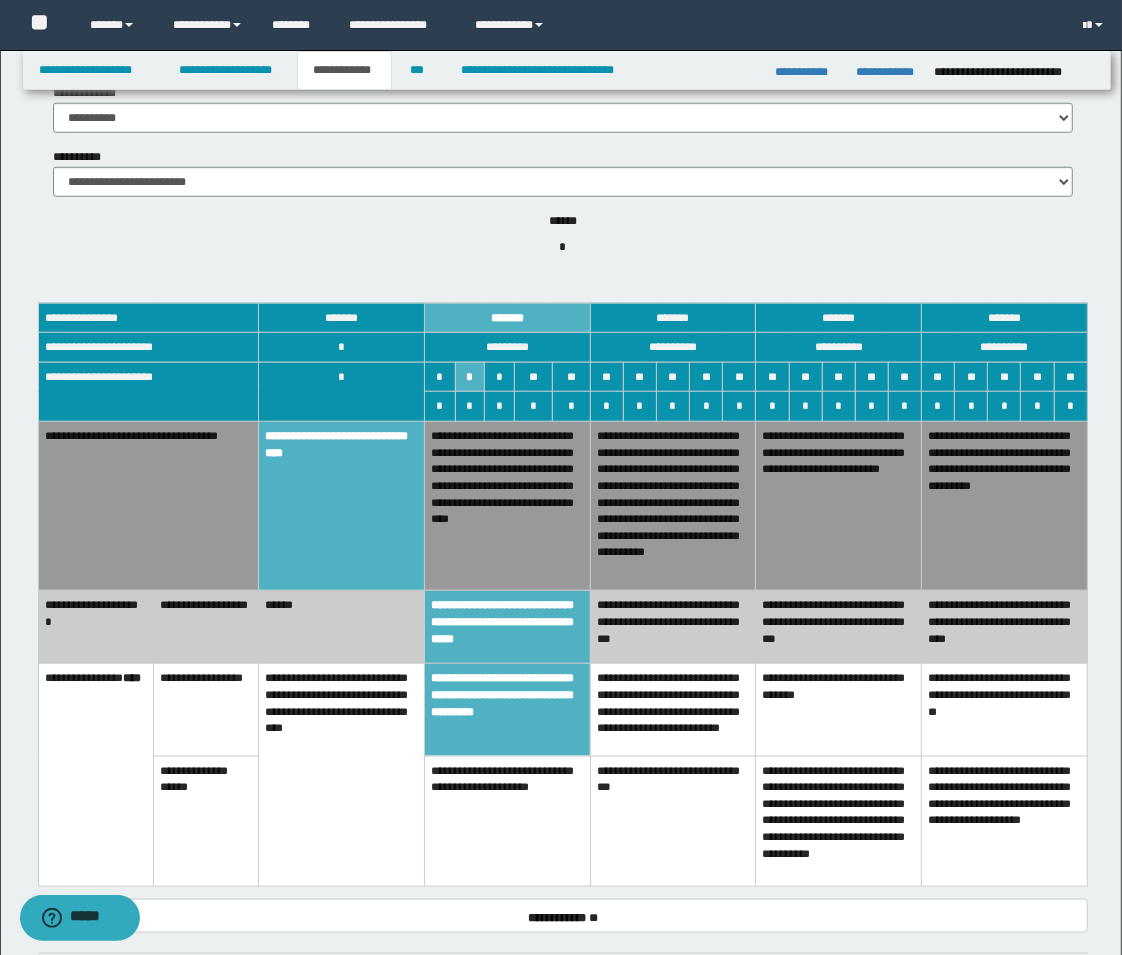 click on "******" at bounding box center (342, 627) 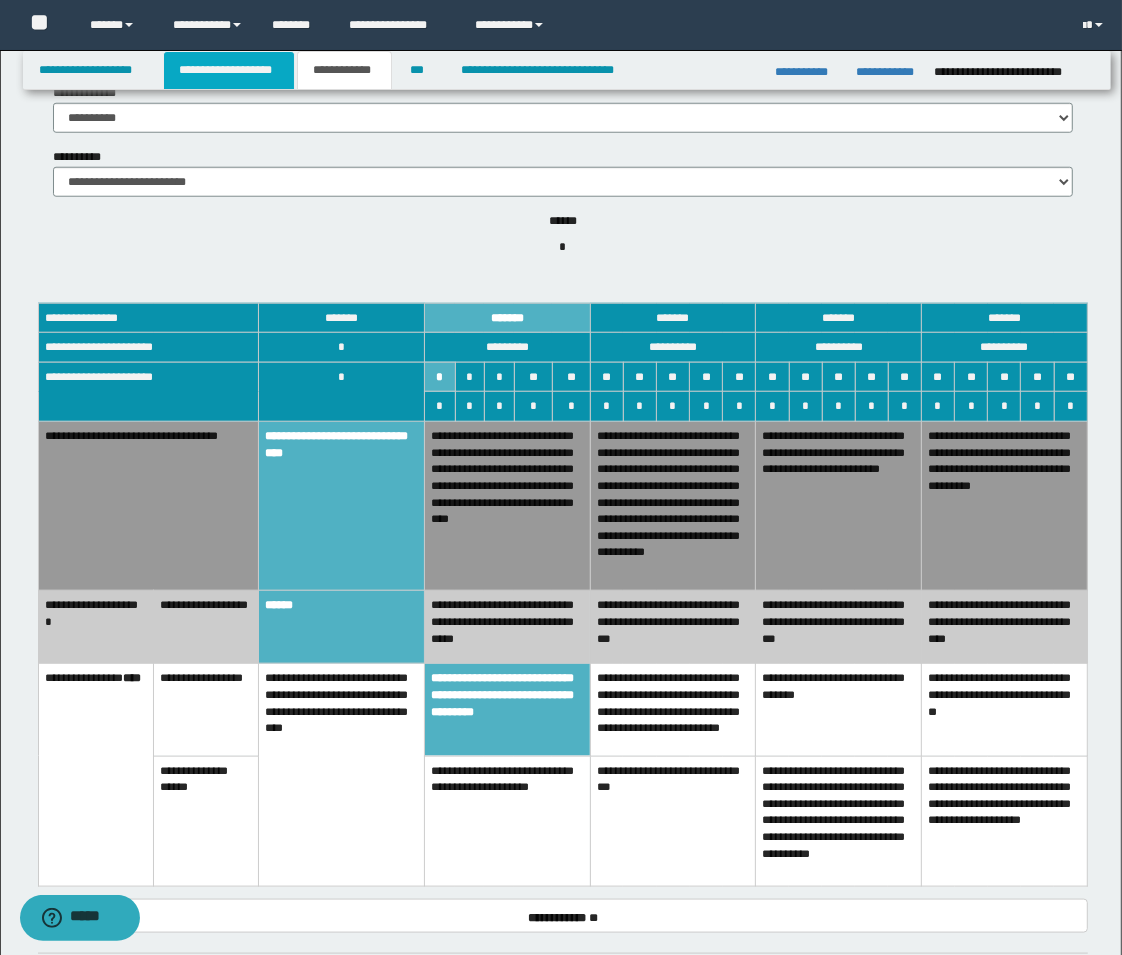 click on "**********" at bounding box center [229, 70] 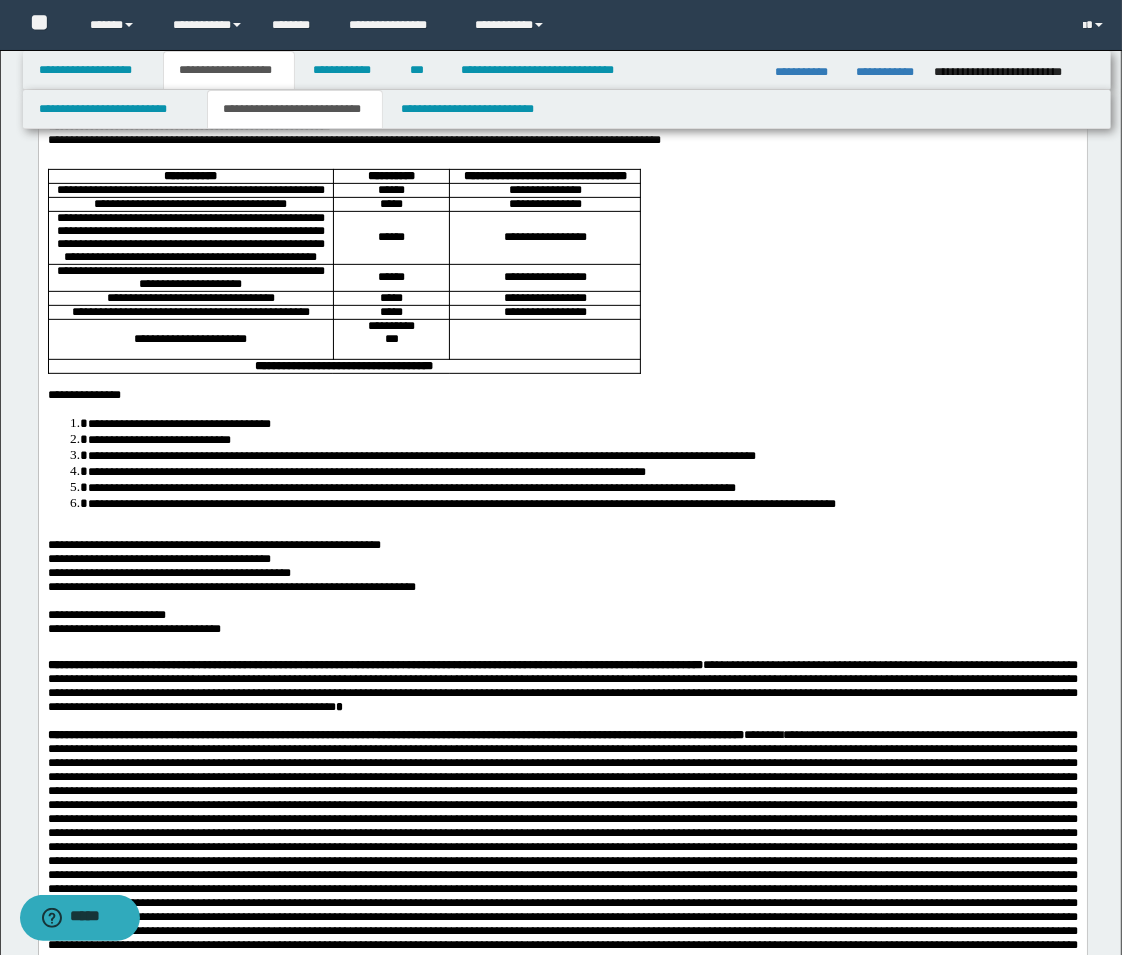 scroll, scrollTop: 551, scrollLeft: 0, axis: vertical 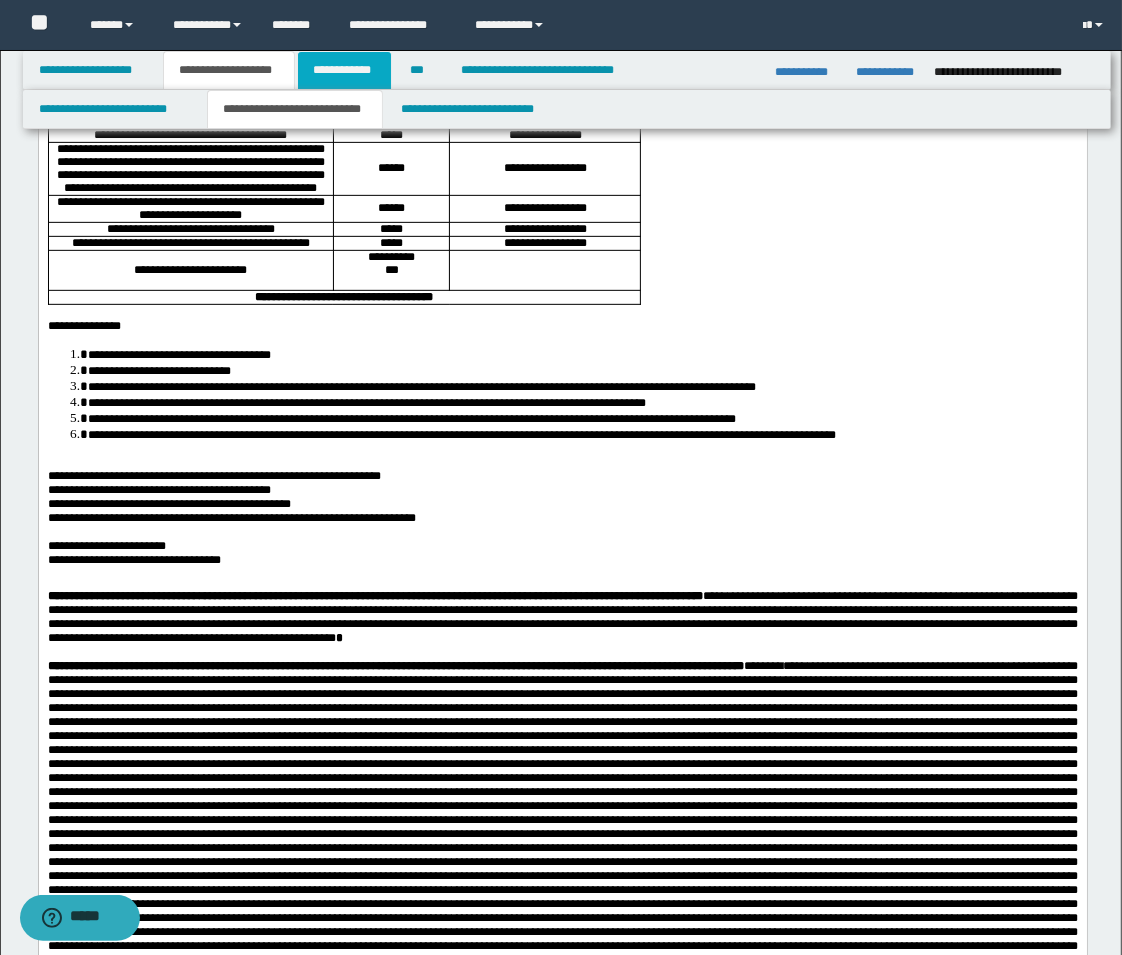 click on "**********" at bounding box center [344, 70] 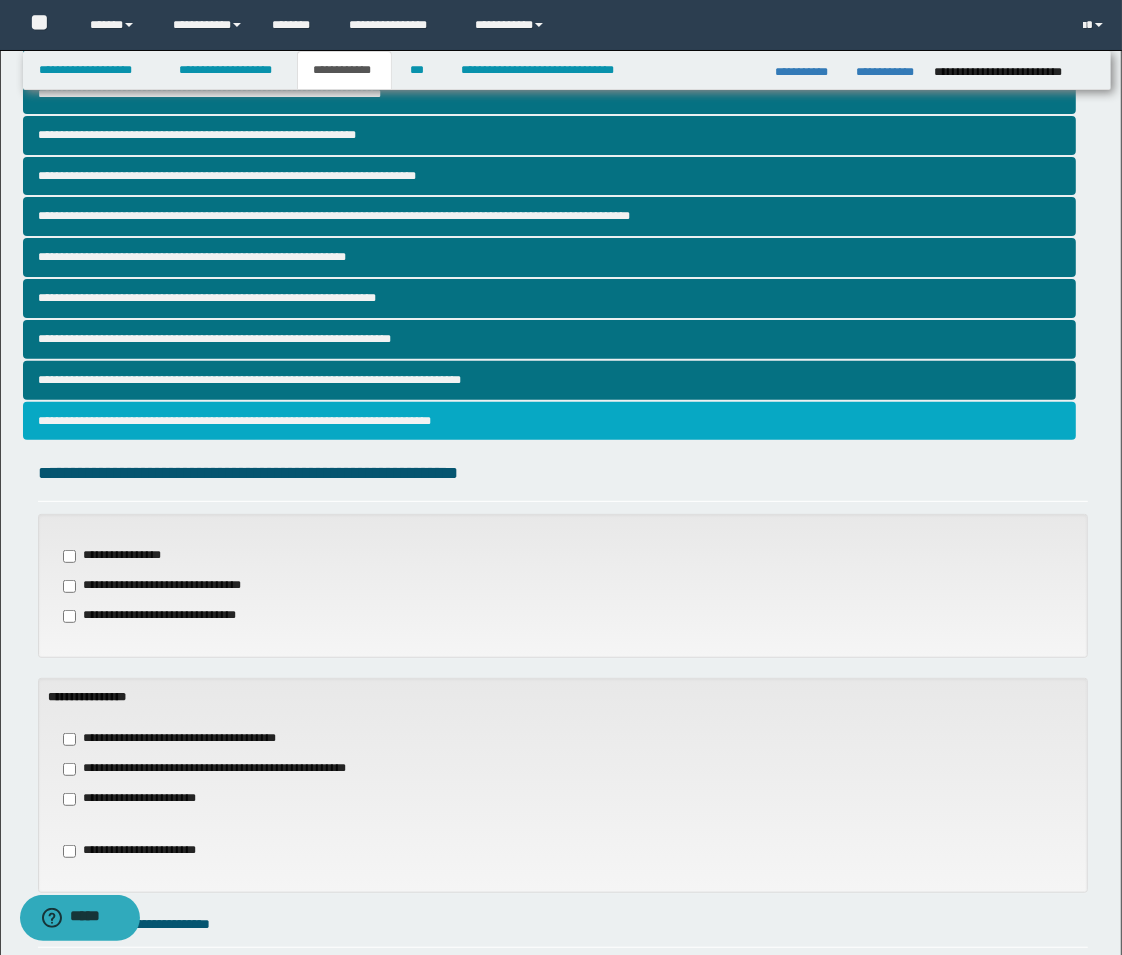 scroll, scrollTop: 297, scrollLeft: 0, axis: vertical 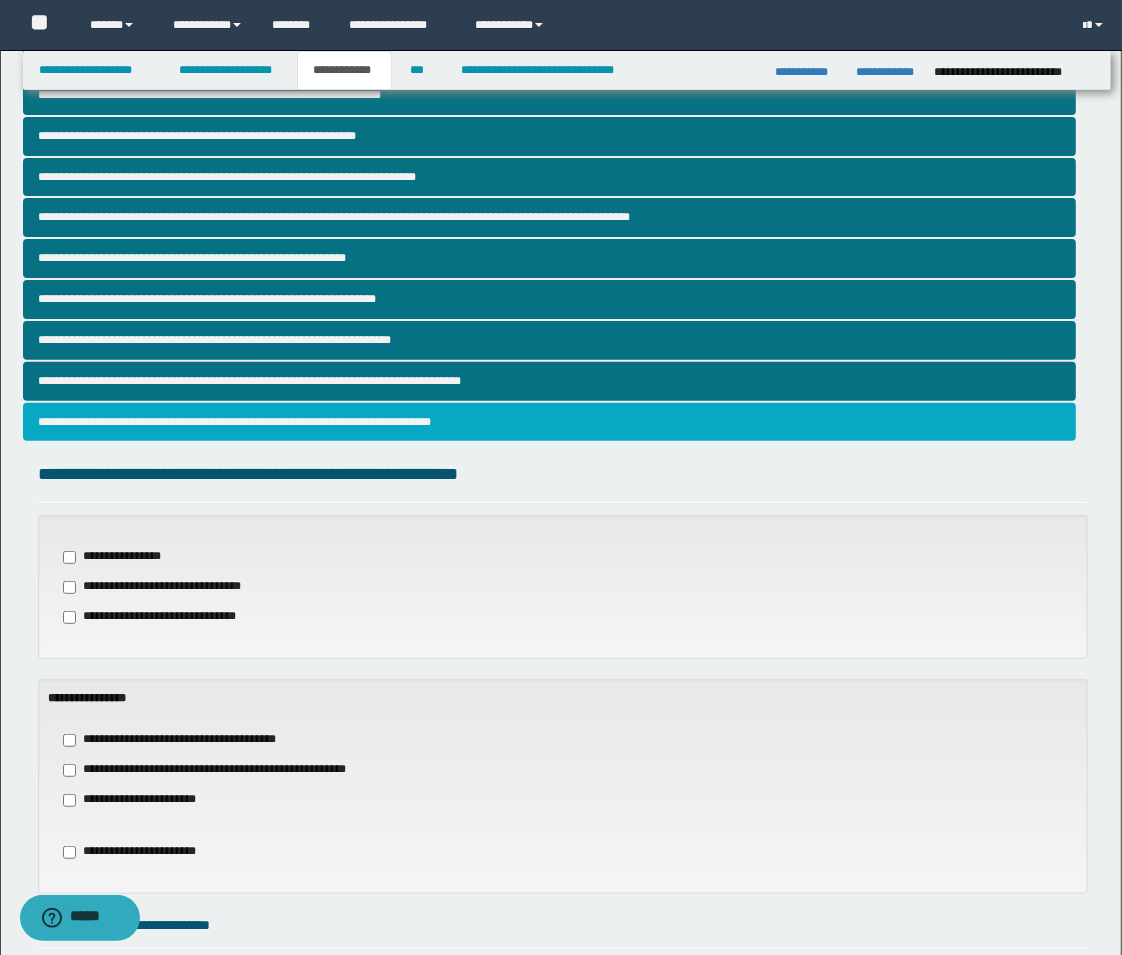 click on "**********" at bounding box center [549, 422] 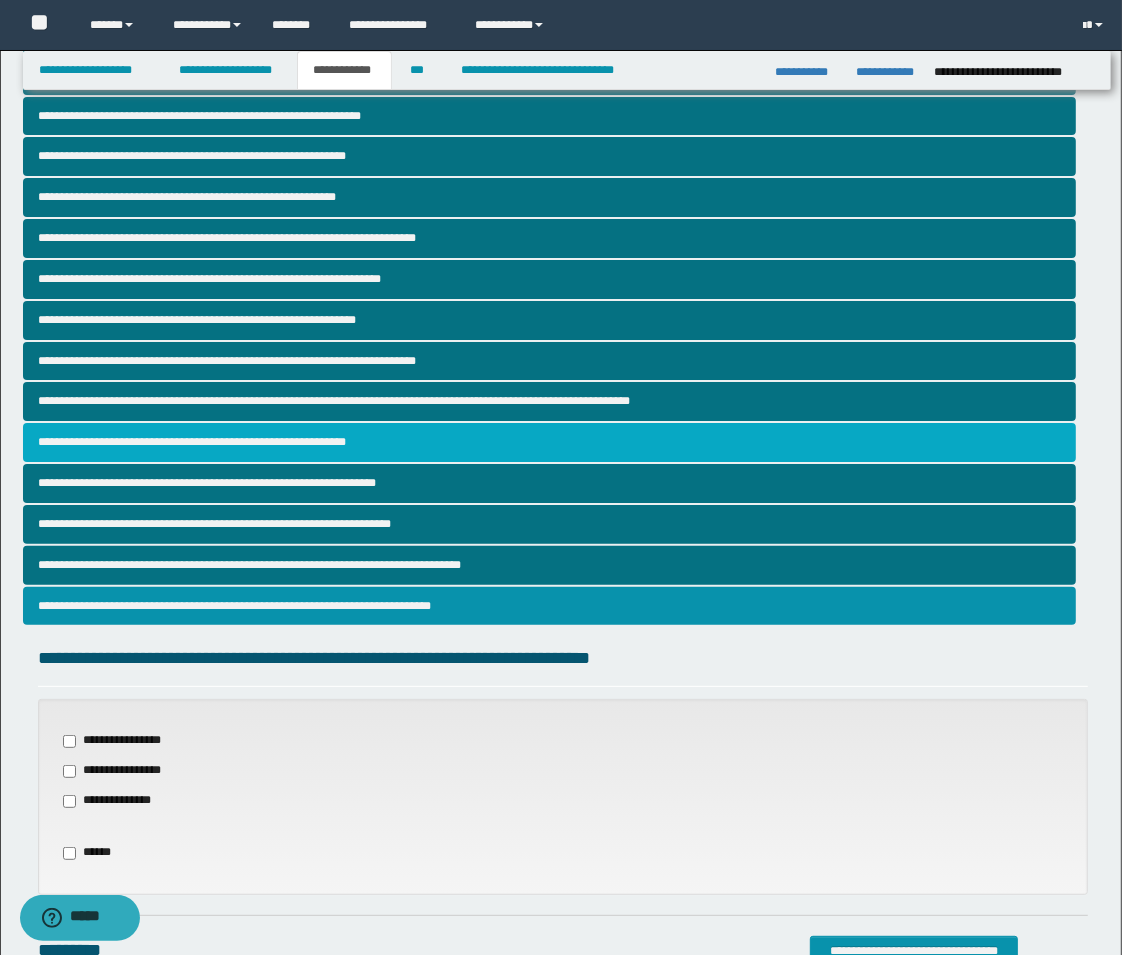 scroll, scrollTop: 412, scrollLeft: 0, axis: vertical 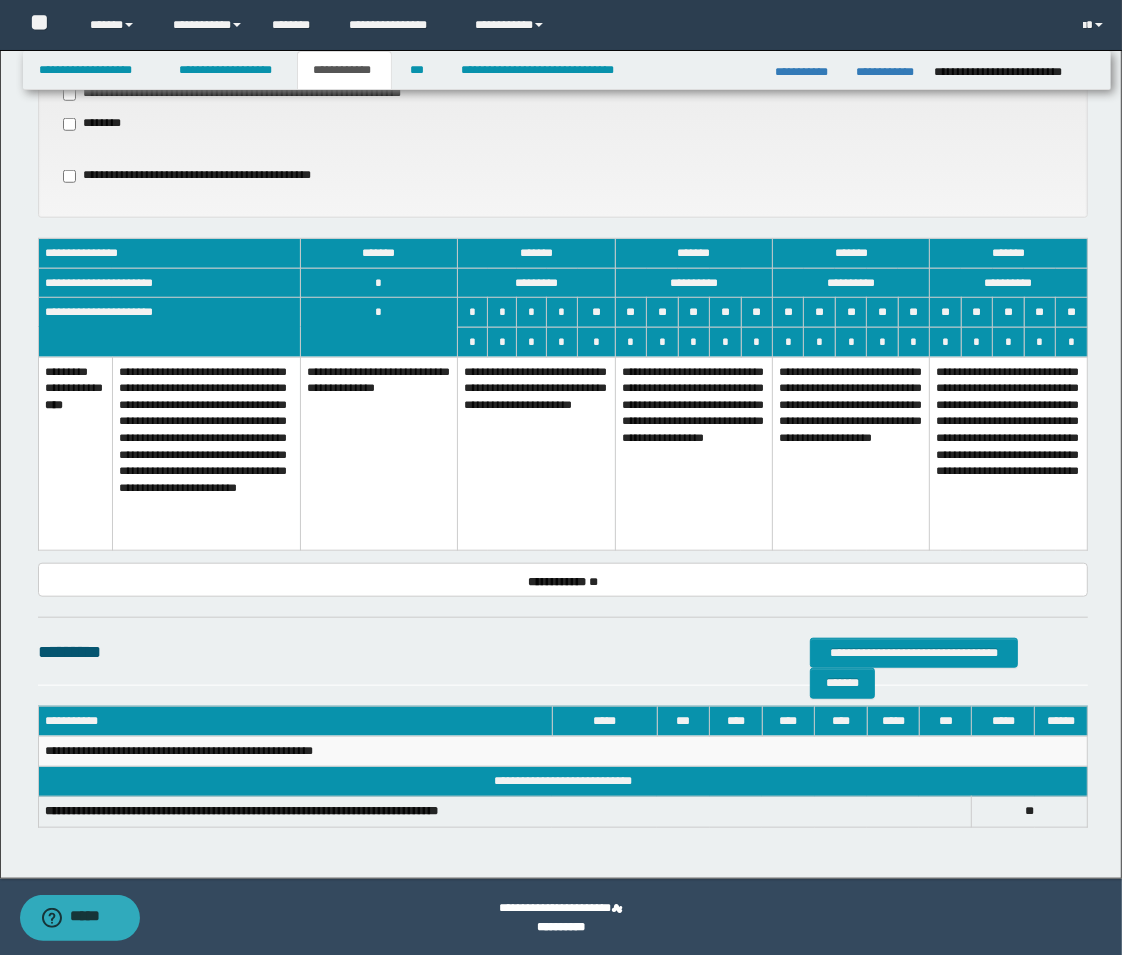 click on "**********" at bounding box center [536, 454] 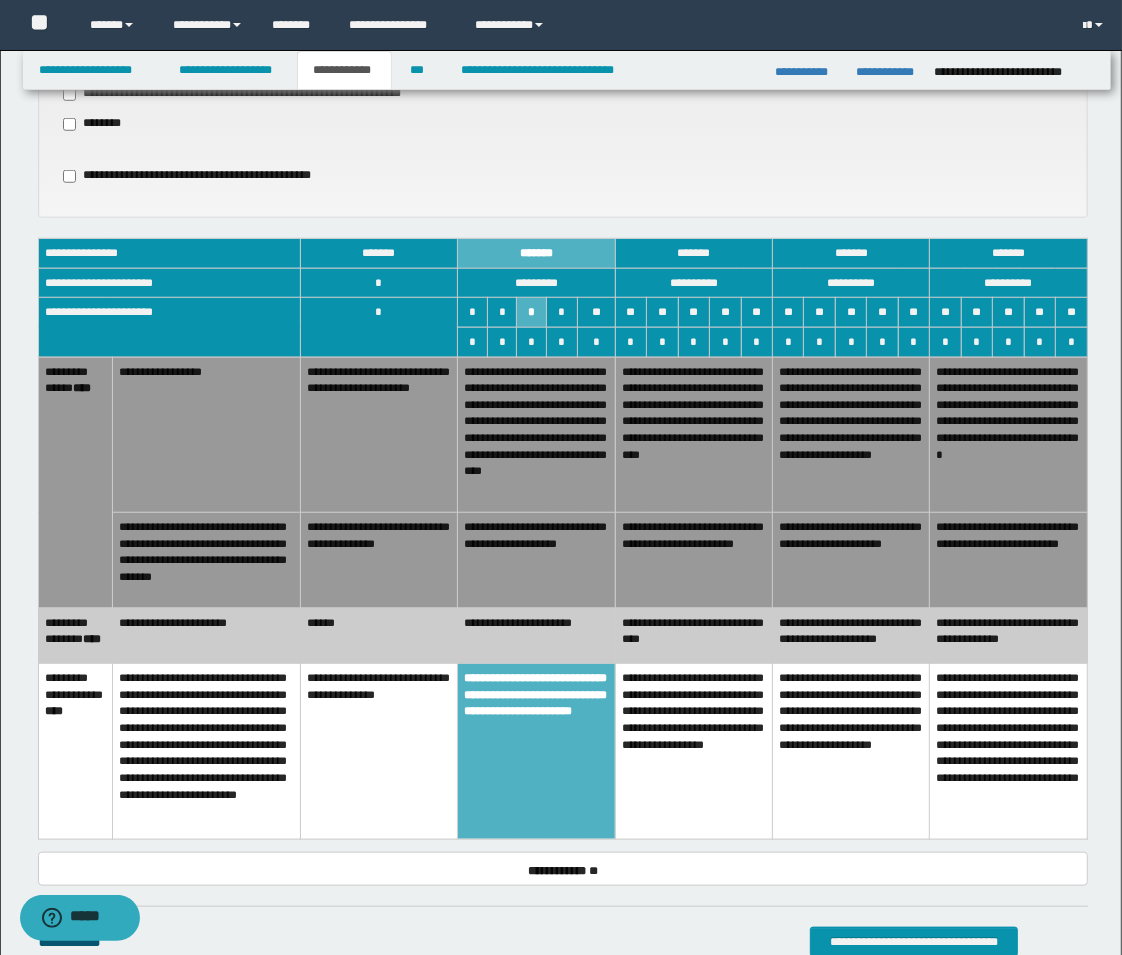 click on "******" at bounding box center (378, 636) 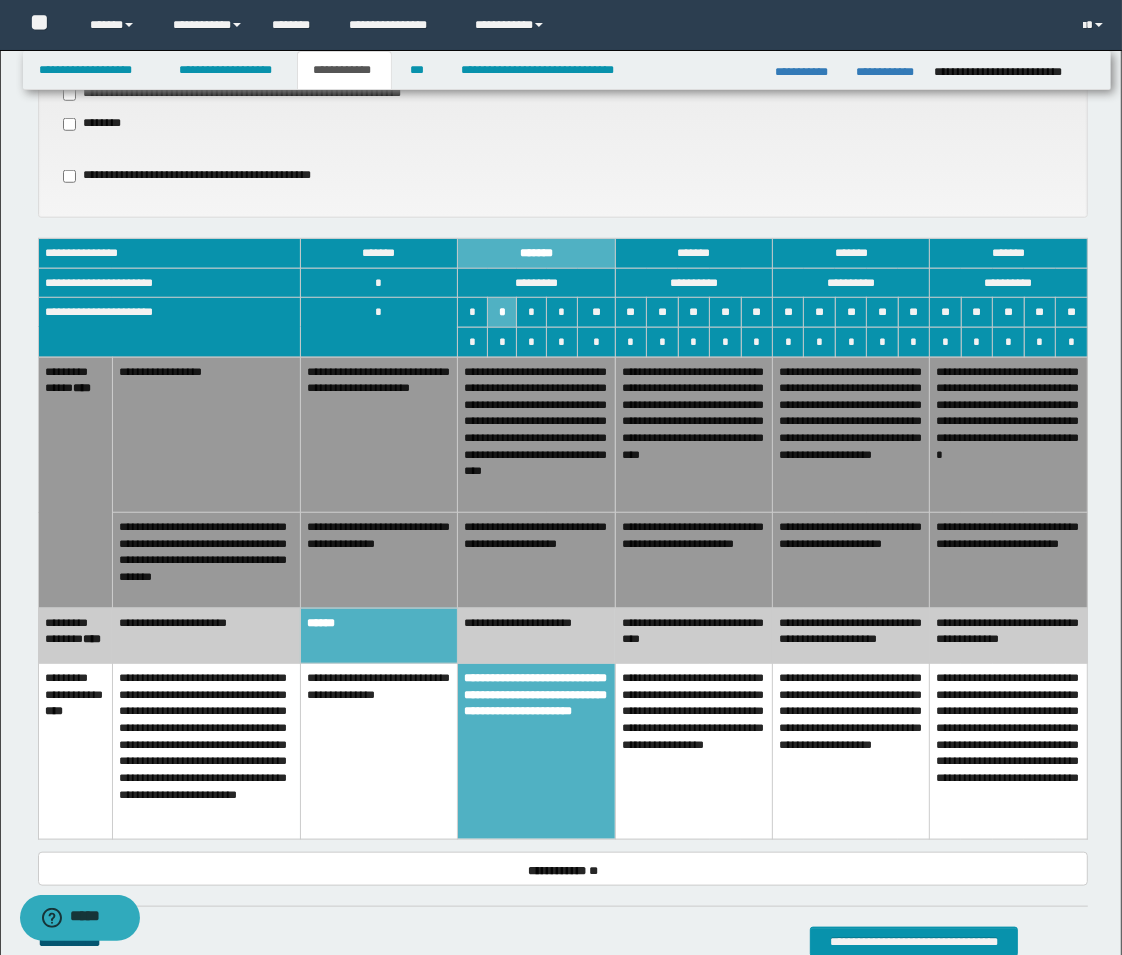 click on "**********" at bounding box center (536, 434) 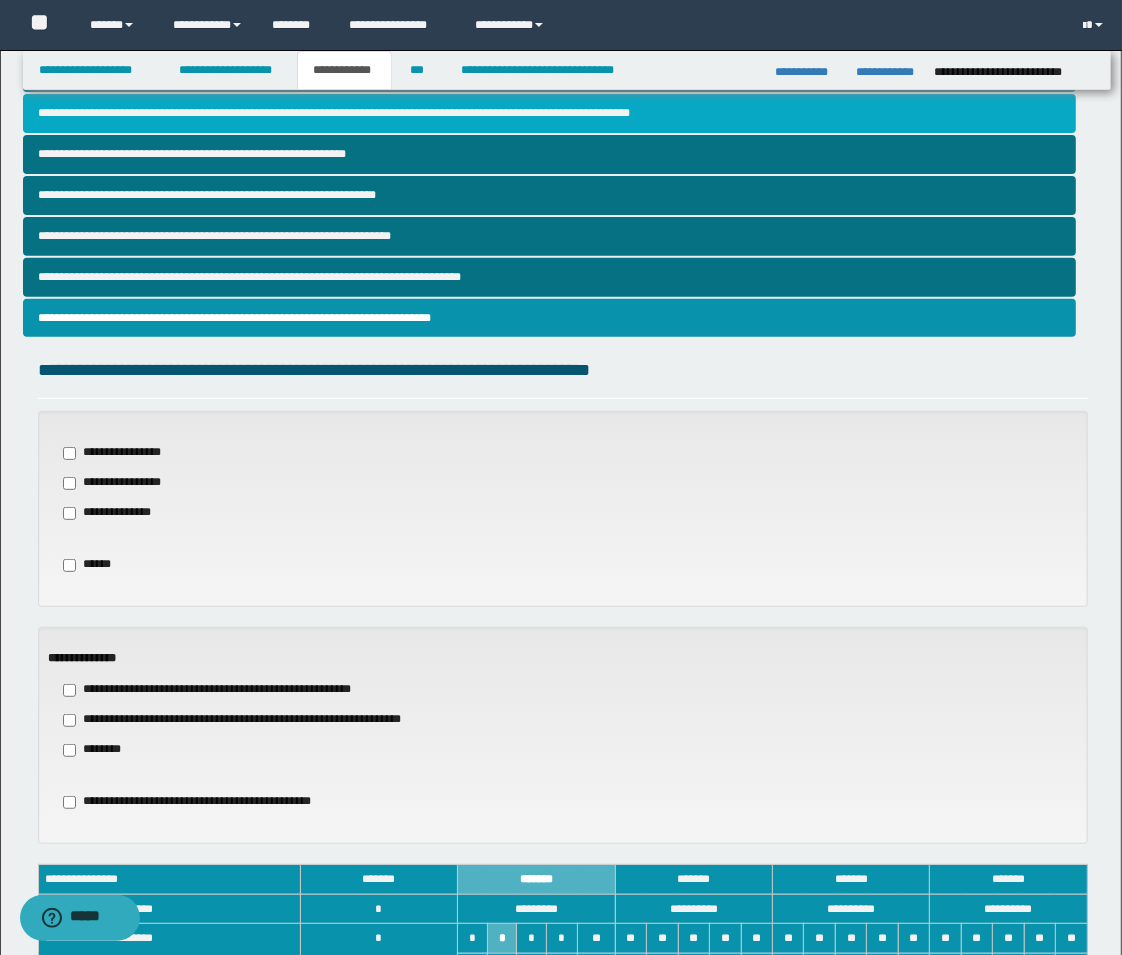 scroll, scrollTop: 361, scrollLeft: 0, axis: vertical 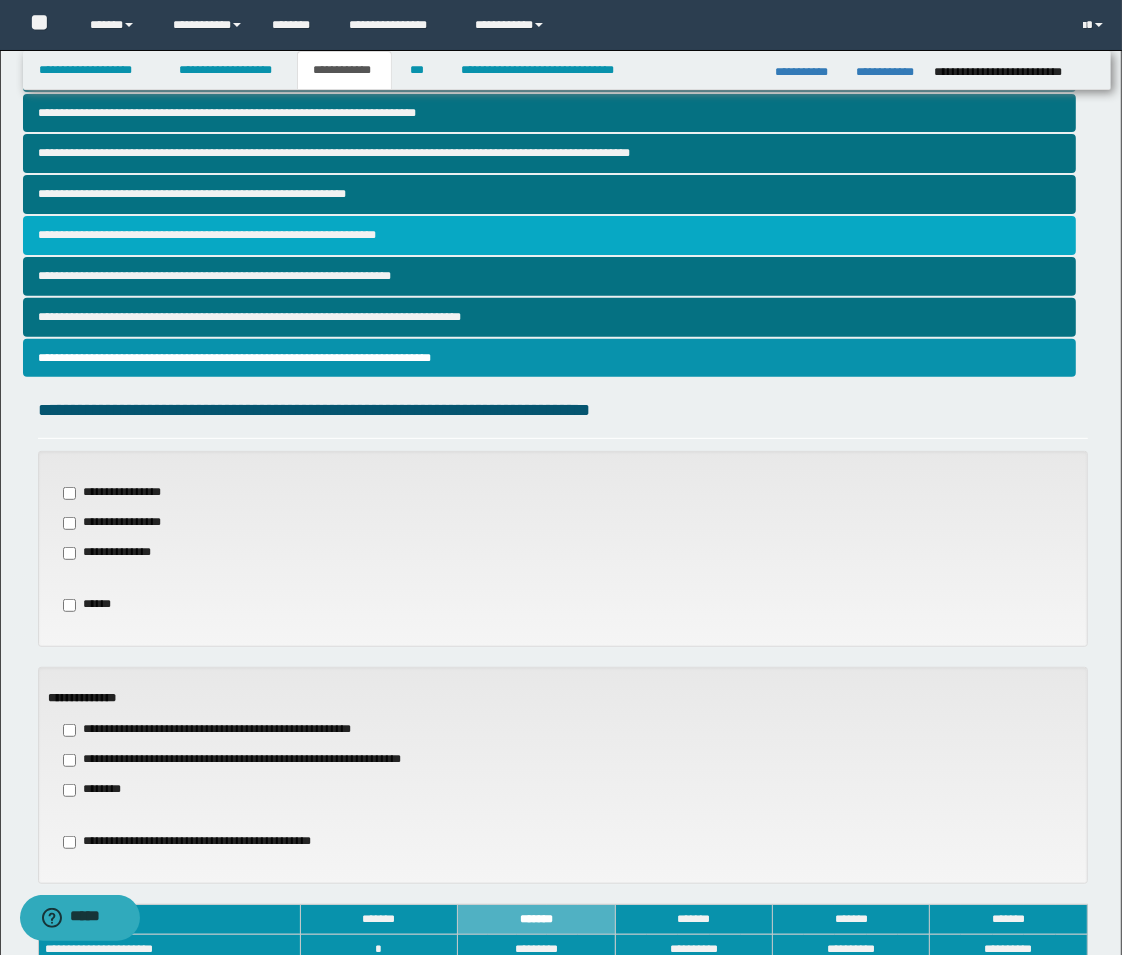 click on "**********" at bounding box center [549, 235] 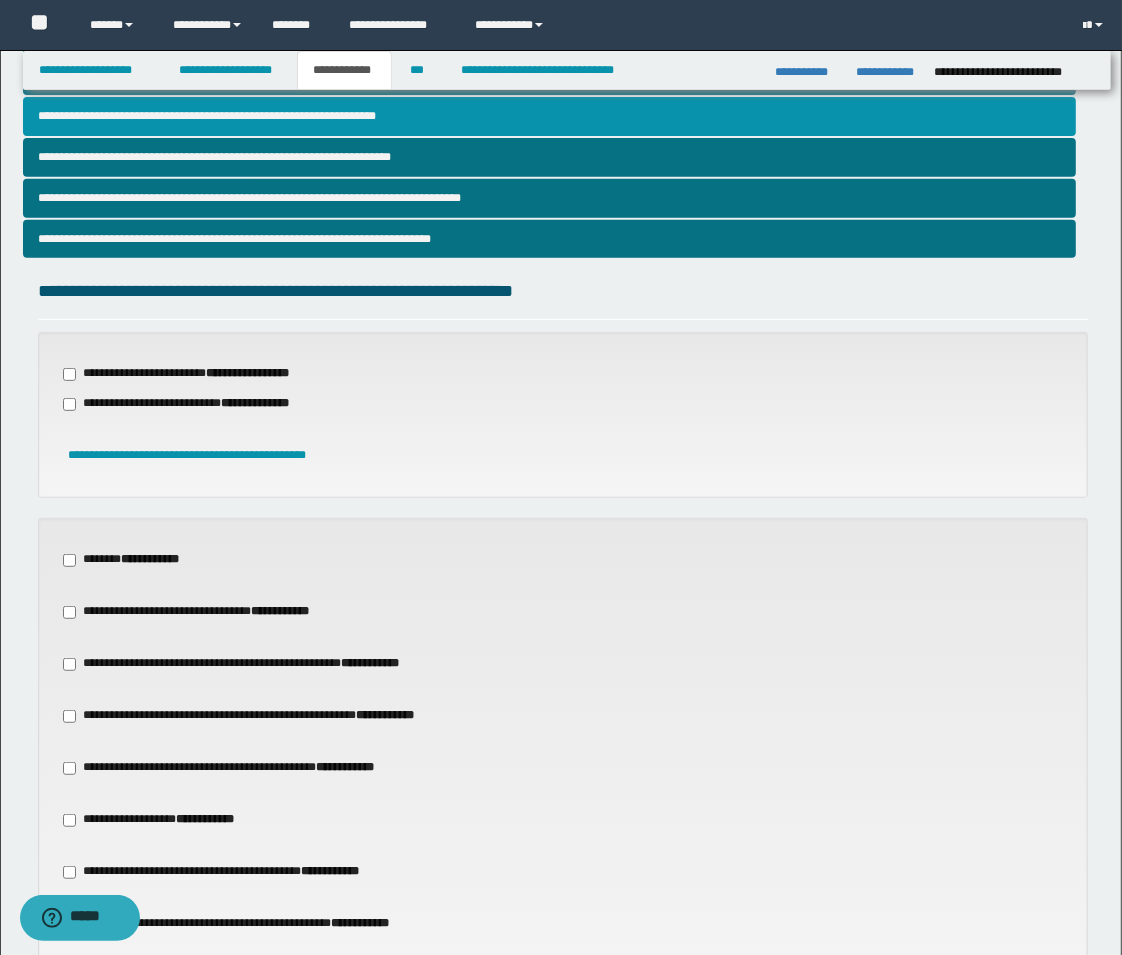 scroll, scrollTop: 666, scrollLeft: 0, axis: vertical 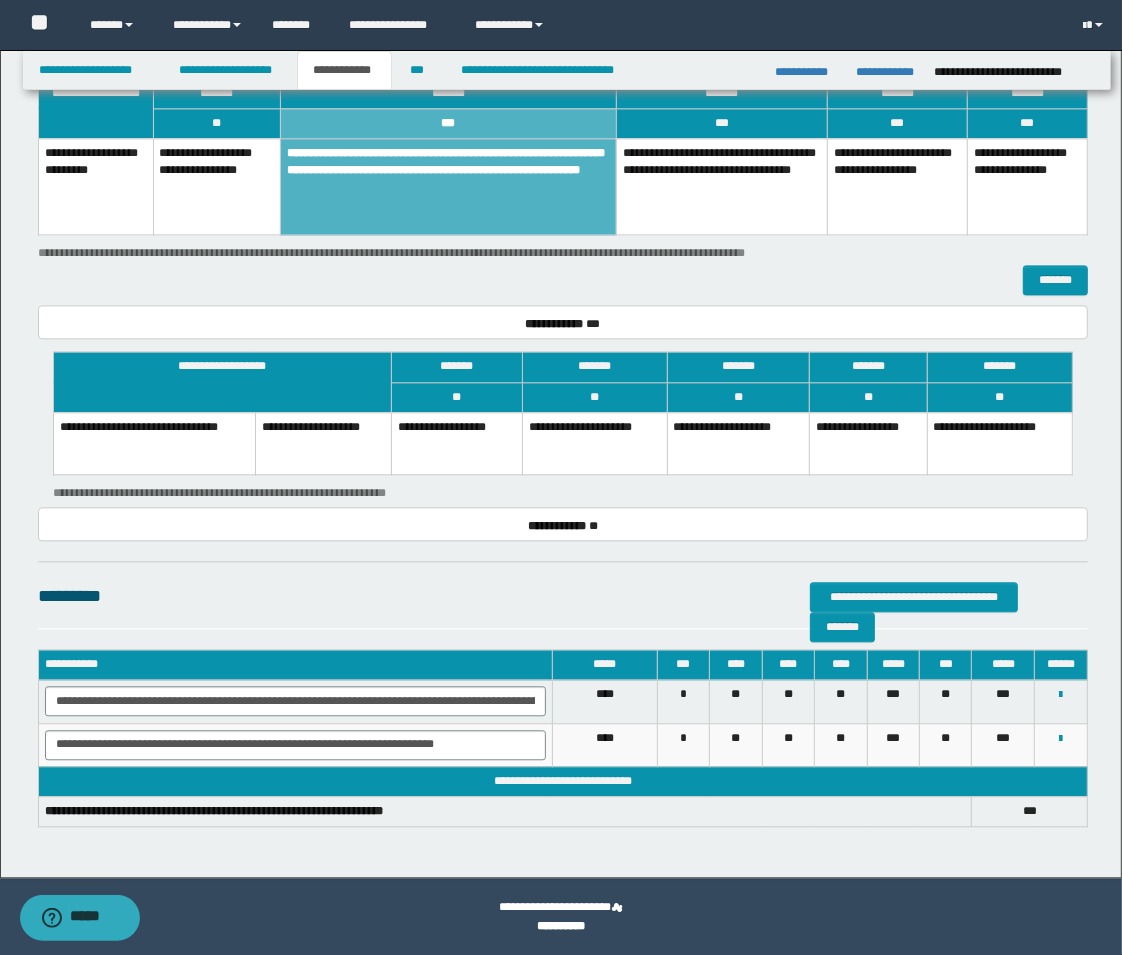 click on "**********" at bounding box center [595, 443] 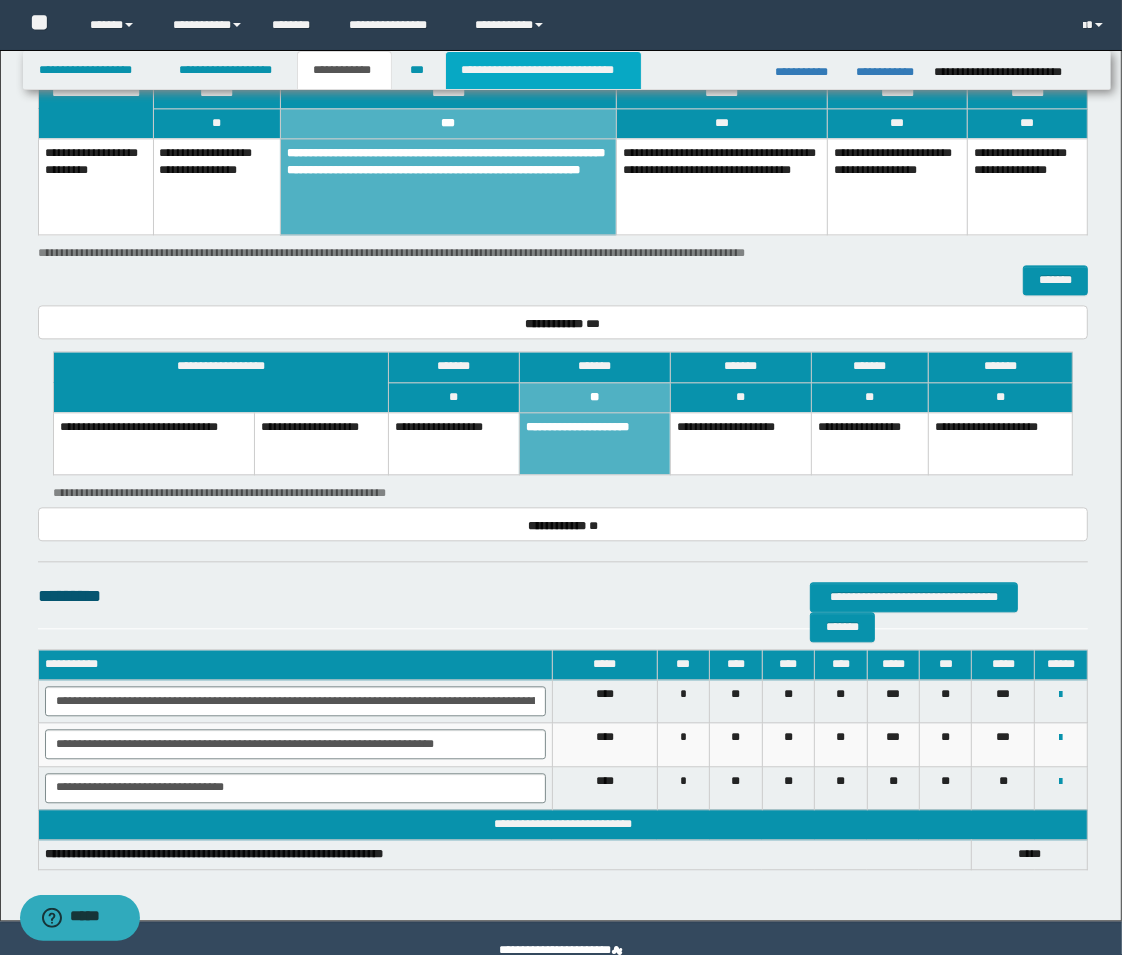 click on "**********" at bounding box center [543, 70] 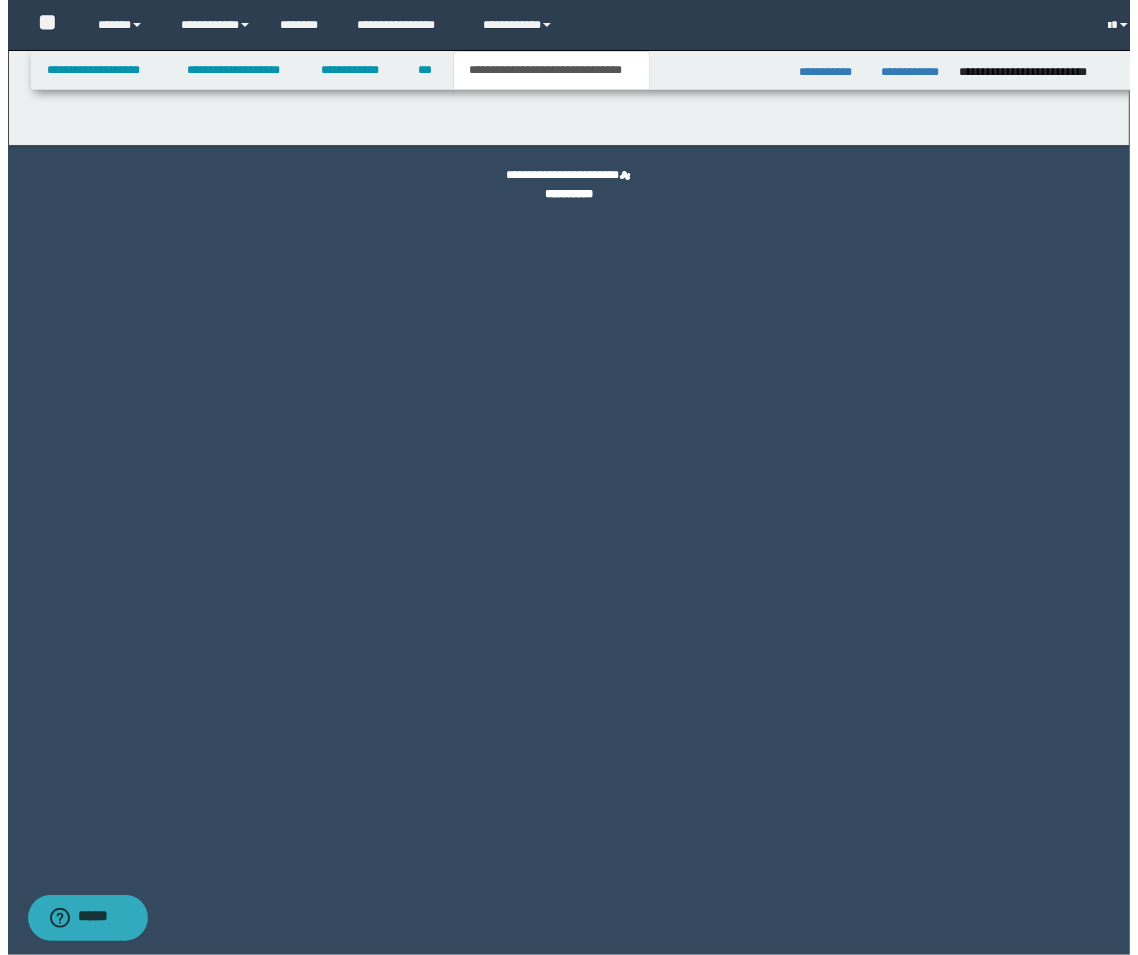 scroll, scrollTop: 0, scrollLeft: 0, axis: both 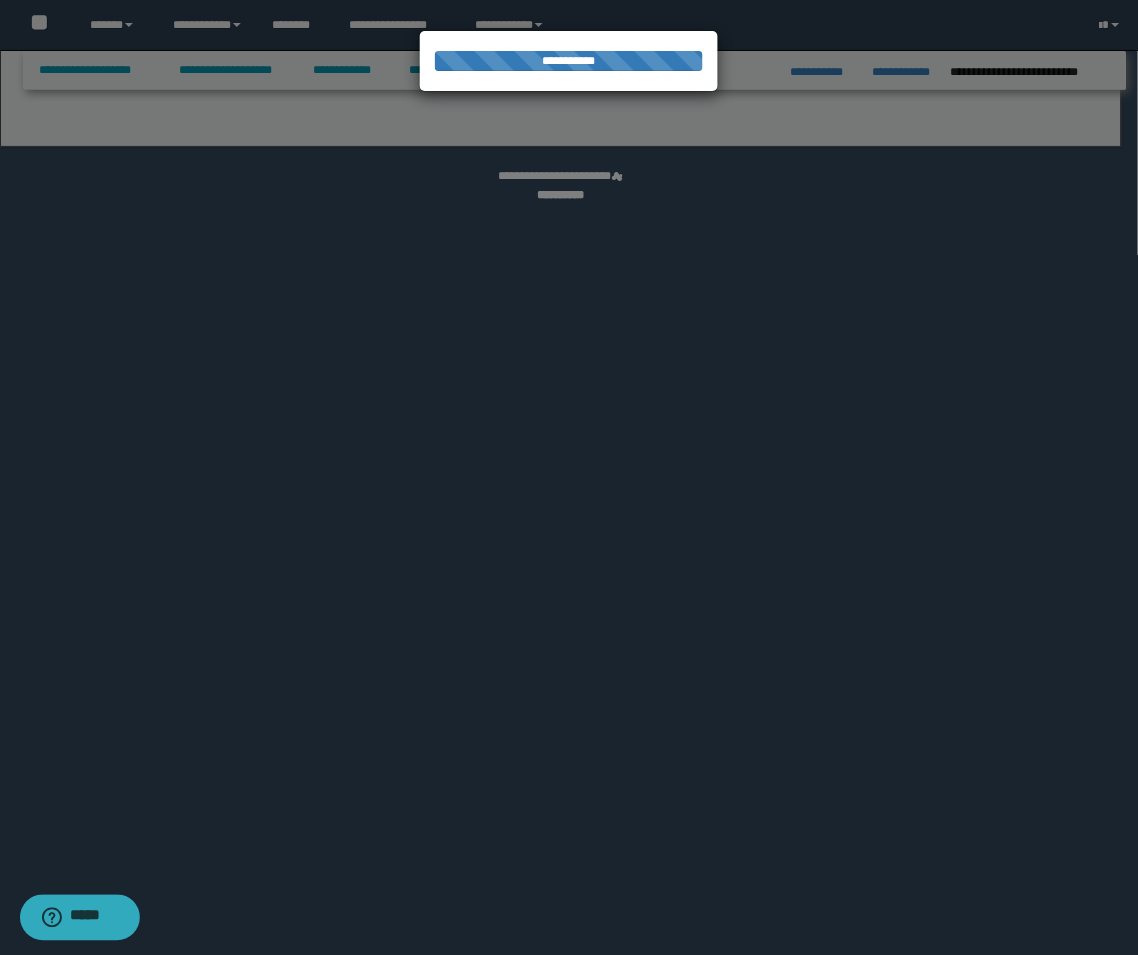 select on "*" 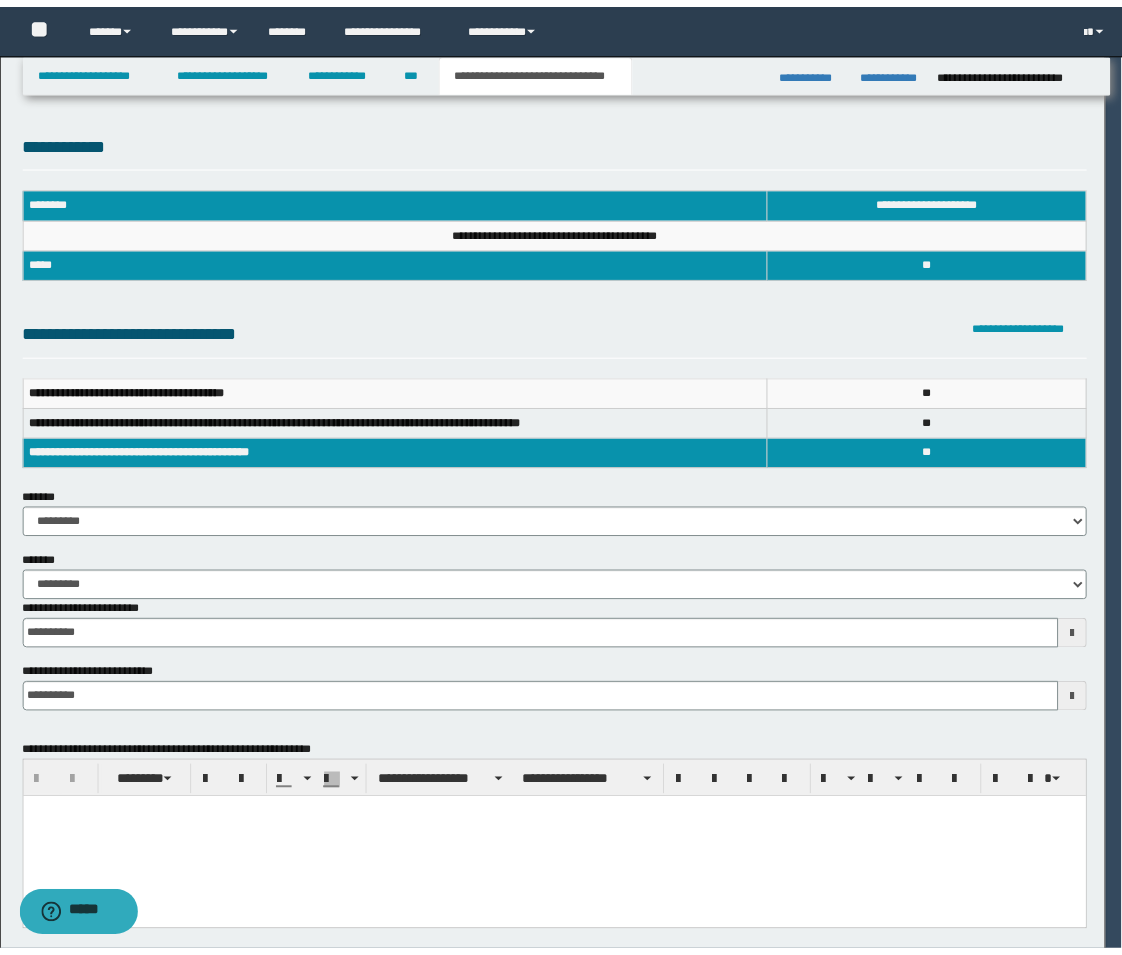 scroll, scrollTop: 0, scrollLeft: 0, axis: both 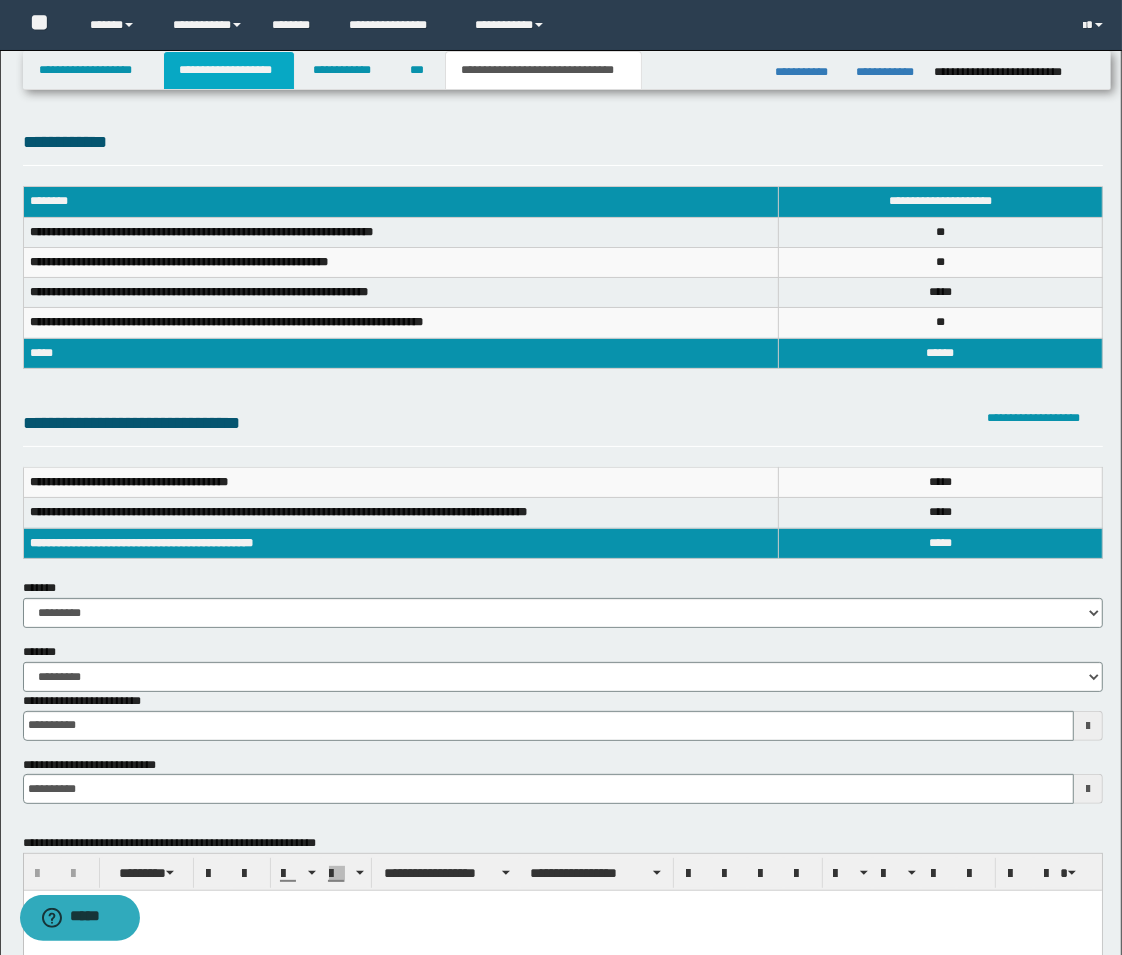 click on "**********" at bounding box center (229, 70) 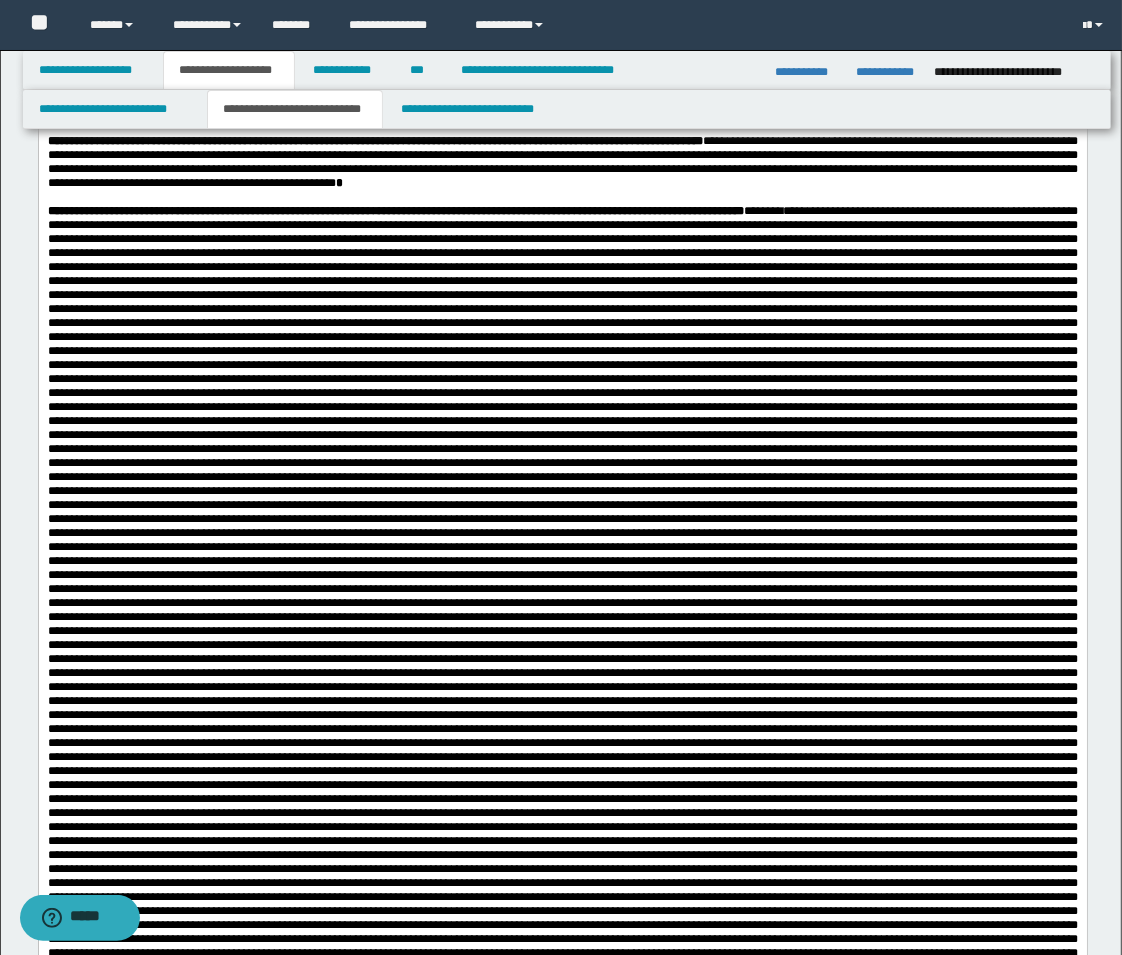 scroll, scrollTop: 1333, scrollLeft: 0, axis: vertical 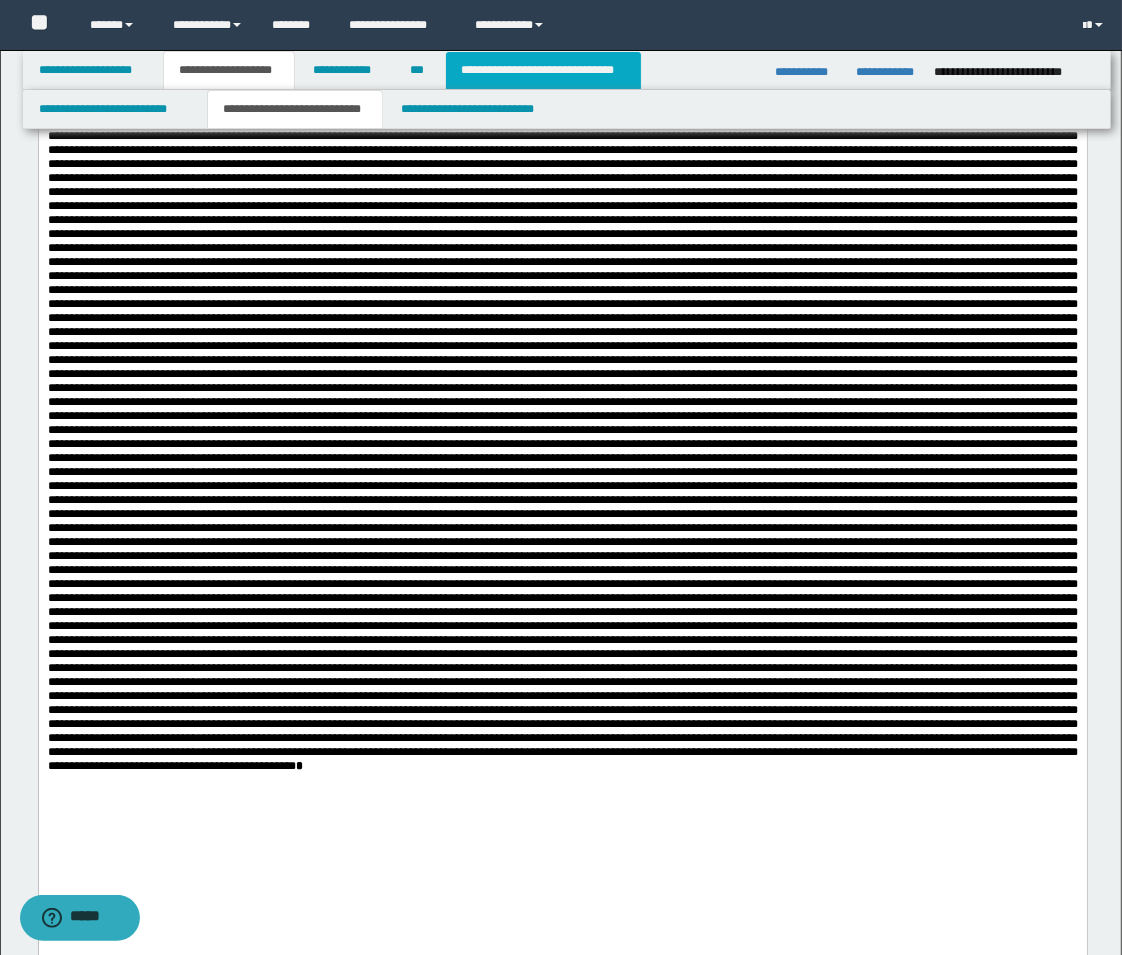 click on "**********" at bounding box center (543, 70) 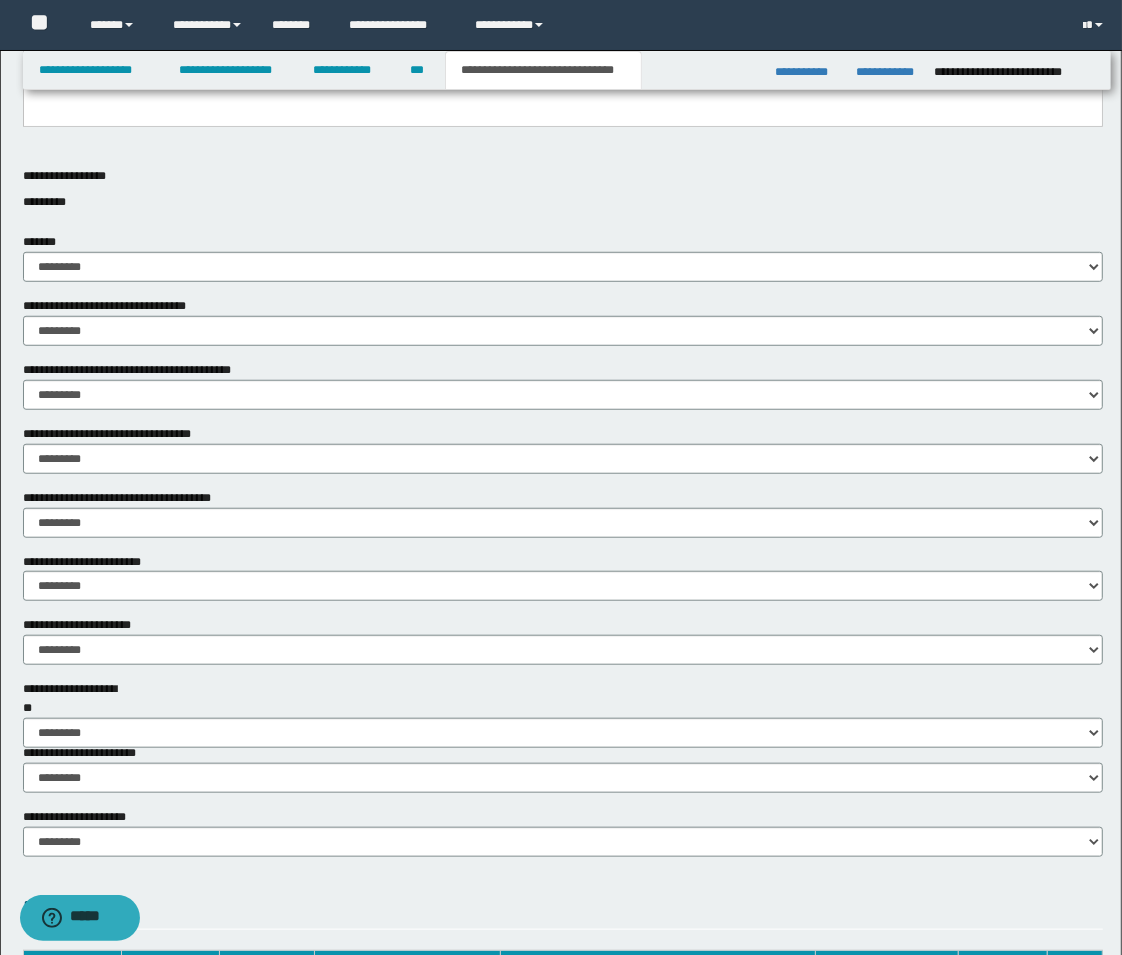 scroll, scrollTop: 888, scrollLeft: 0, axis: vertical 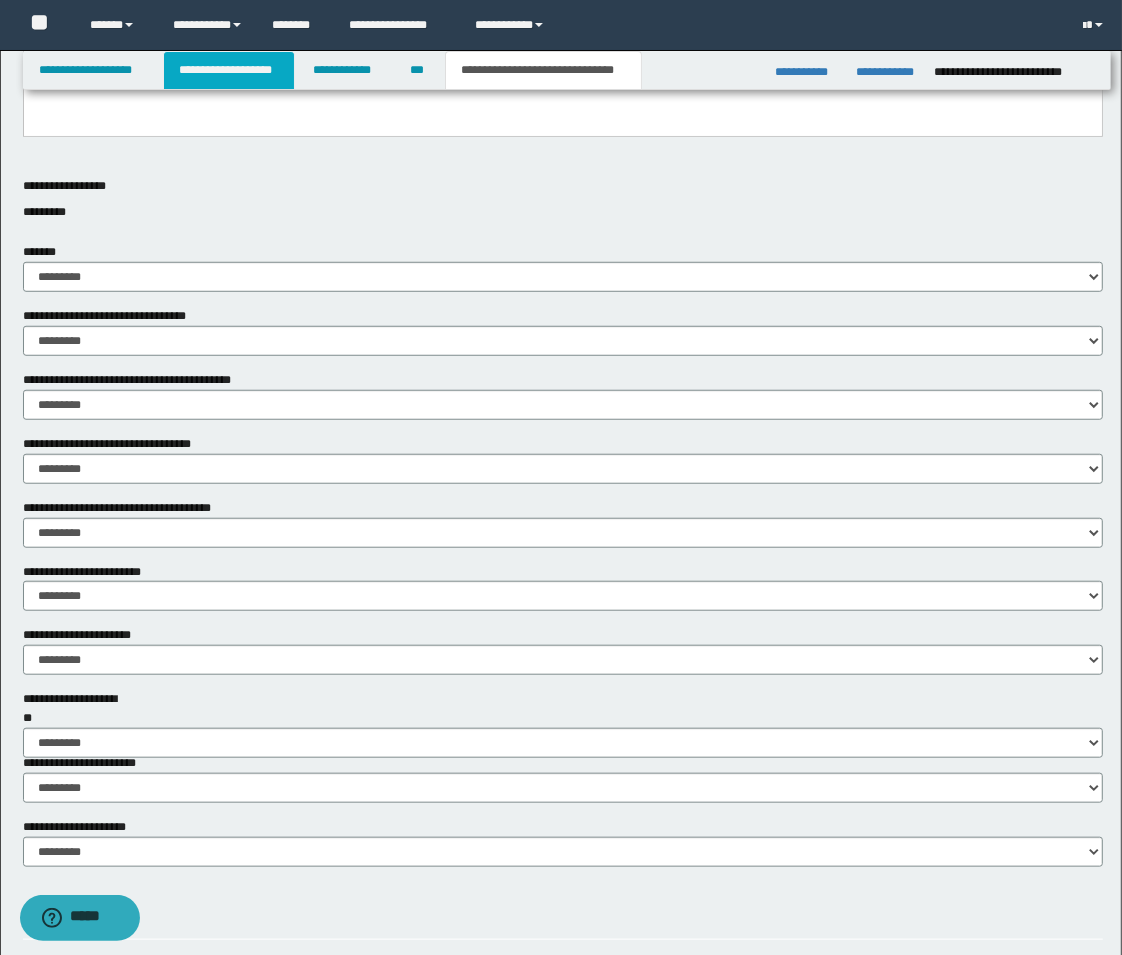 click on "**********" at bounding box center (229, 70) 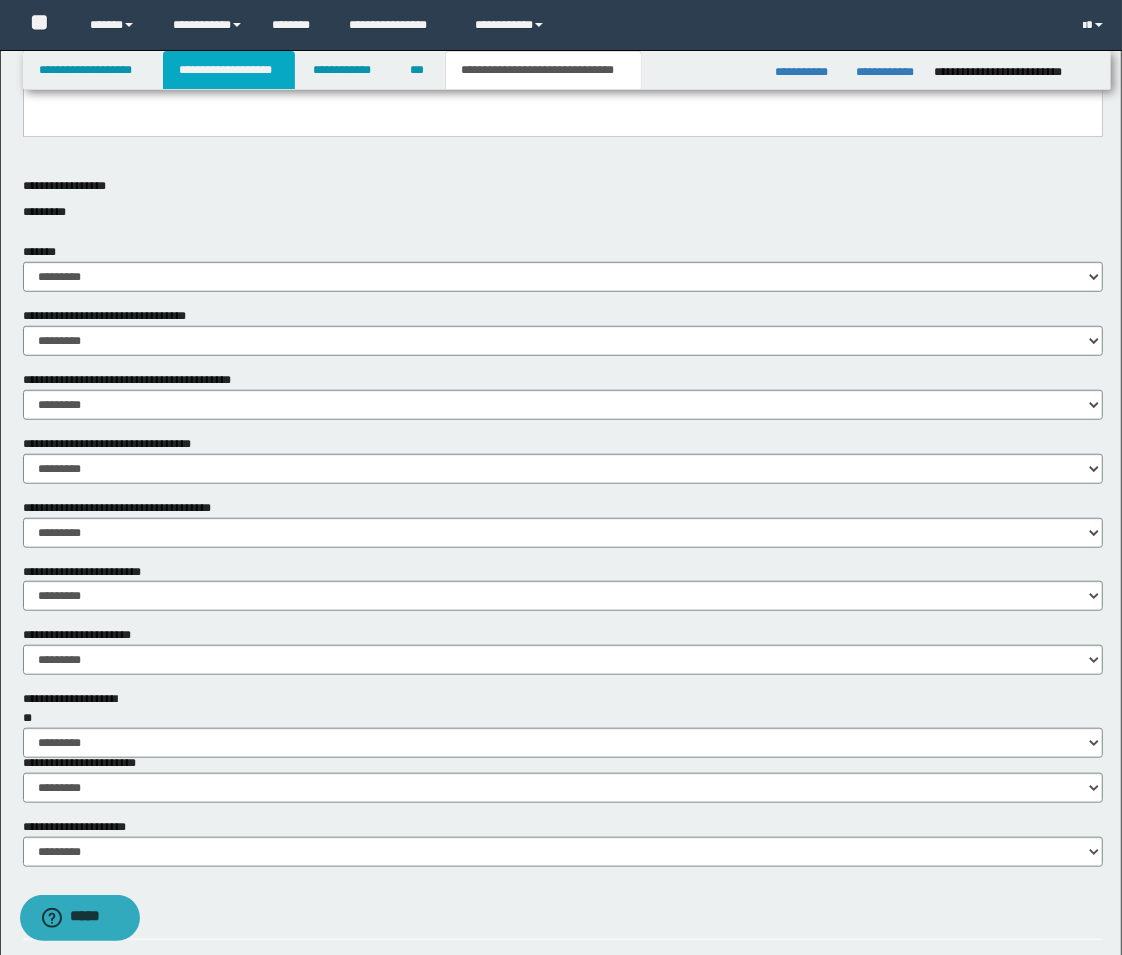 scroll, scrollTop: 920, scrollLeft: 0, axis: vertical 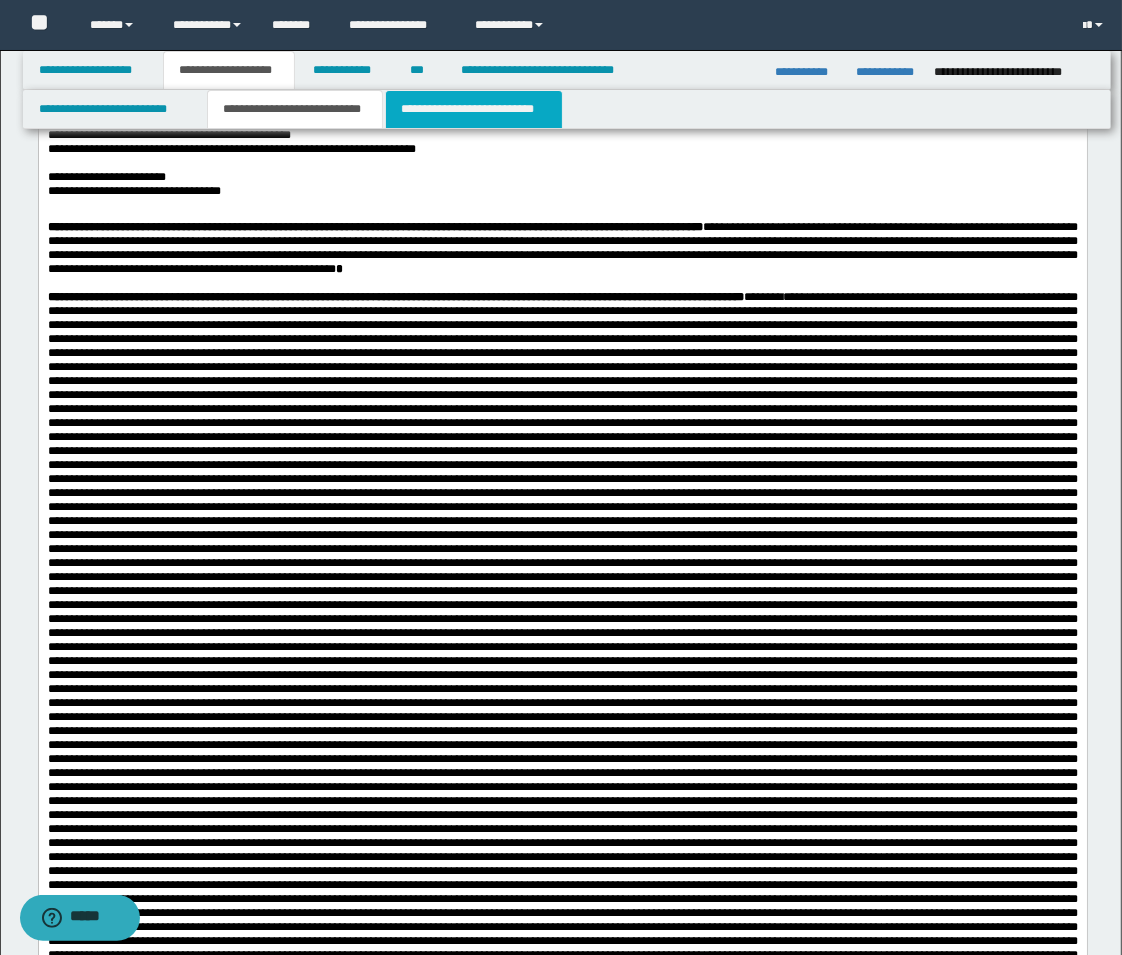 click on "**********" at bounding box center [474, 109] 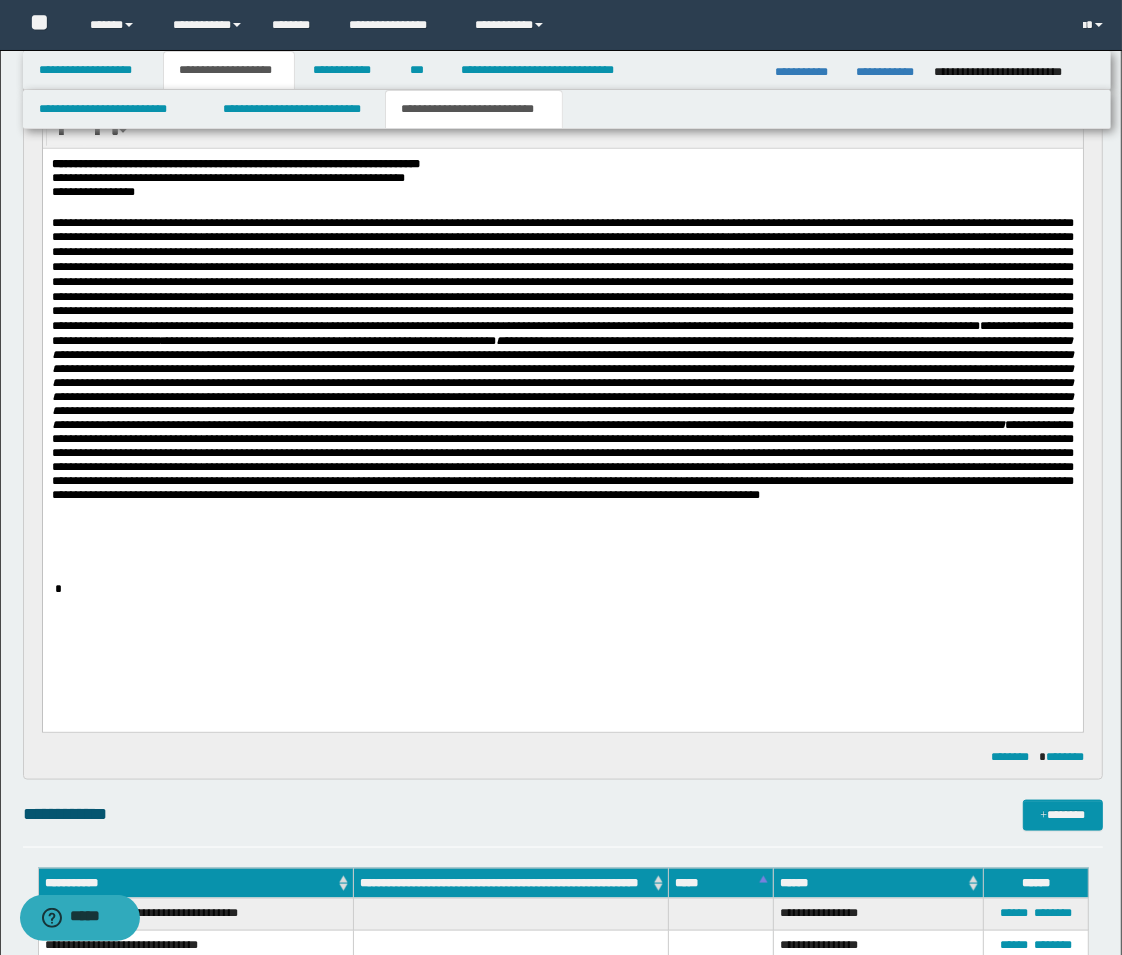 scroll, scrollTop: 1364, scrollLeft: 0, axis: vertical 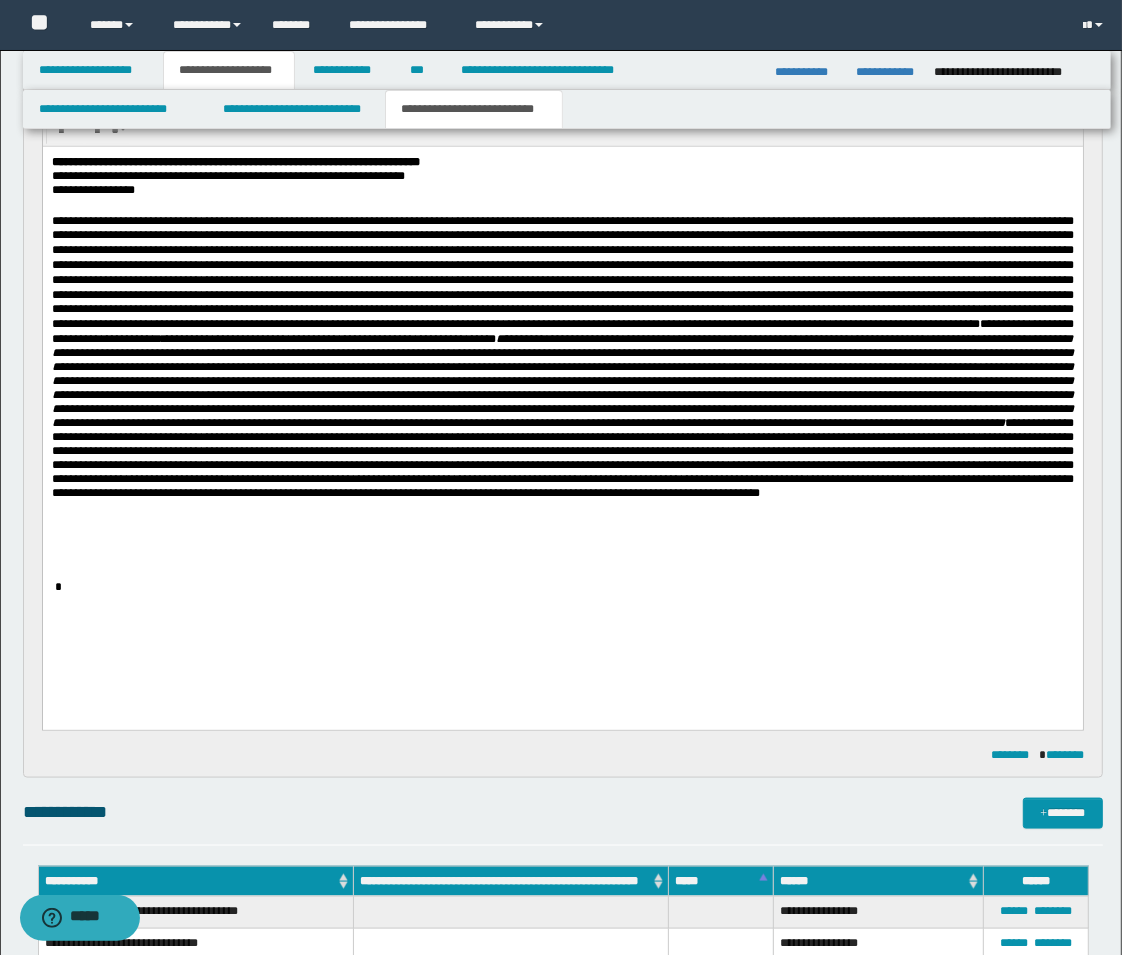 click on "**********" at bounding box center (562, 408) 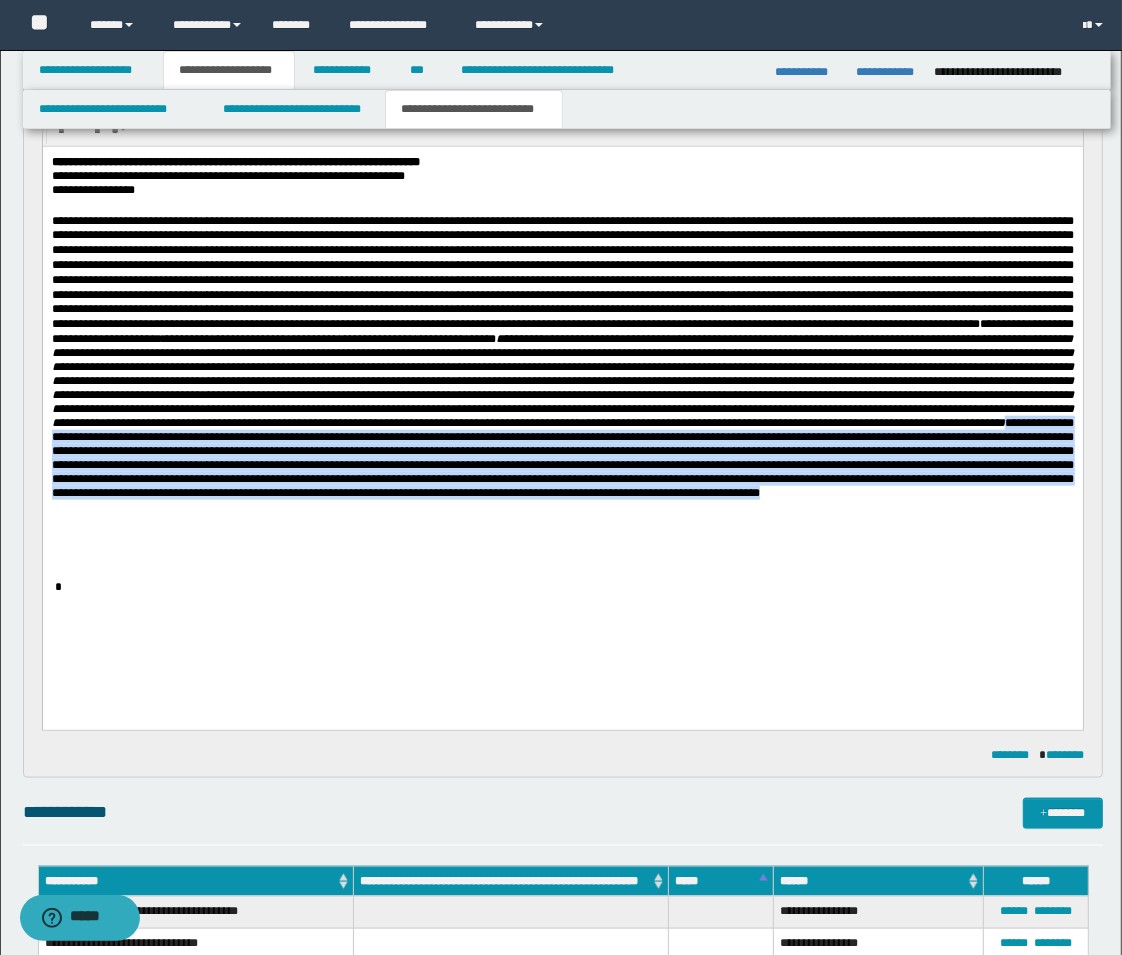 drag, startPoint x: 565, startPoint y: 495, endPoint x: 783, endPoint y: 583, distance: 235.09148 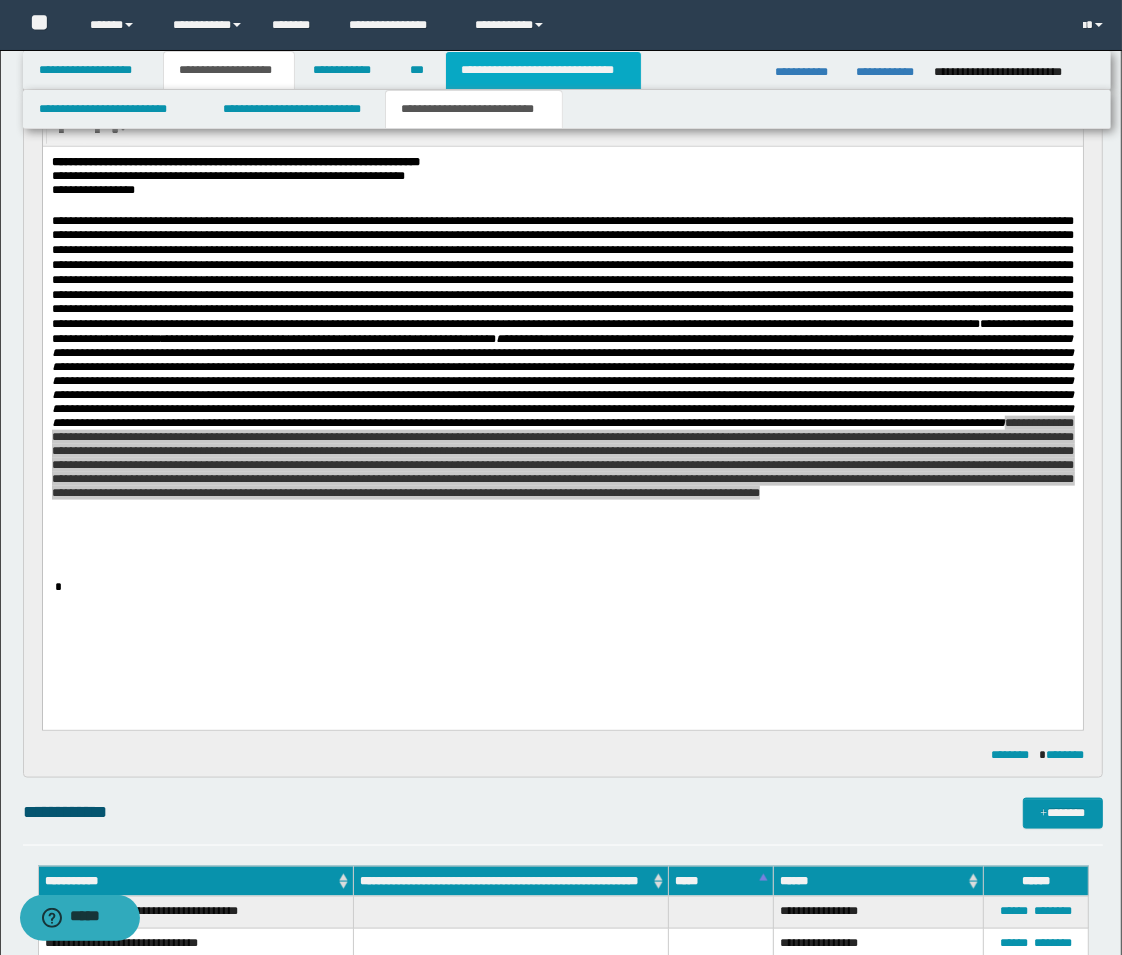 click on "**********" at bounding box center (543, 70) 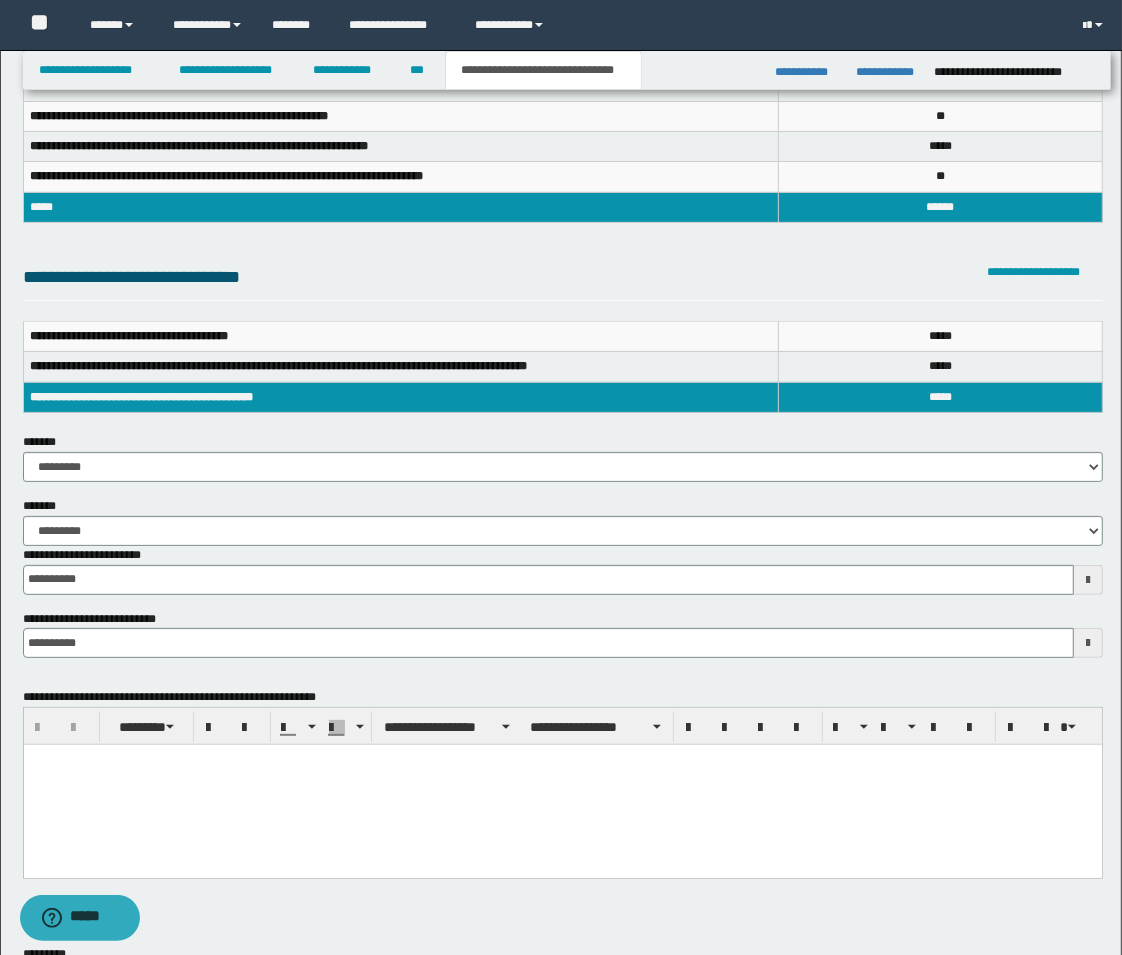 scroll, scrollTop: 111, scrollLeft: 0, axis: vertical 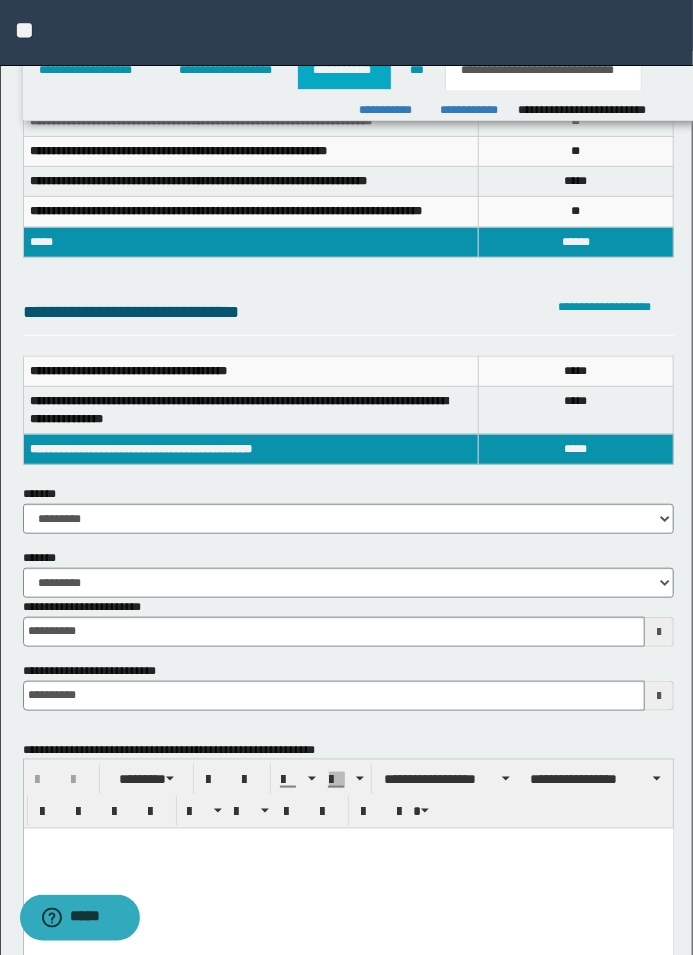 click on "**********" at bounding box center [344, 70] 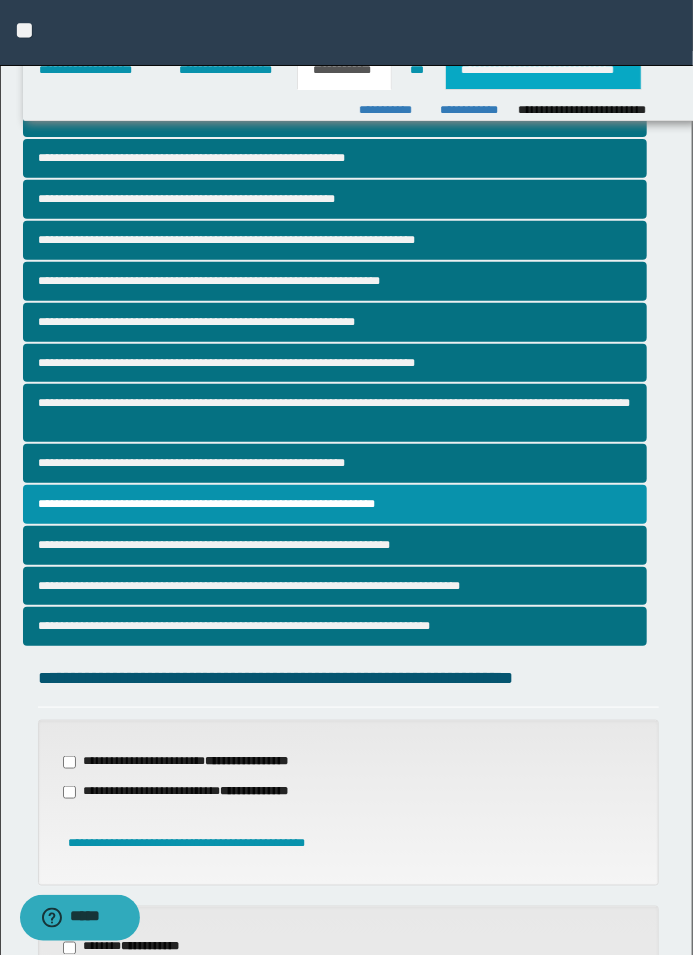 click on "**********" at bounding box center (543, 70) 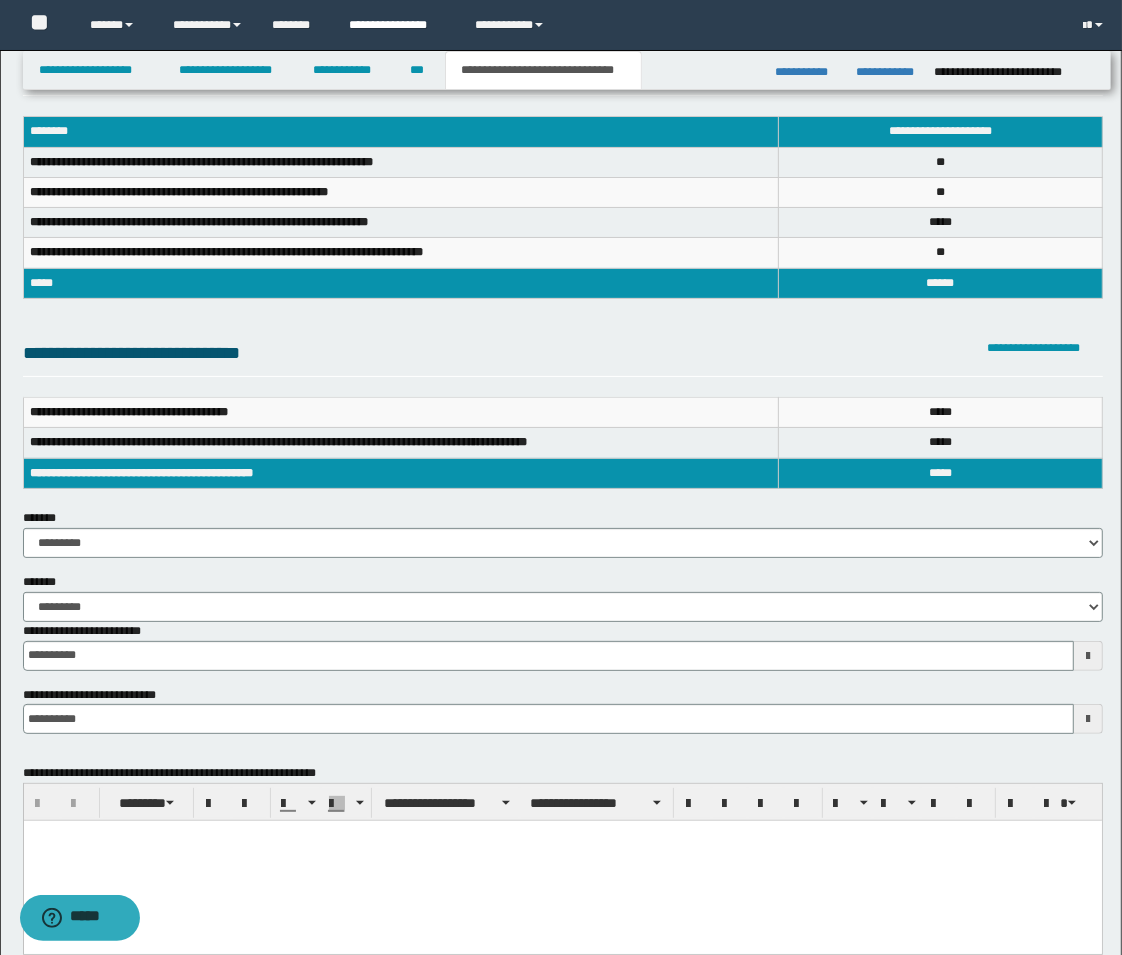 scroll, scrollTop: 0, scrollLeft: 0, axis: both 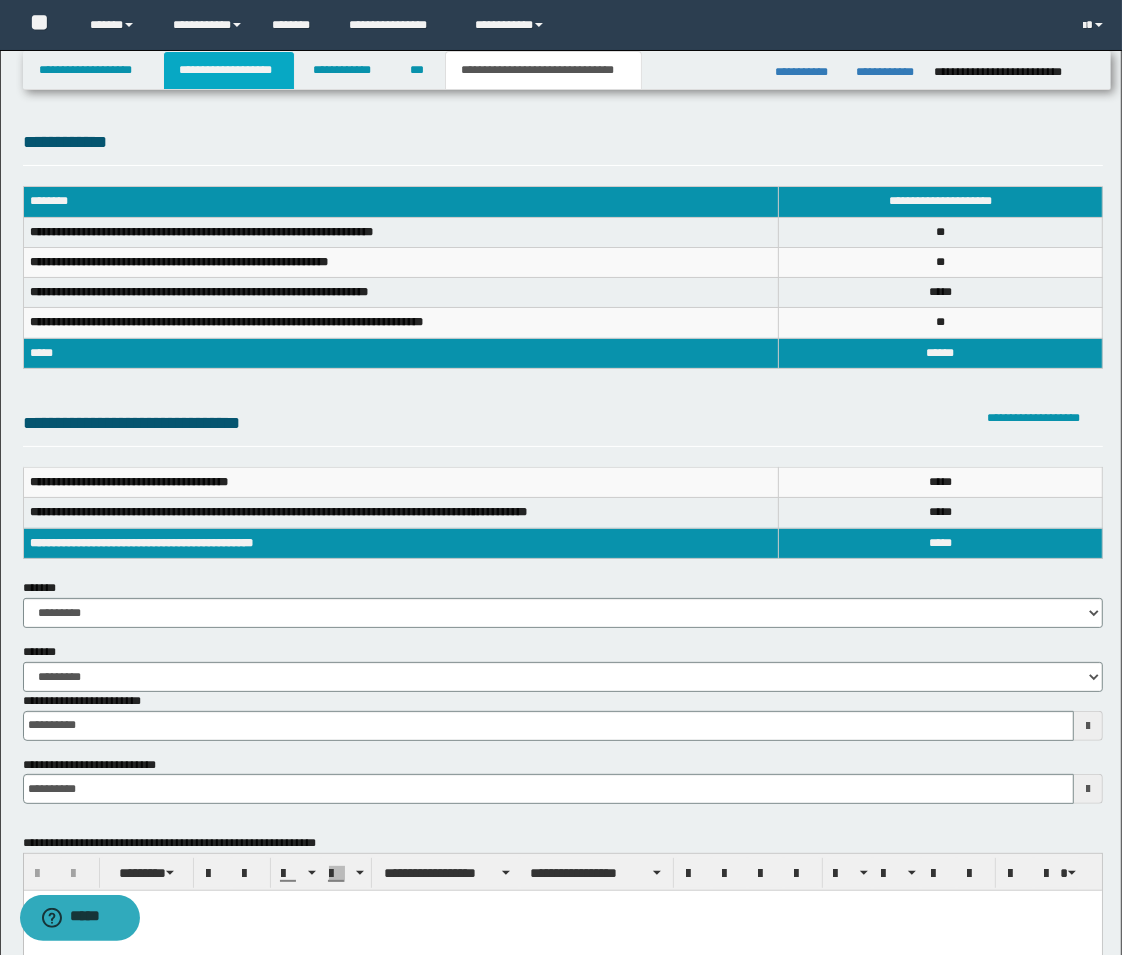 click on "**********" at bounding box center (229, 70) 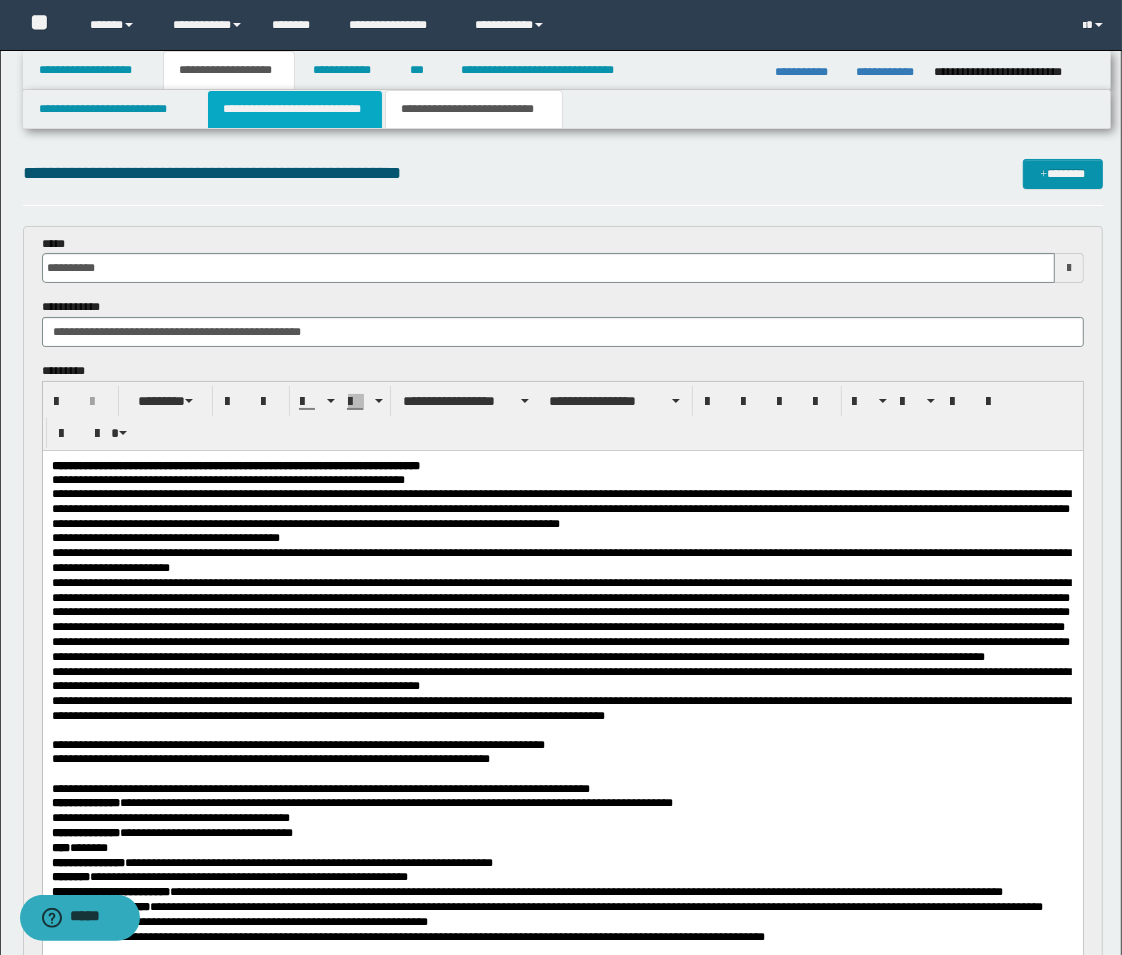 click on "**********" at bounding box center [295, 109] 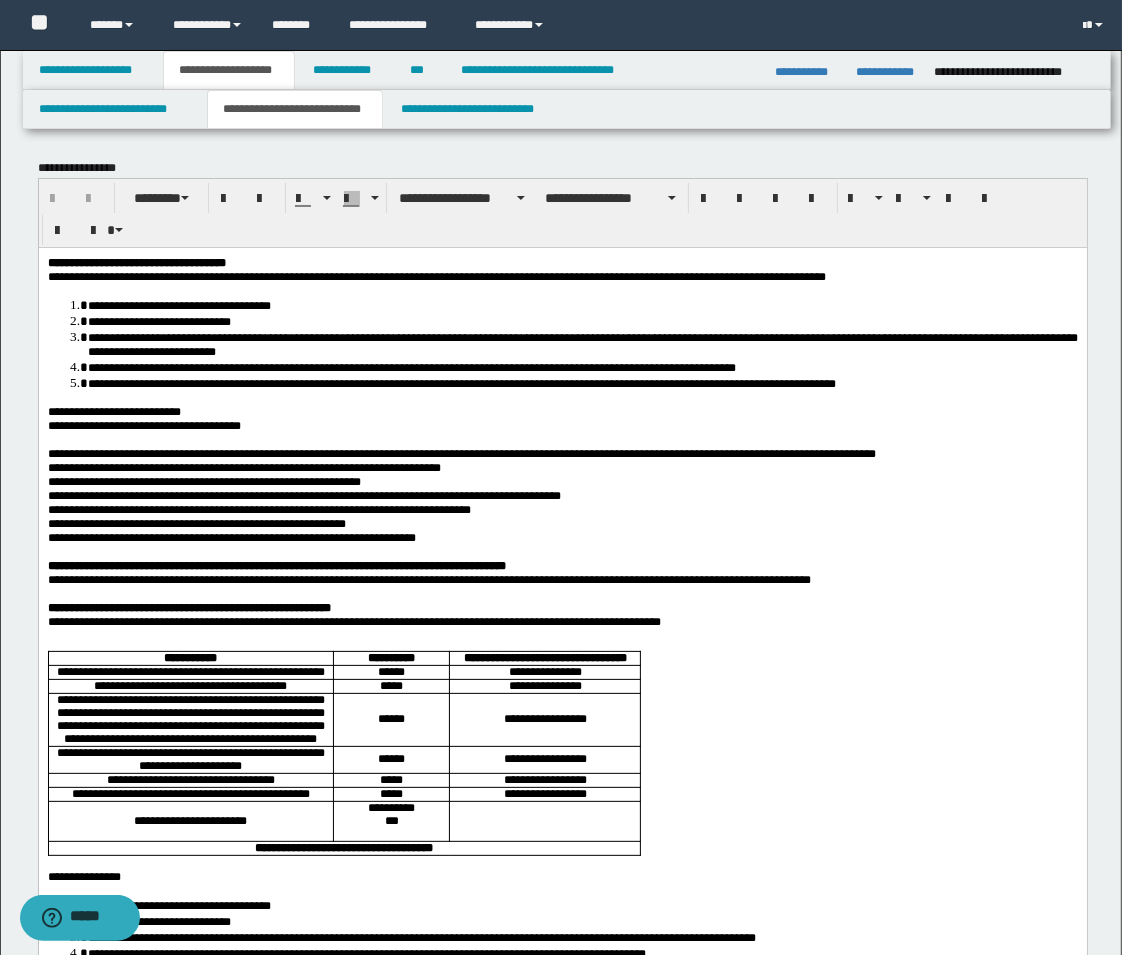 scroll, scrollTop: 444, scrollLeft: 0, axis: vertical 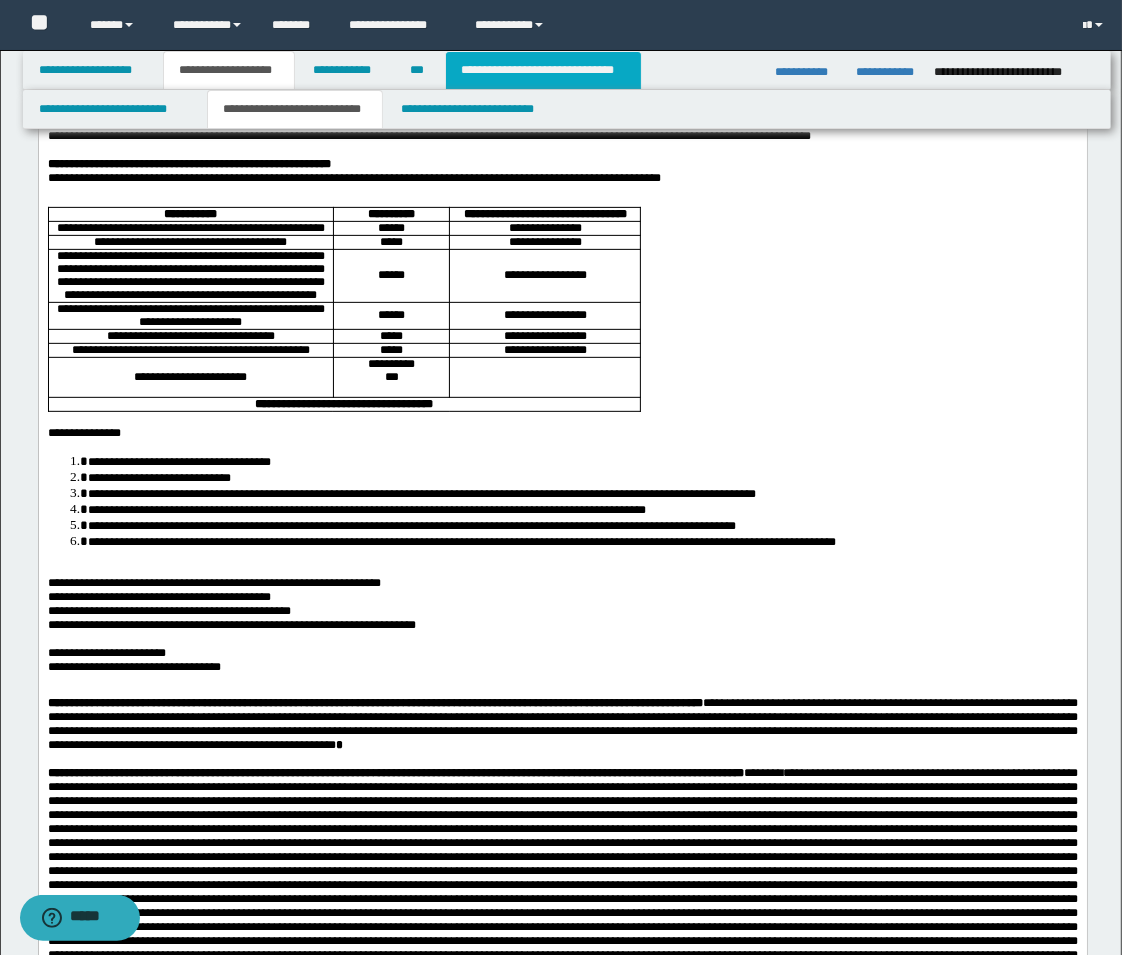 click on "**********" at bounding box center [543, 70] 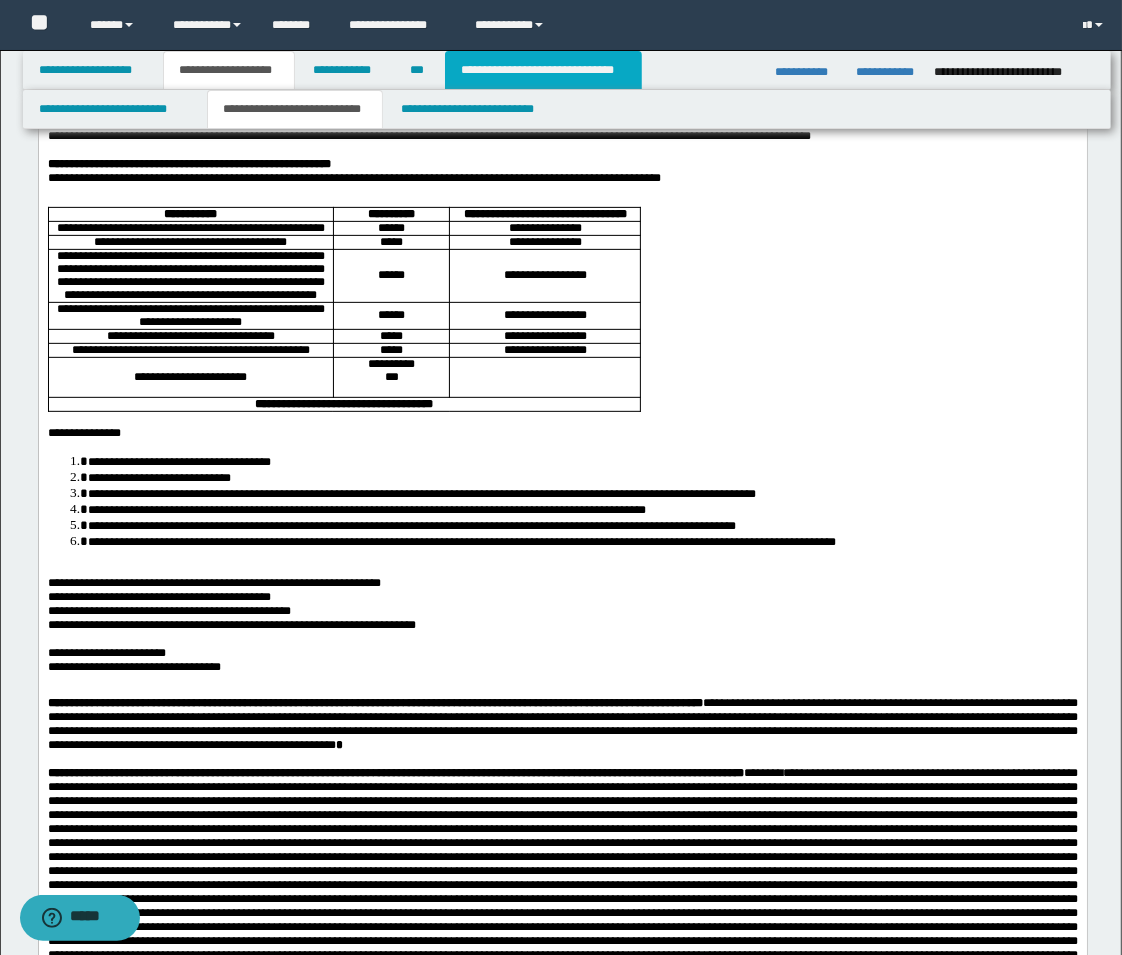 type on "**********" 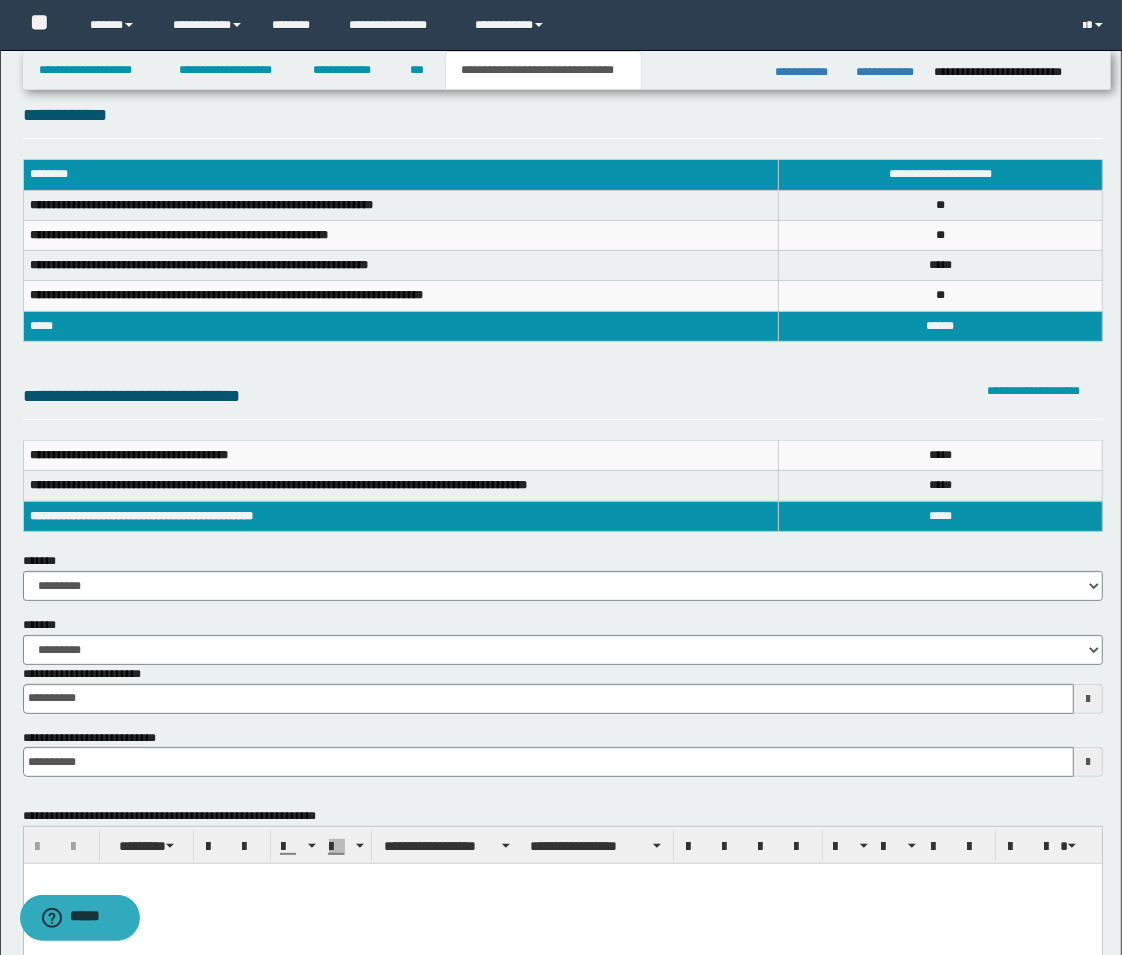 scroll, scrollTop: 0, scrollLeft: 0, axis: both 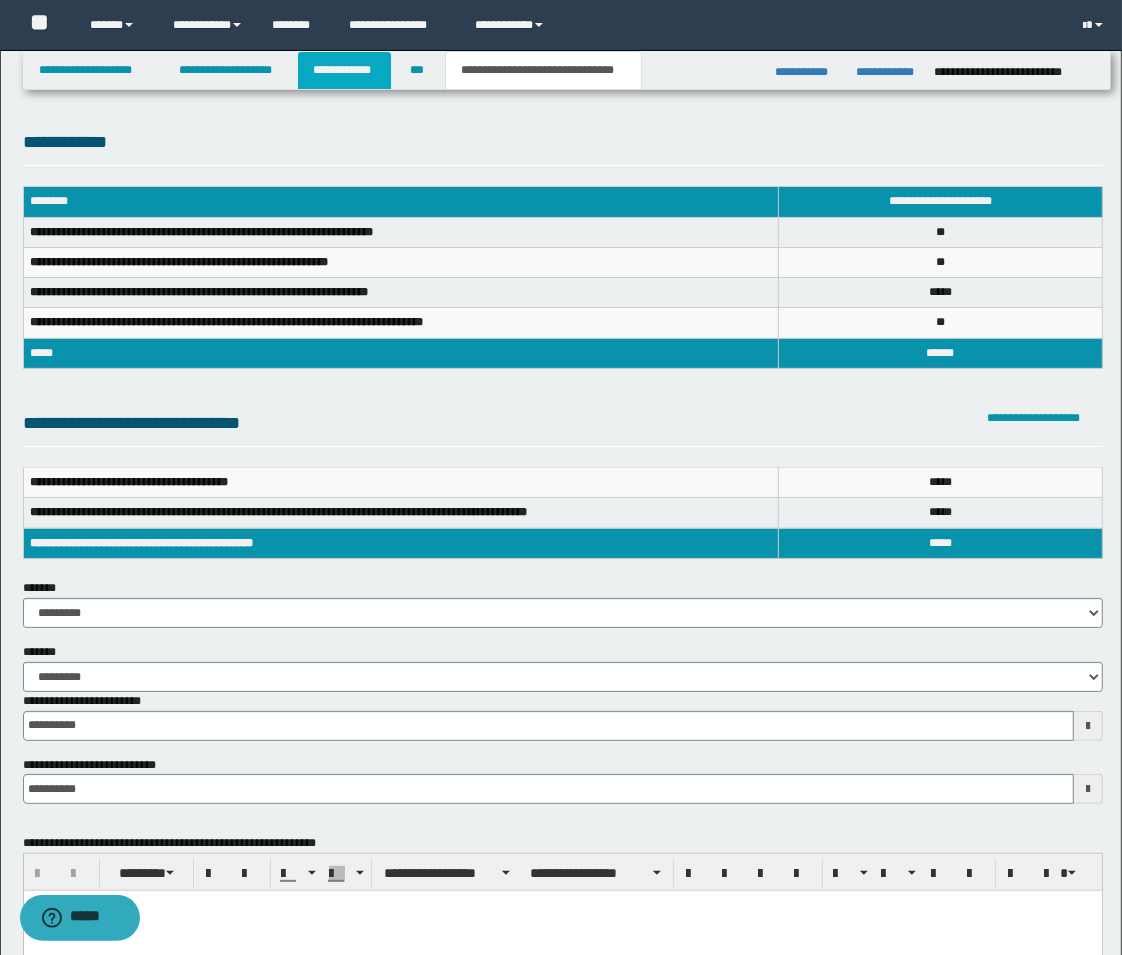click on "**********" at bounding box center [344, 70] 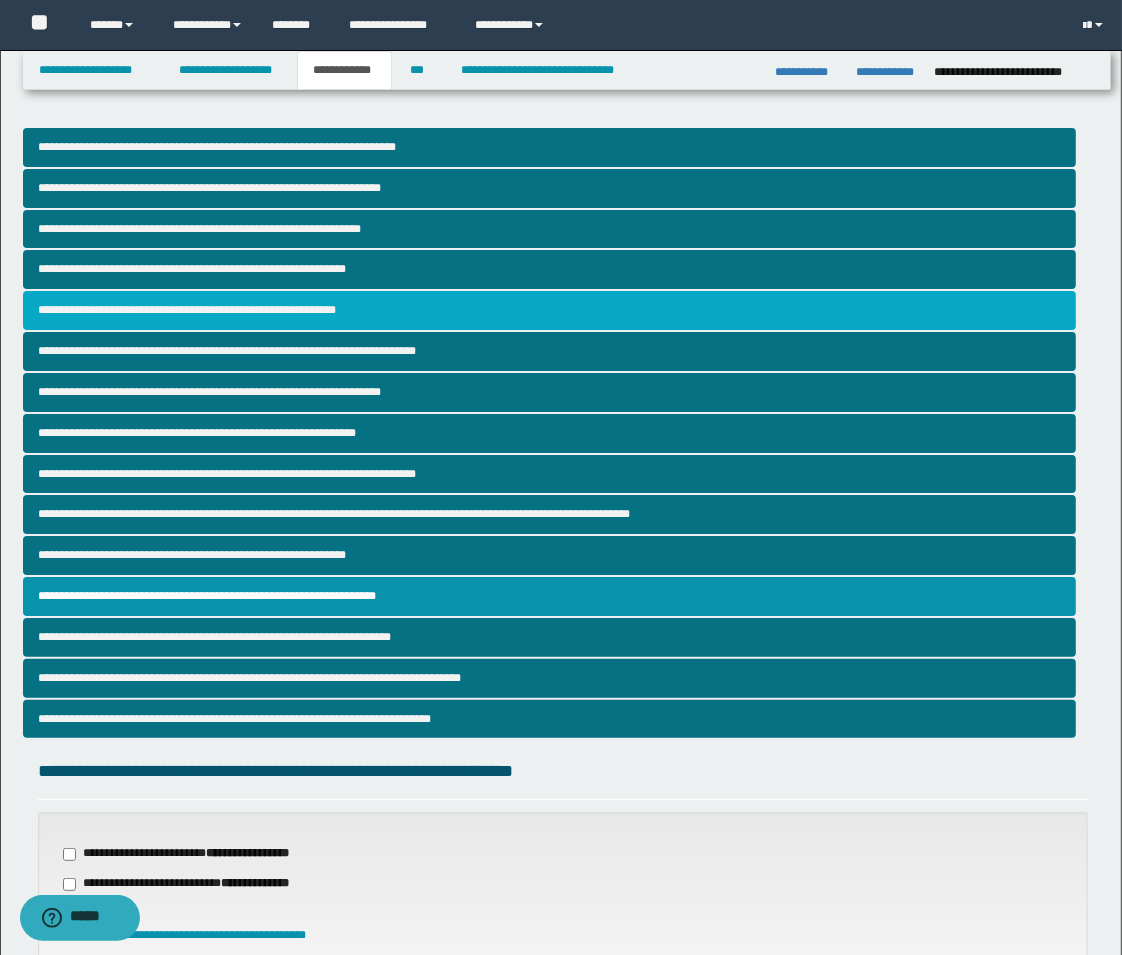 click on "**********" at bounding box center (549, 310) 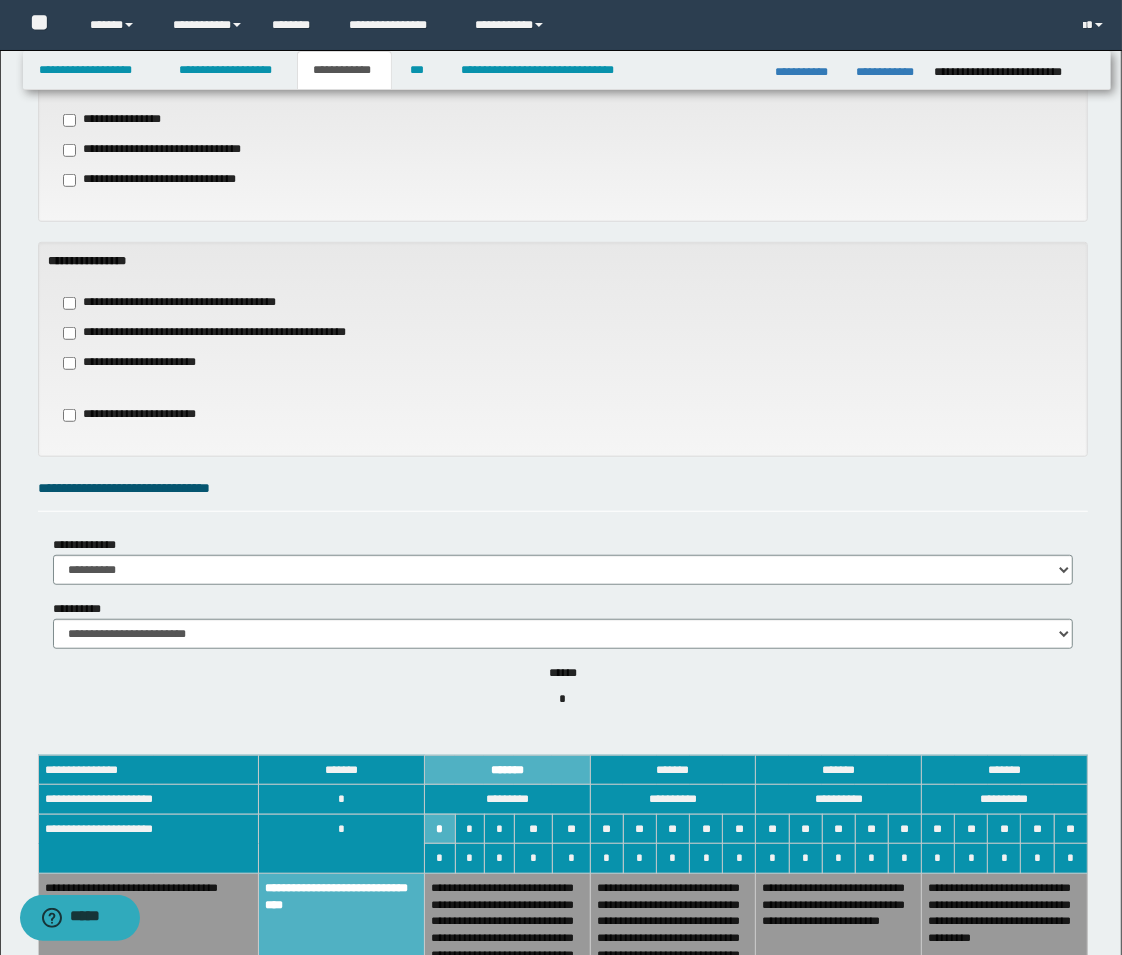 scroll, scrollTop: 1111, scrollLeft: 0, axis: vertical 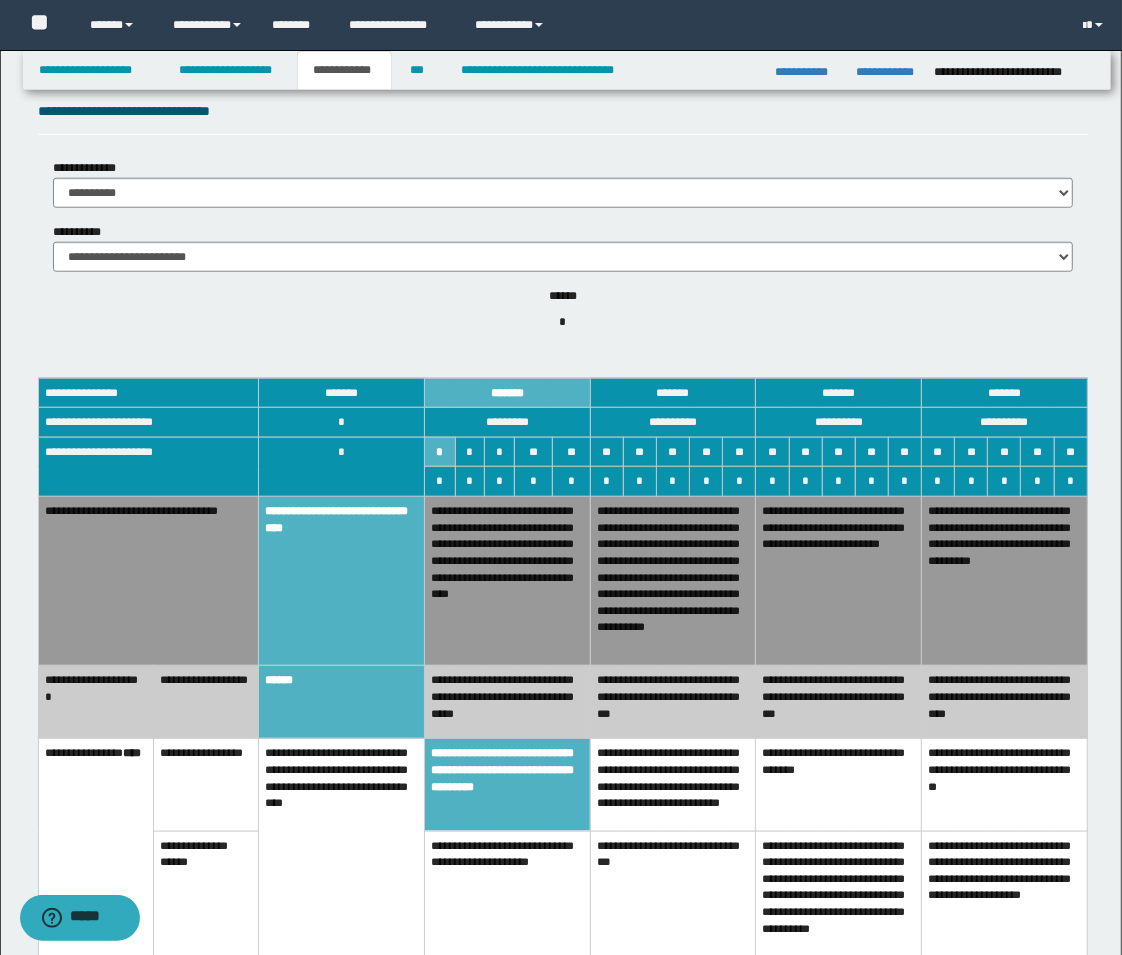click on "**********" at bounding box center (508, 581) 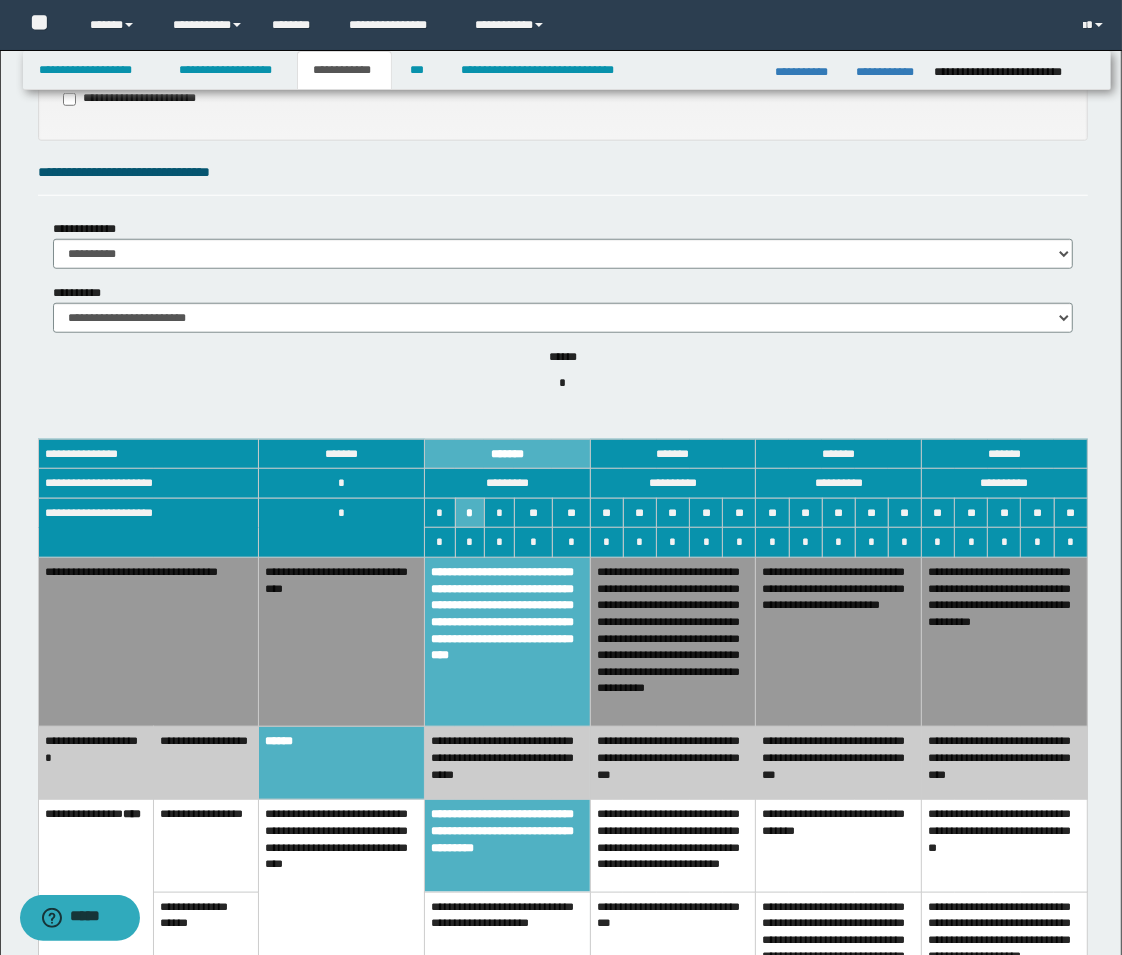 scroll, scrollTop: 888, scrollLeft: 0, axis: vertical 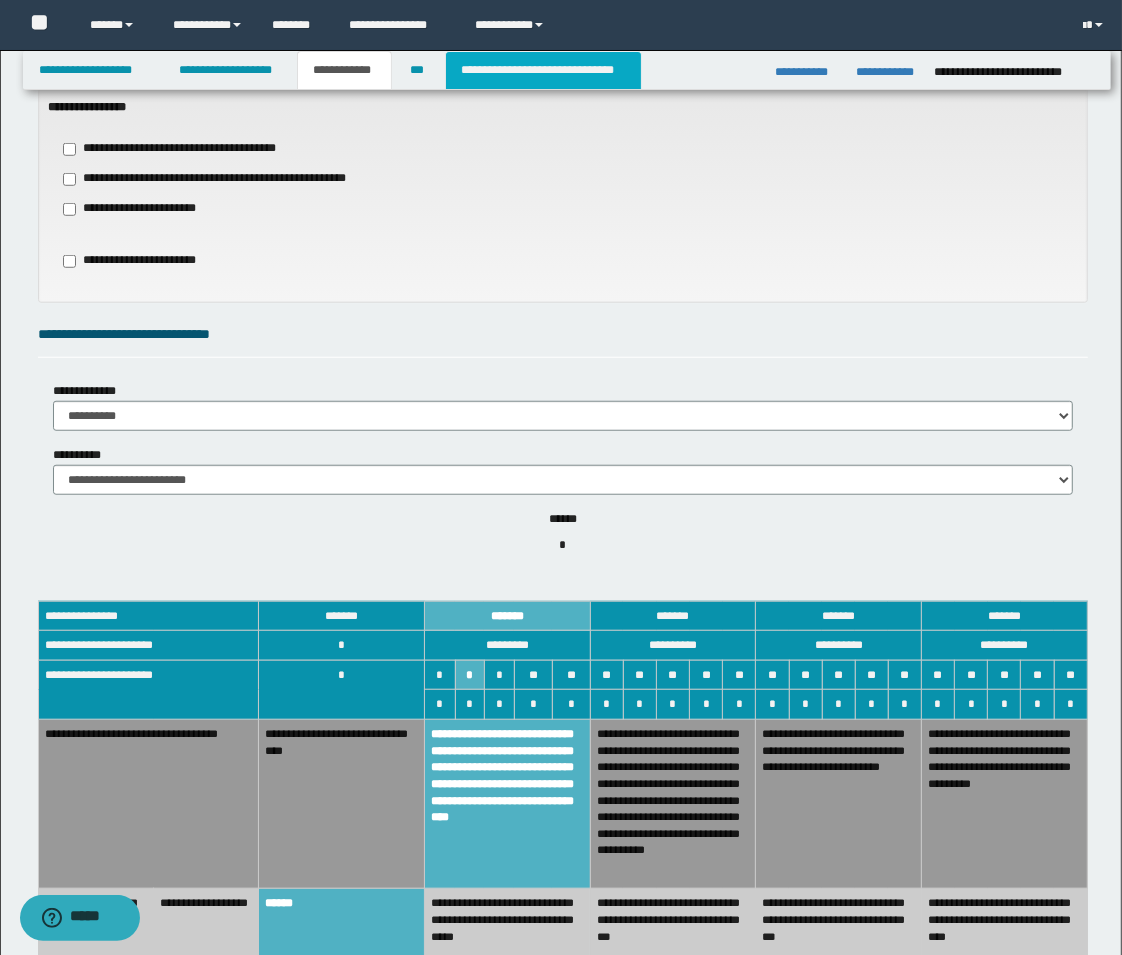 click on "**********" at bounding box center [543, 70] 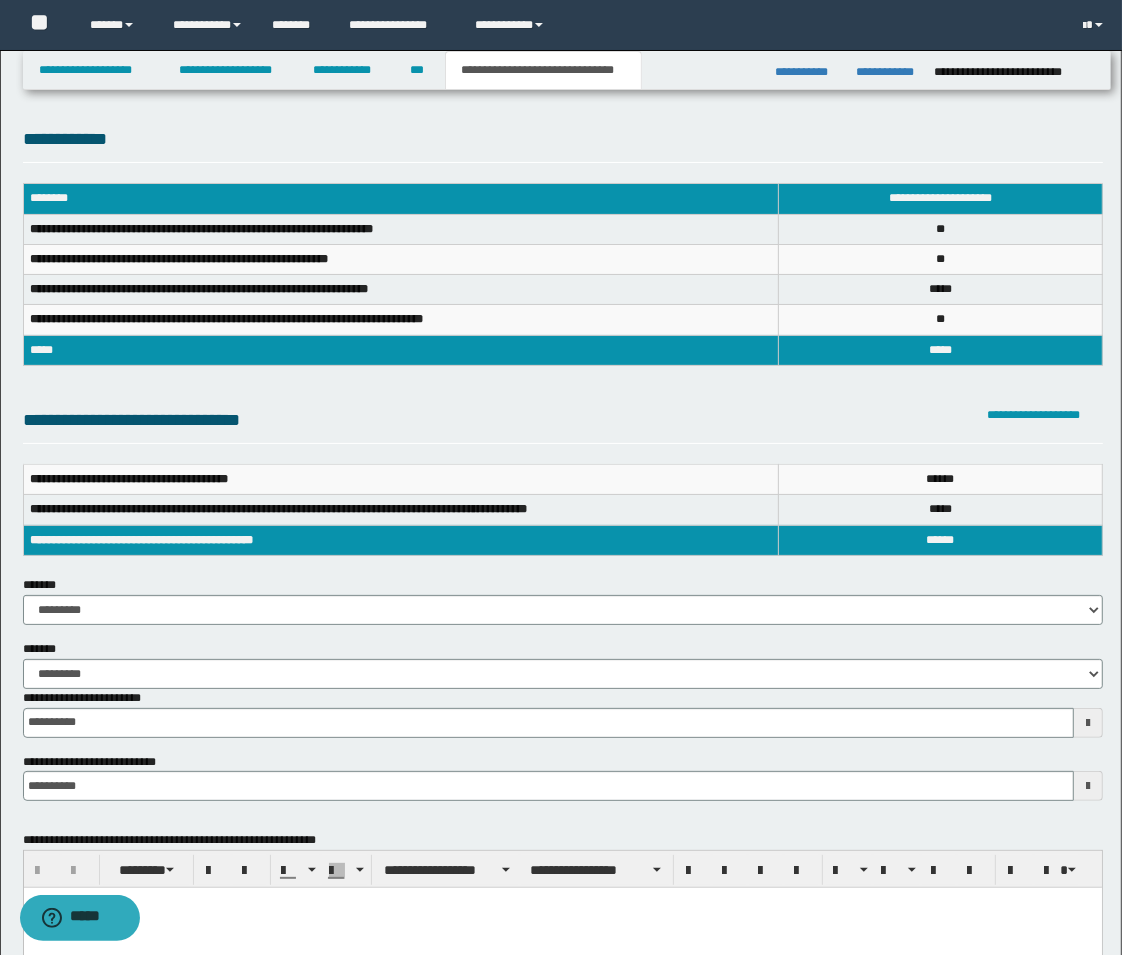 scroll, scrollTop: 0, scrollLeft: 0, axis: both 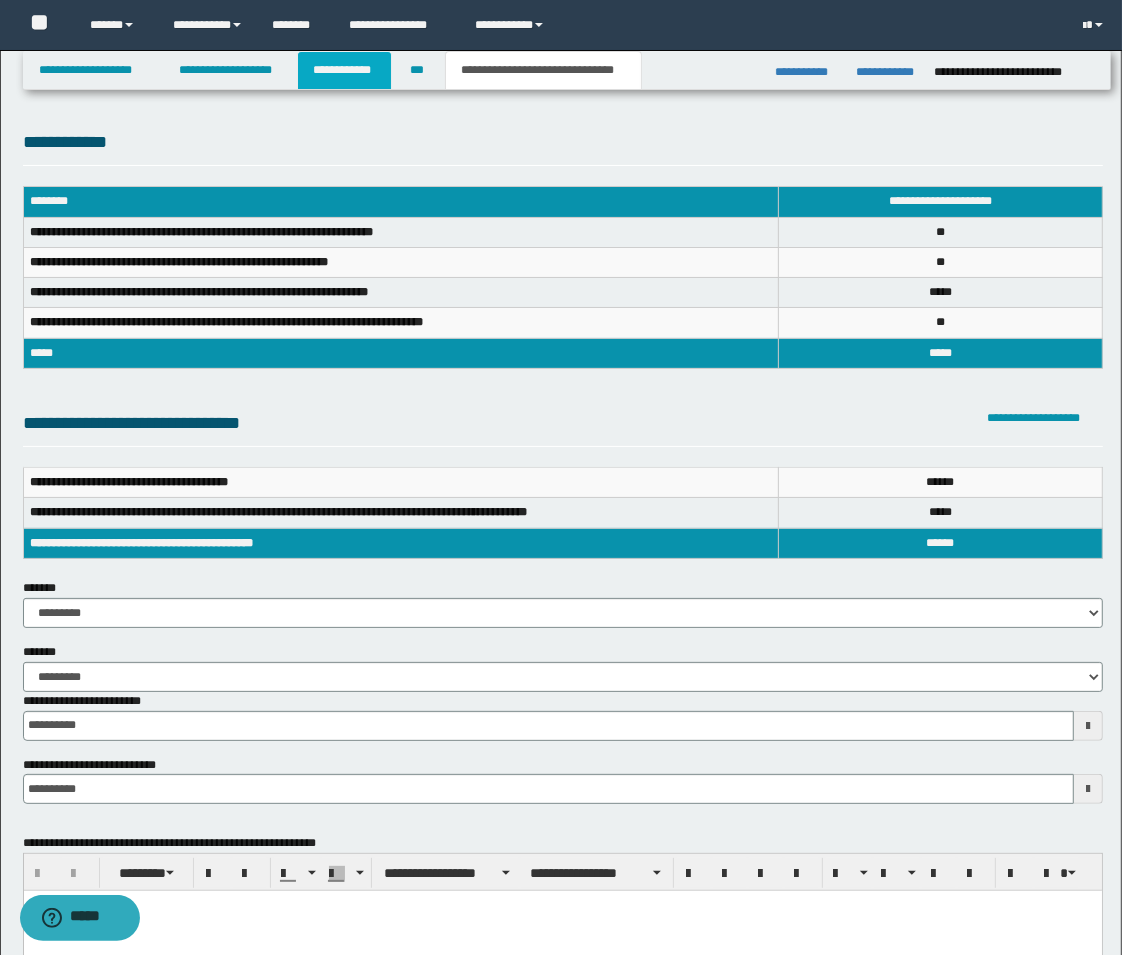 click on "**********" at bounding box center (344, 70) 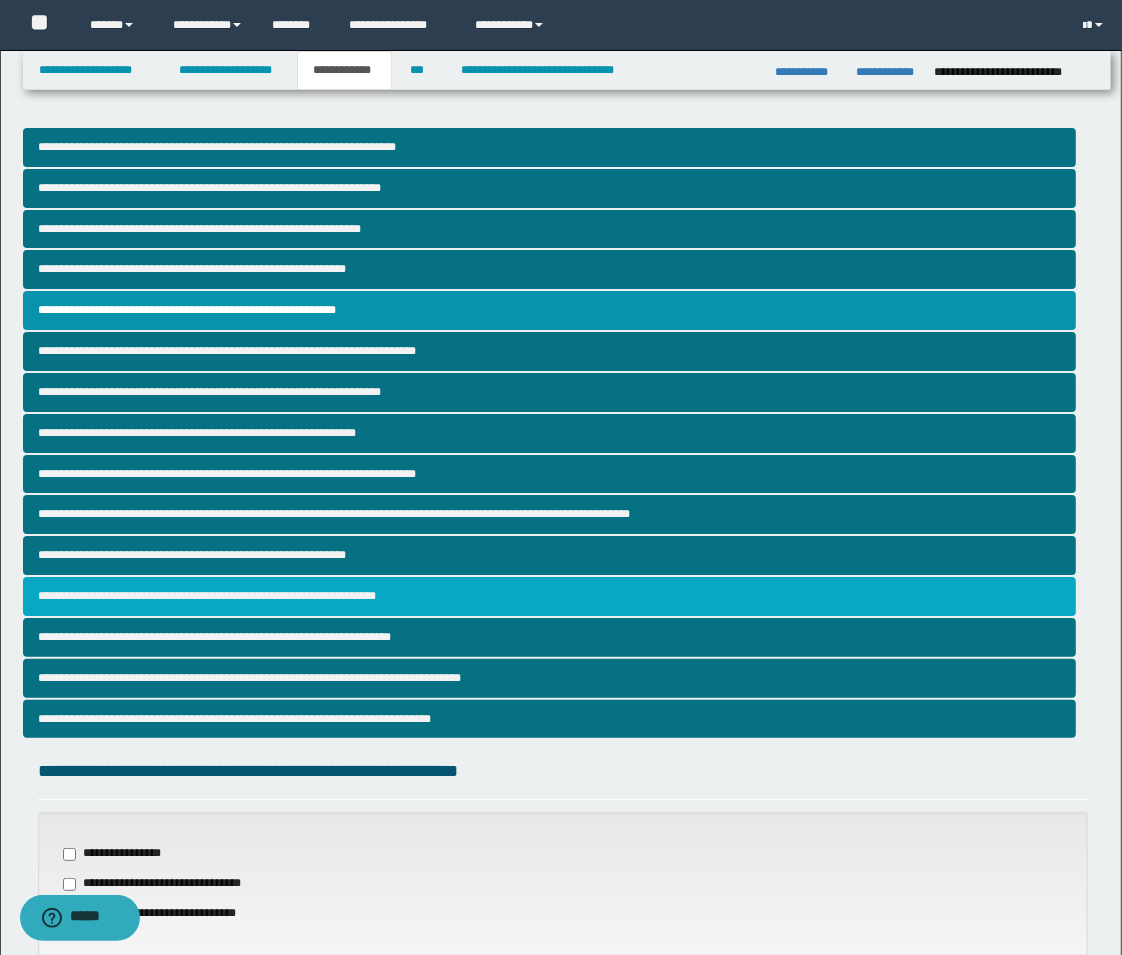 click on "**********" at bounding box center [549, 596] 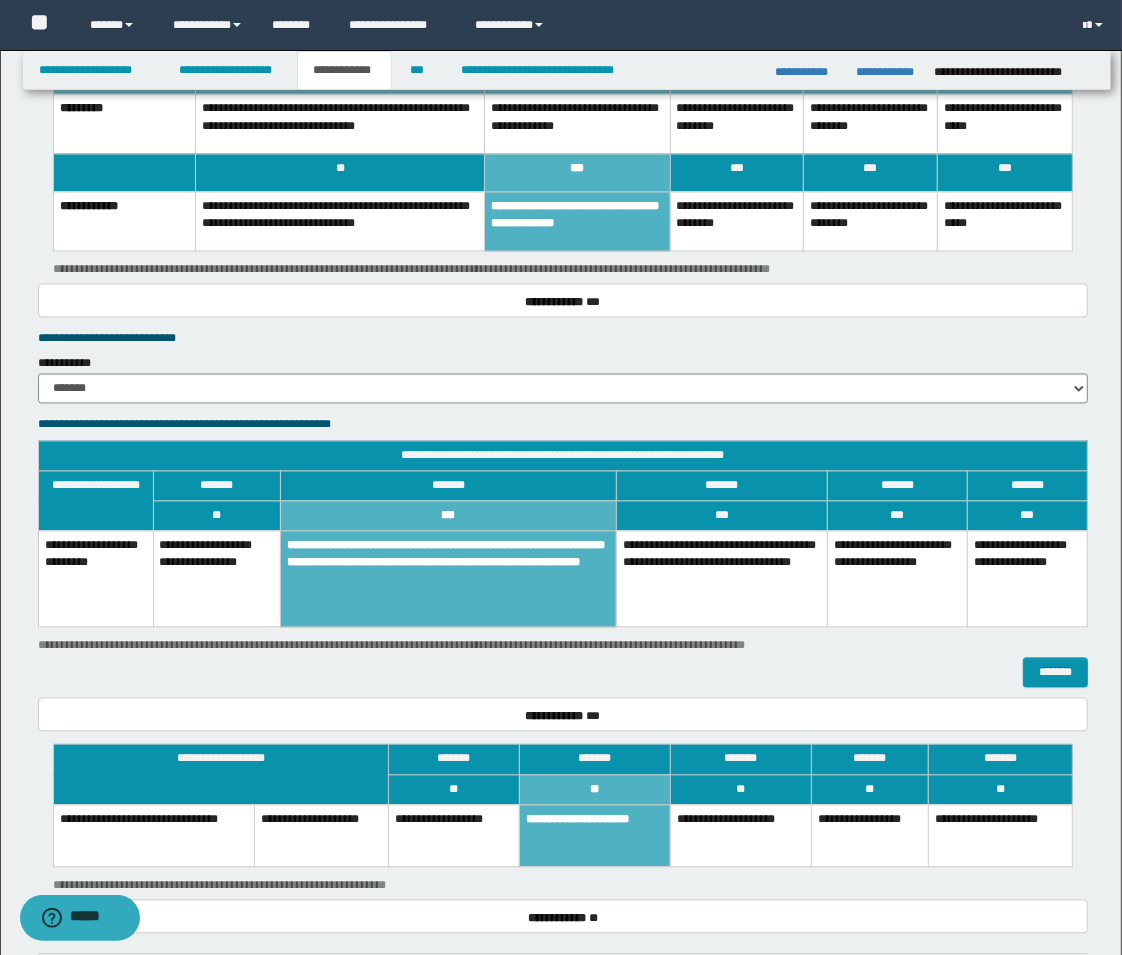 scroll, scrollTop: 2456, scrollLeft: 0, axis: vertical 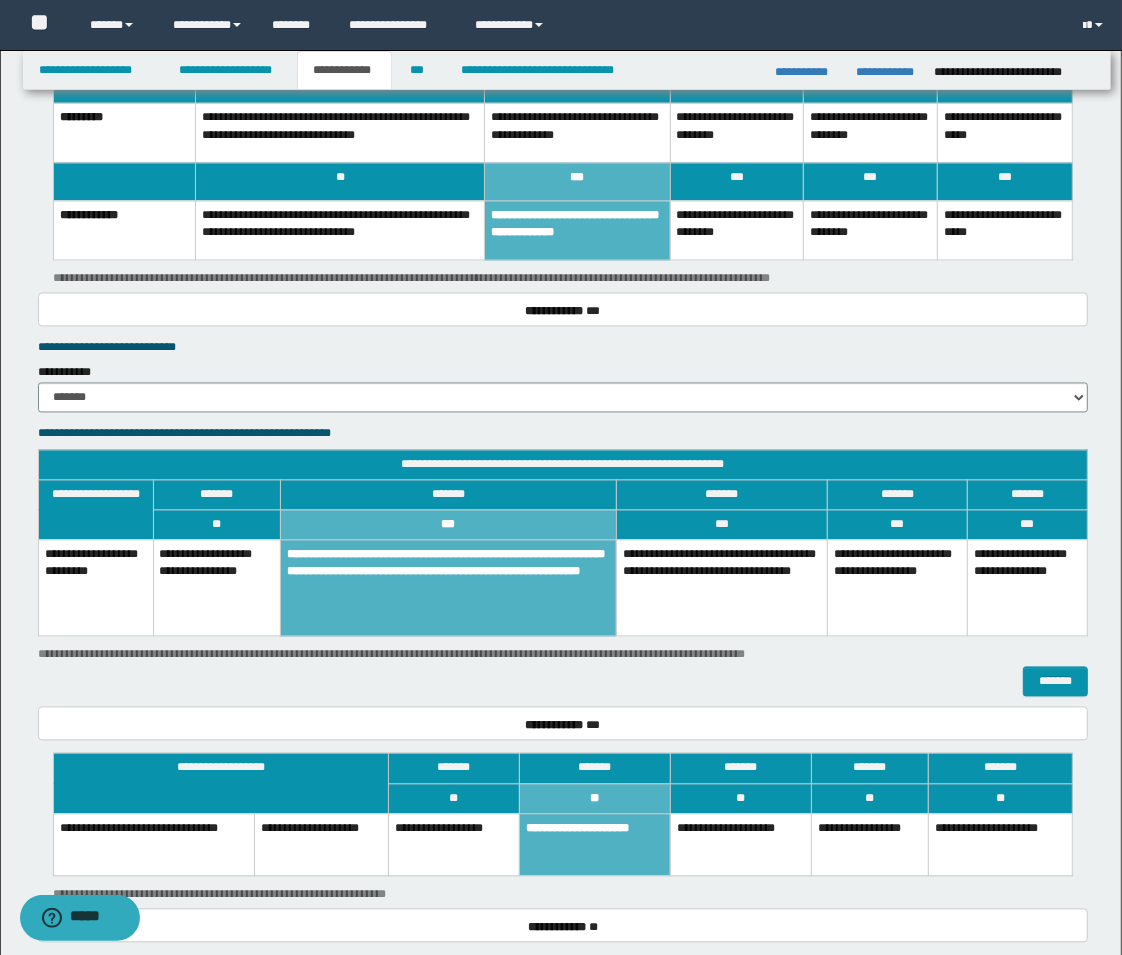 click on "**********" at bounding box center [448, 588] 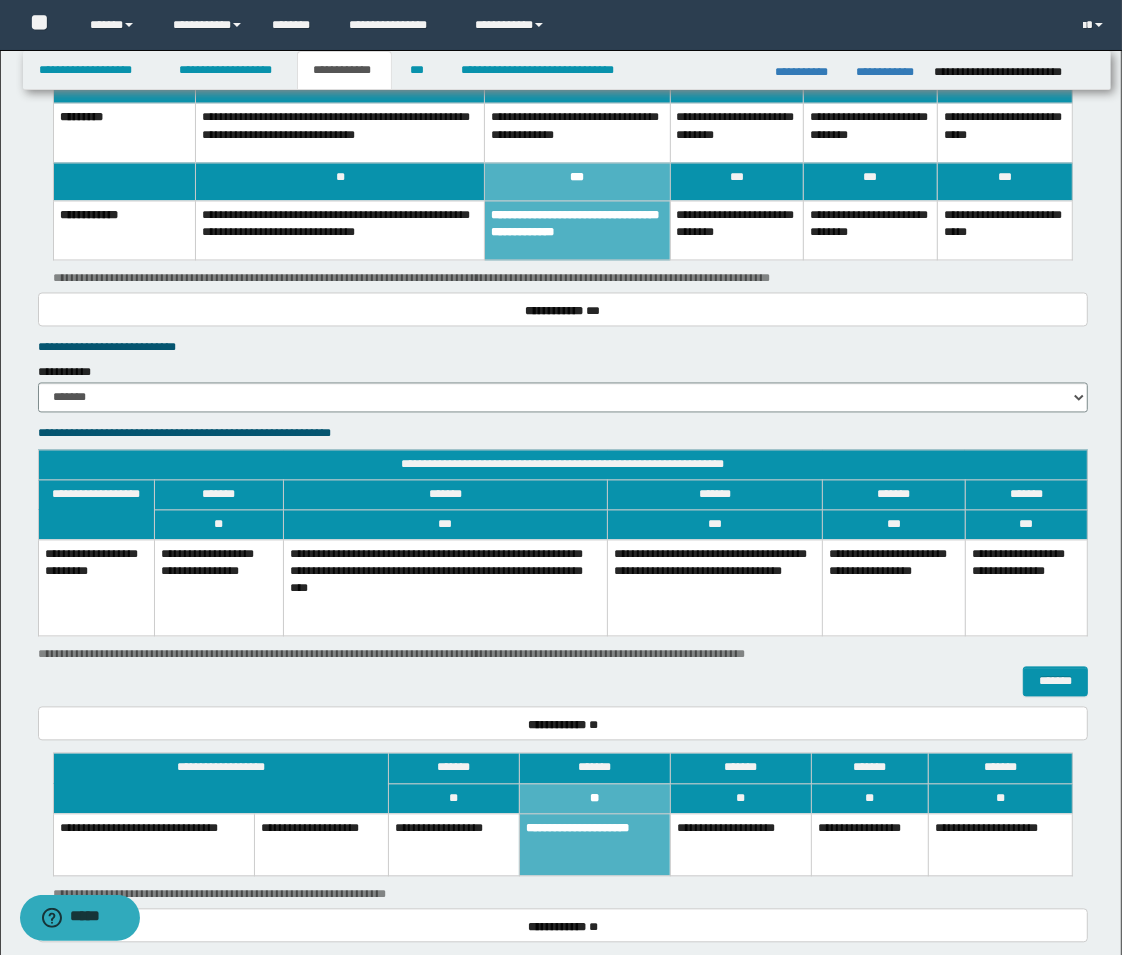 click on "**********" at bounding box center [446, 588] 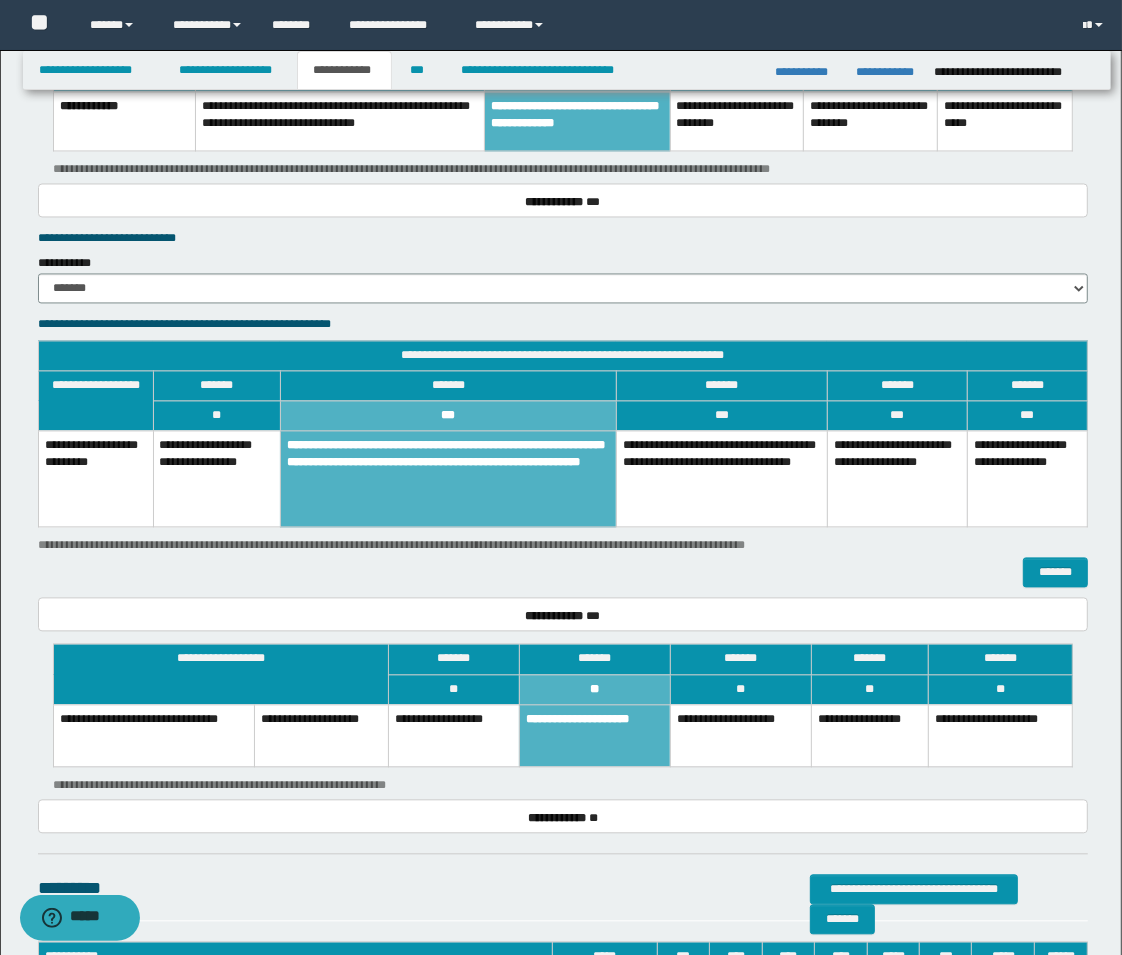 scroll, scrollTop: 2456, scrollLeft: 0, axis: vertical 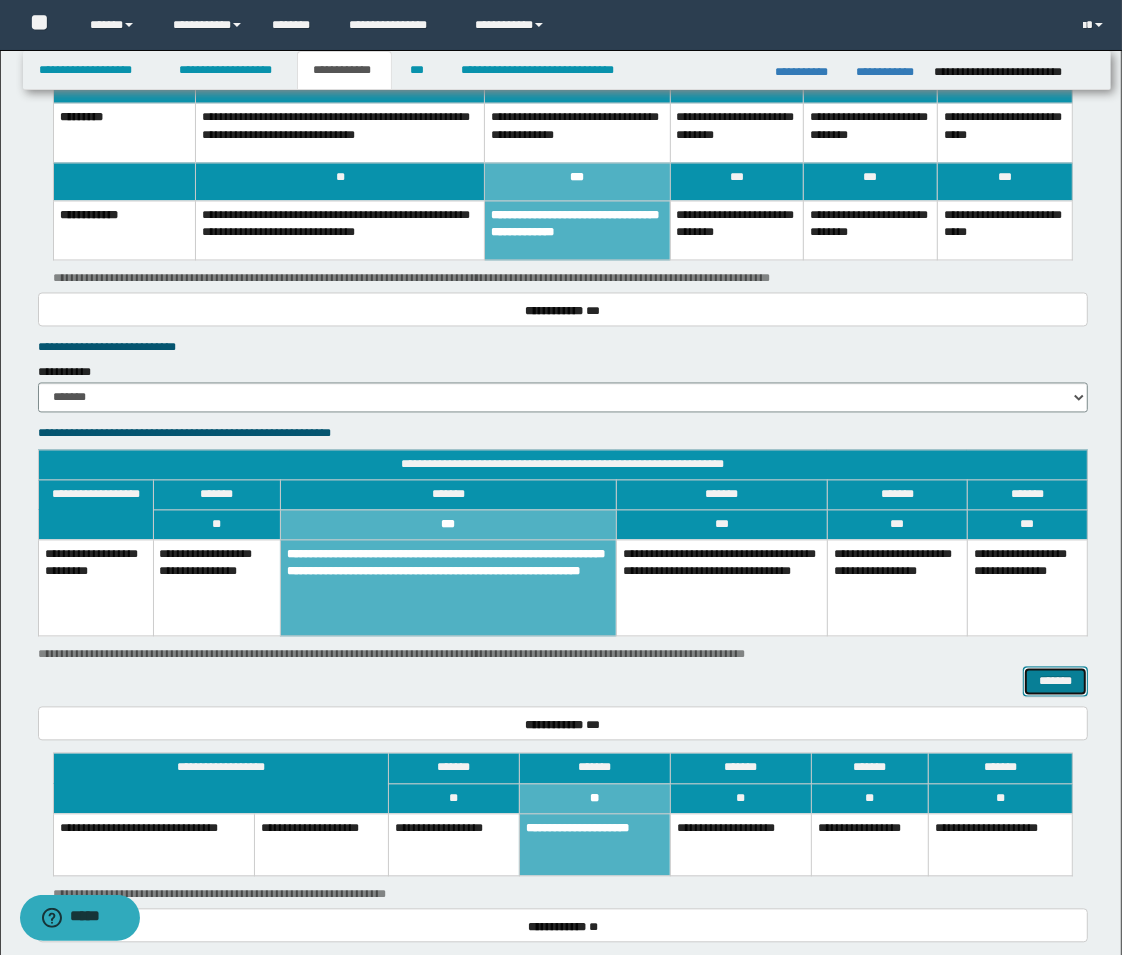 click on "*******" at bounding box center [1055, 682] 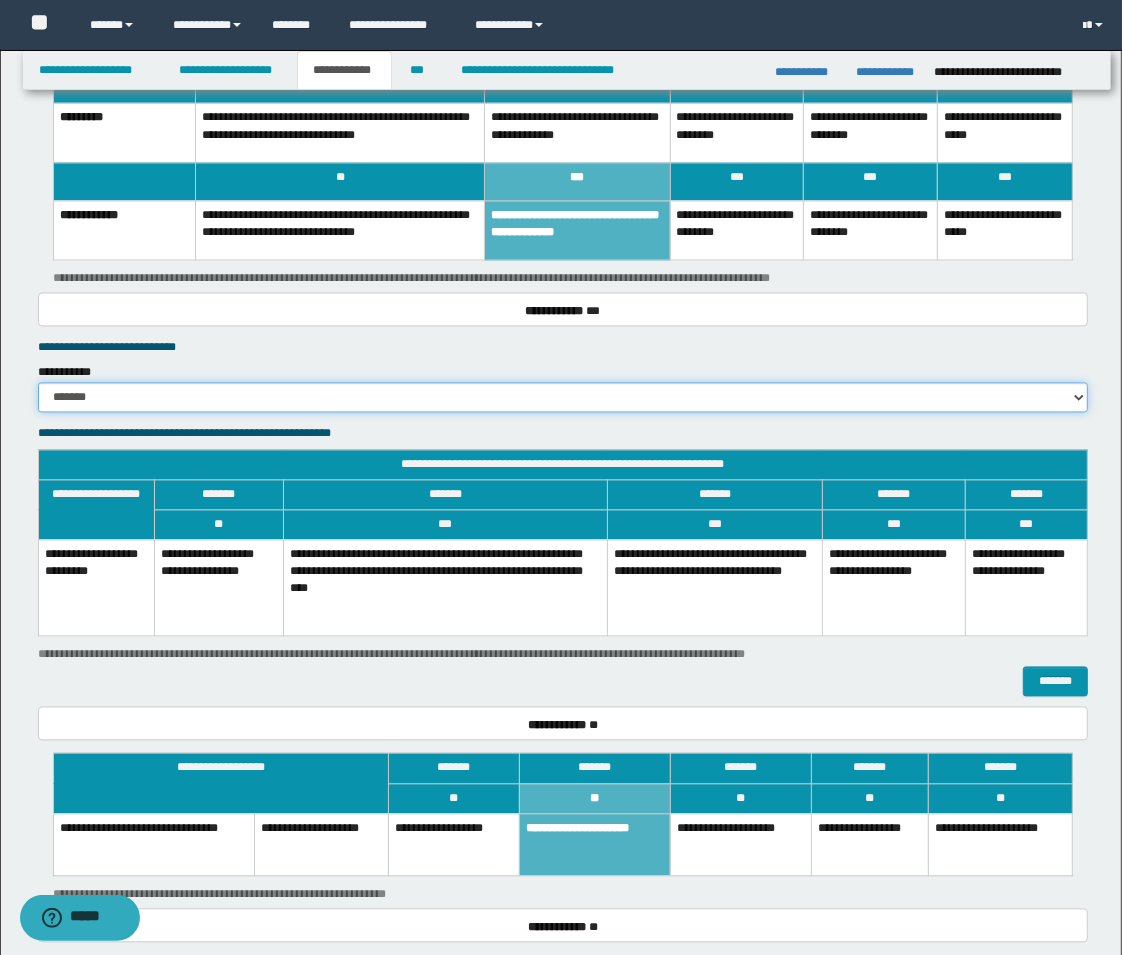 click on "*******
*********" at bounding box center (563, 398) 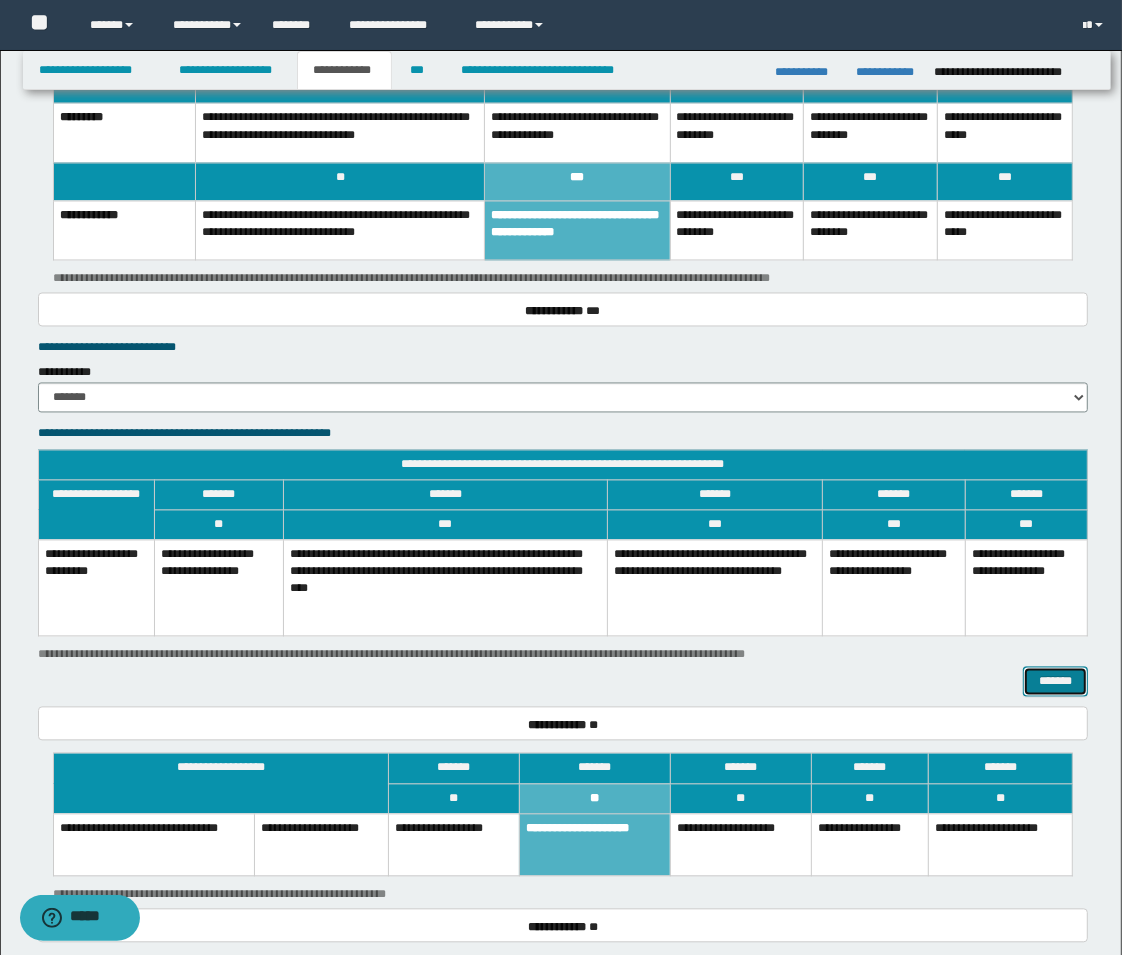 click on "*******" at bounding box center [1055, 682] 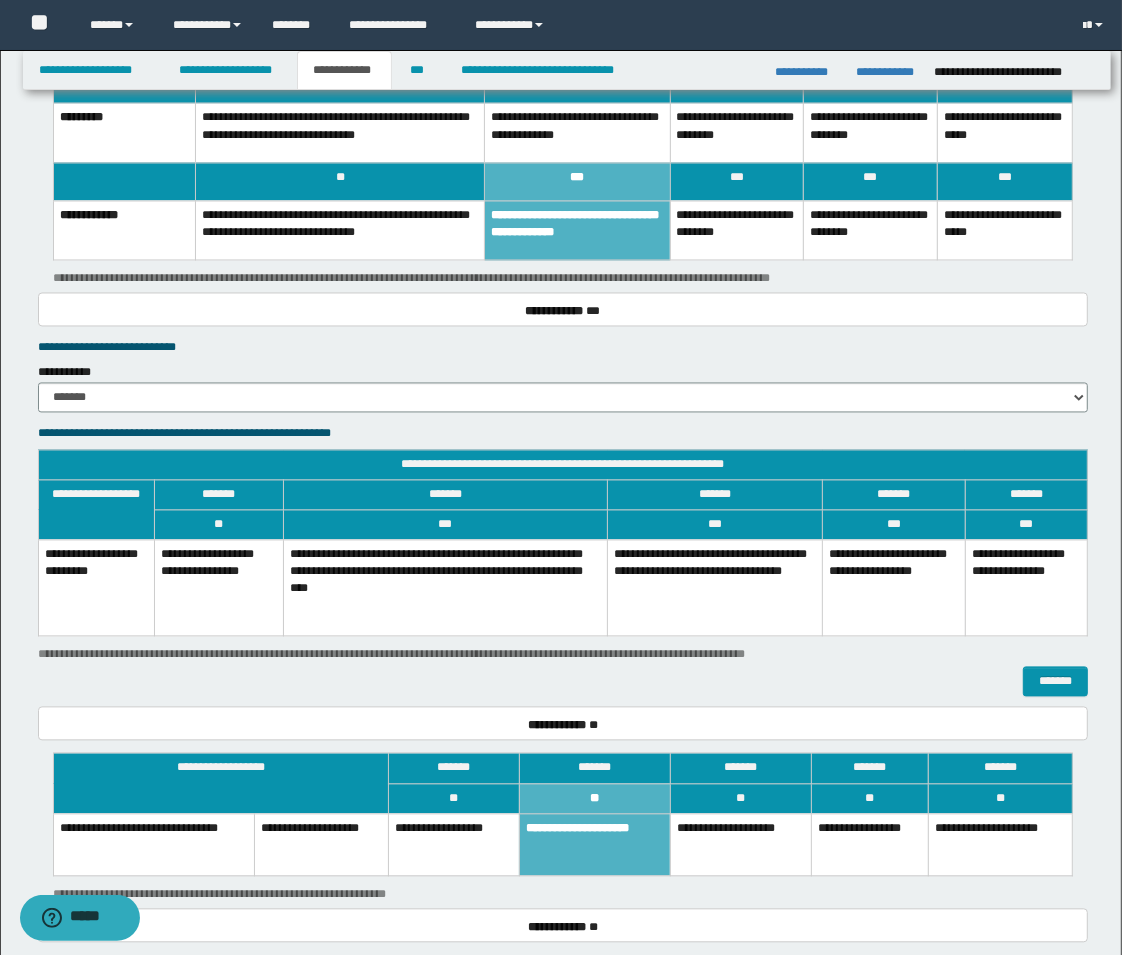 click on "**********" at bounding box center (446, 588) 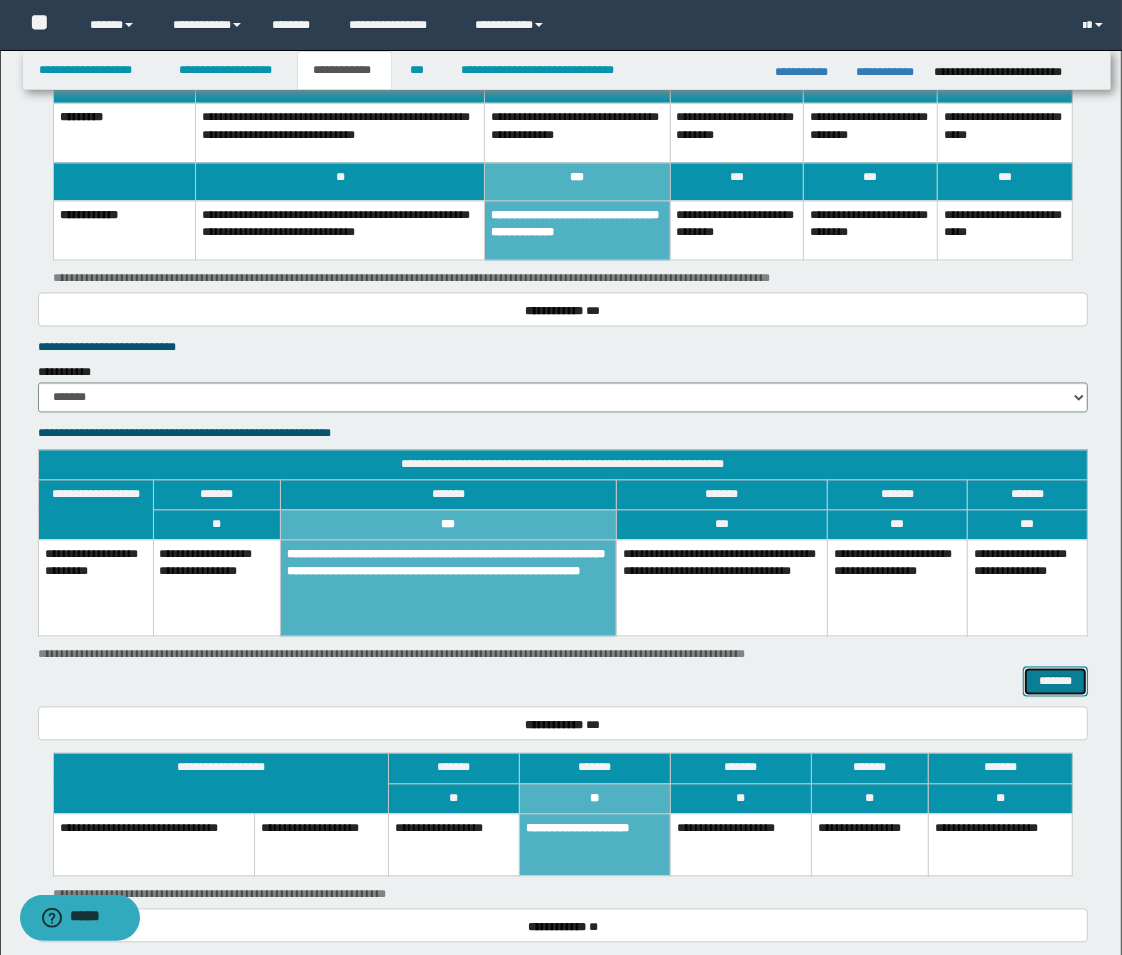 click on "*******" at bounding box center [1055, 682] 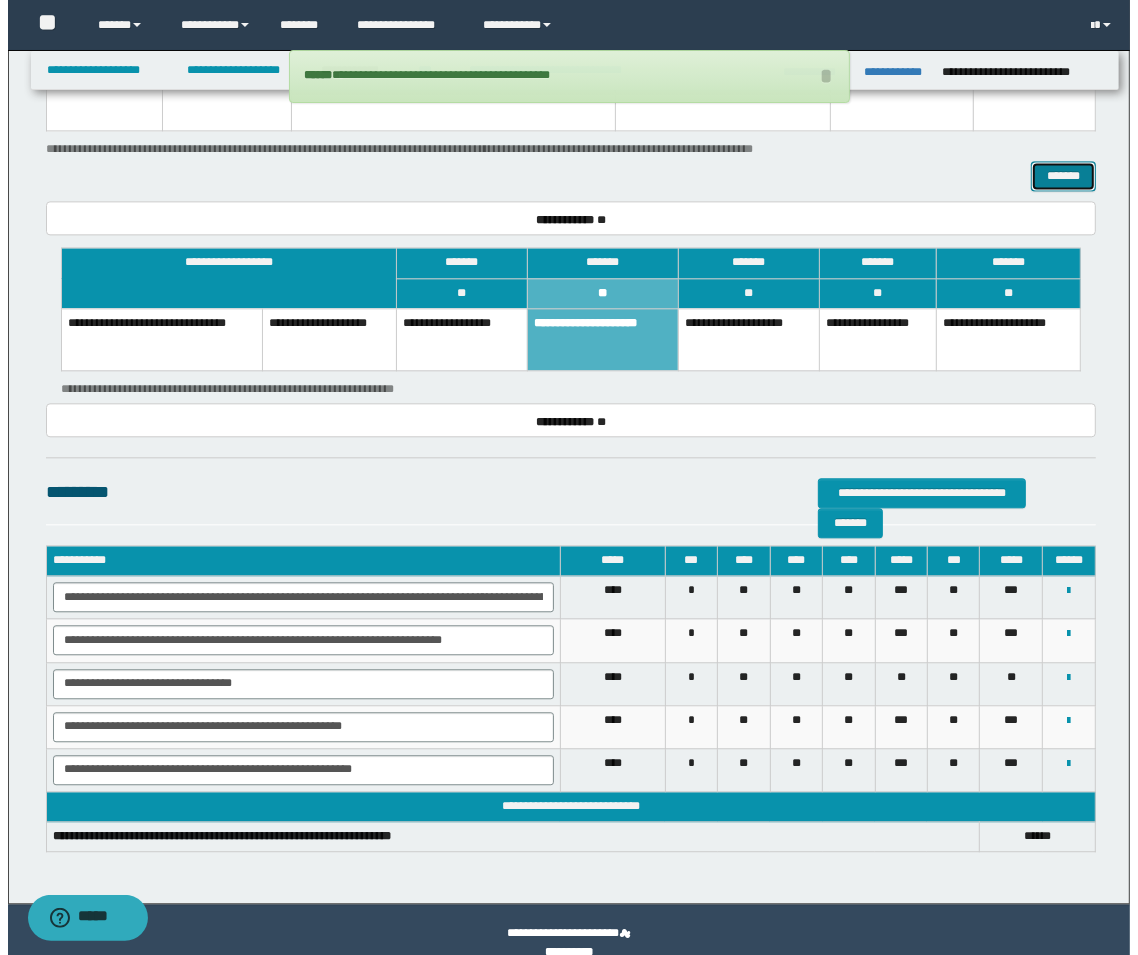 scroll, scrollTop: 2987, scrollLeft: 0, axis: vertical 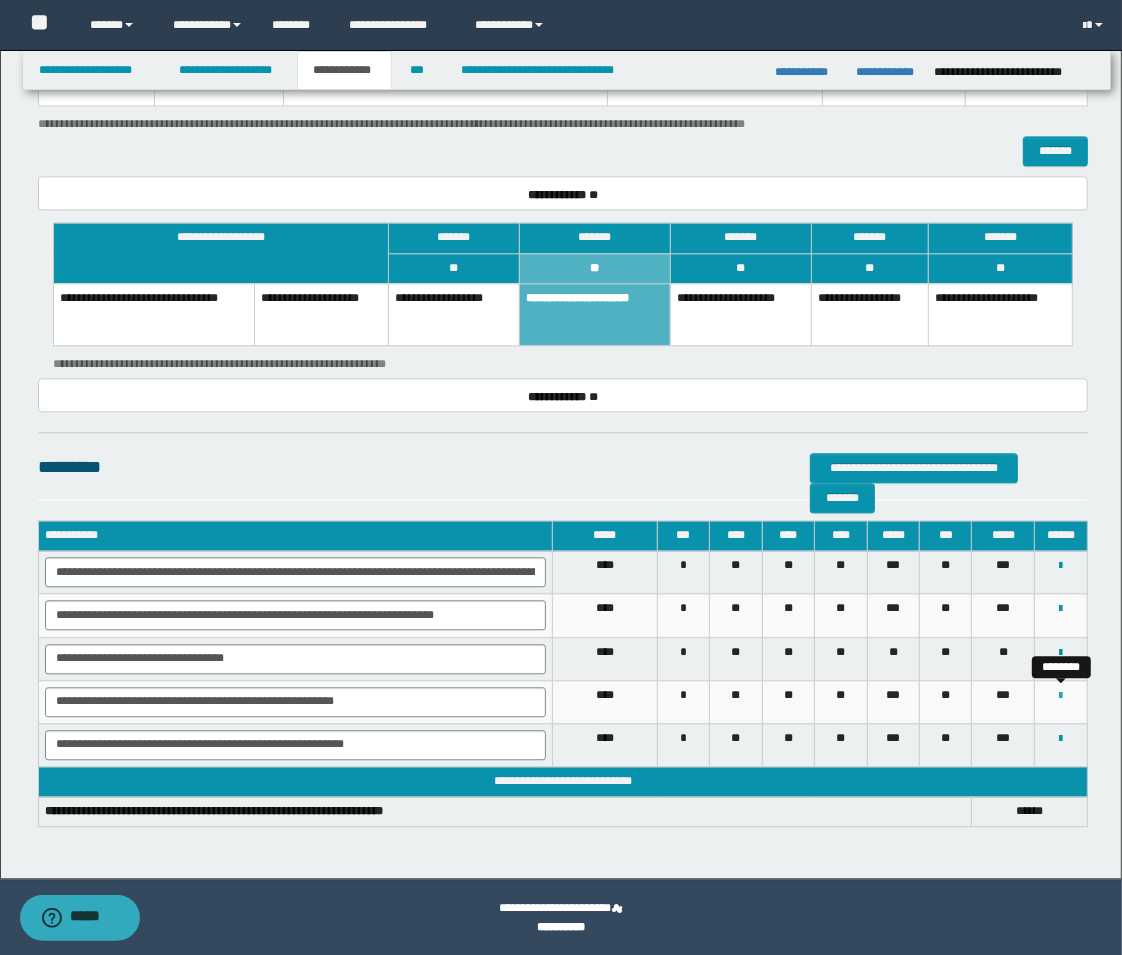 click at bounding box center [1061, 696] 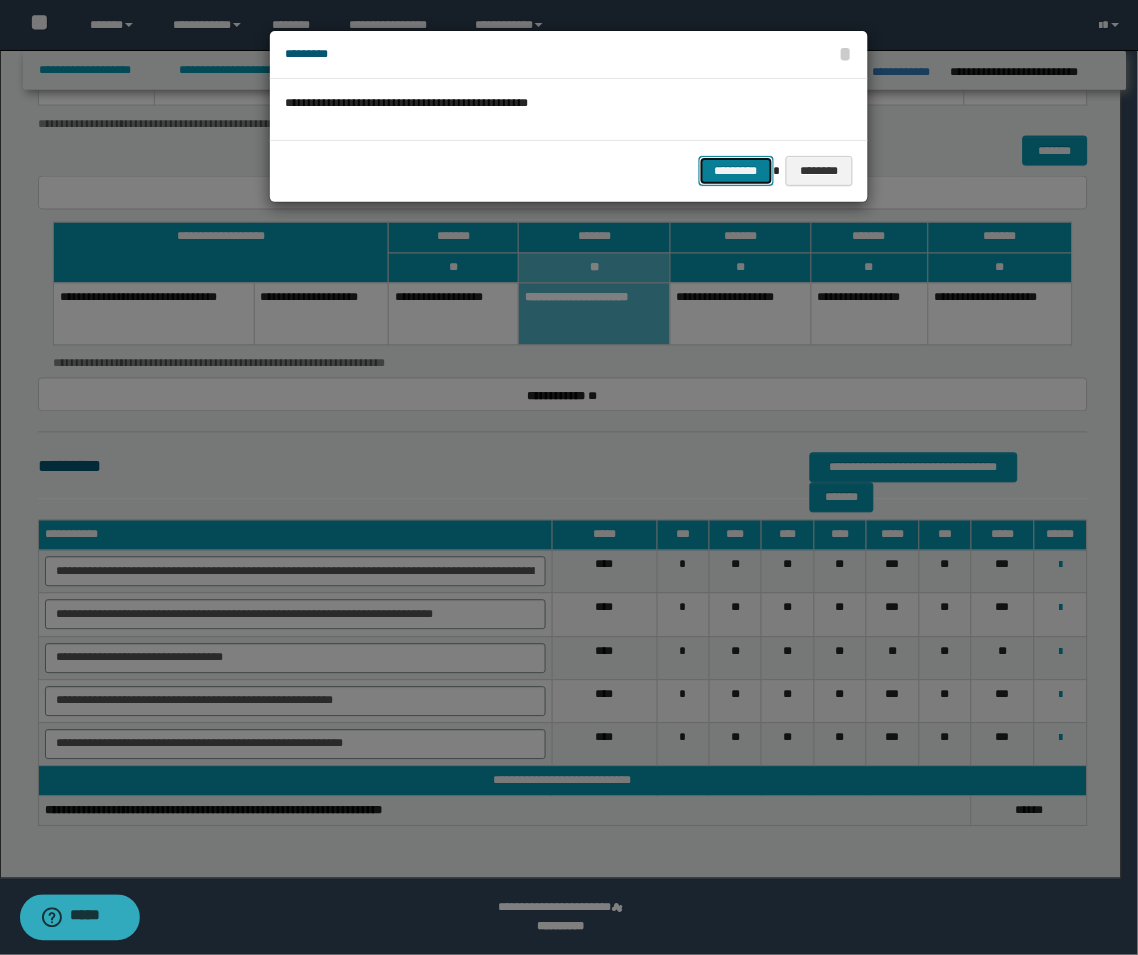 click on "*********" at bounding box center (736, 171) 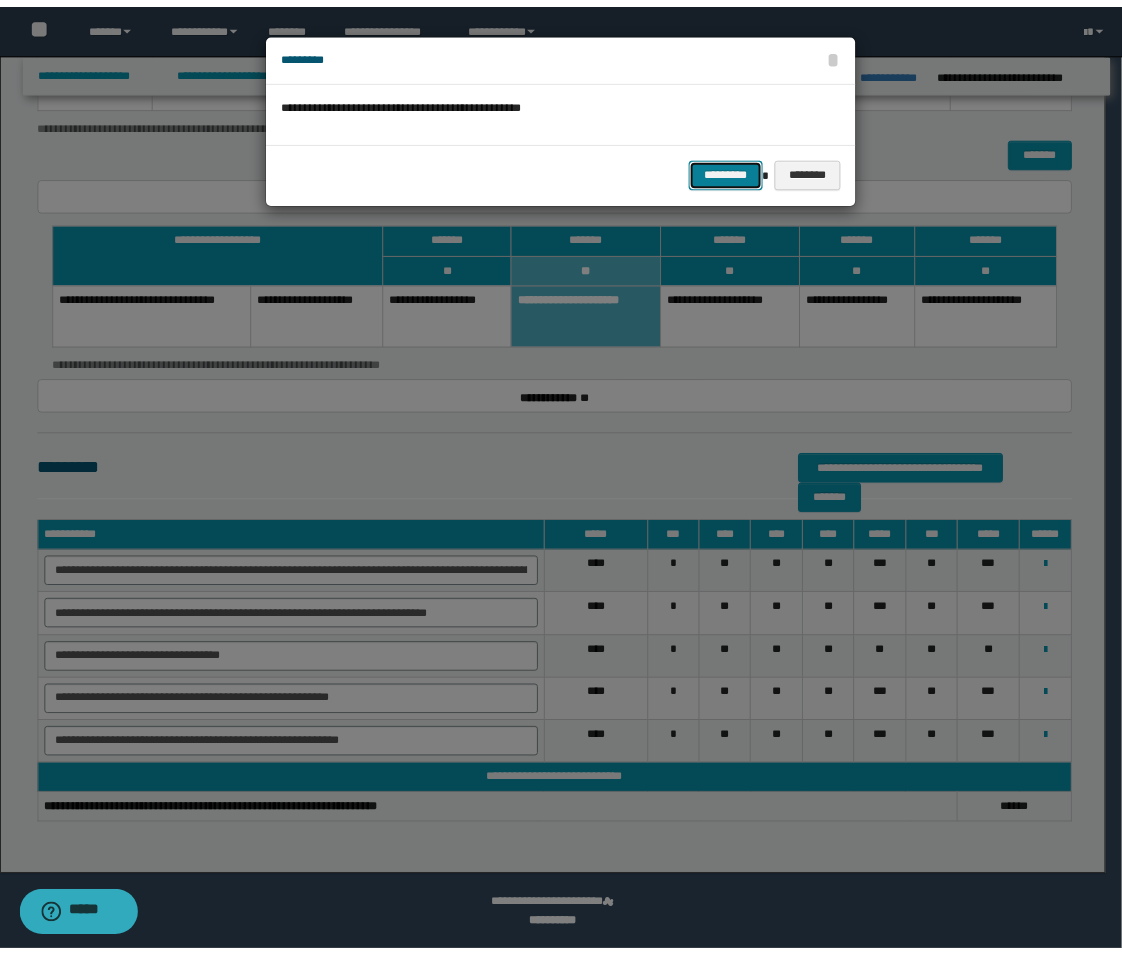 scroll, scrollTop: 2944, scrollLeft: 0, axis: vertical 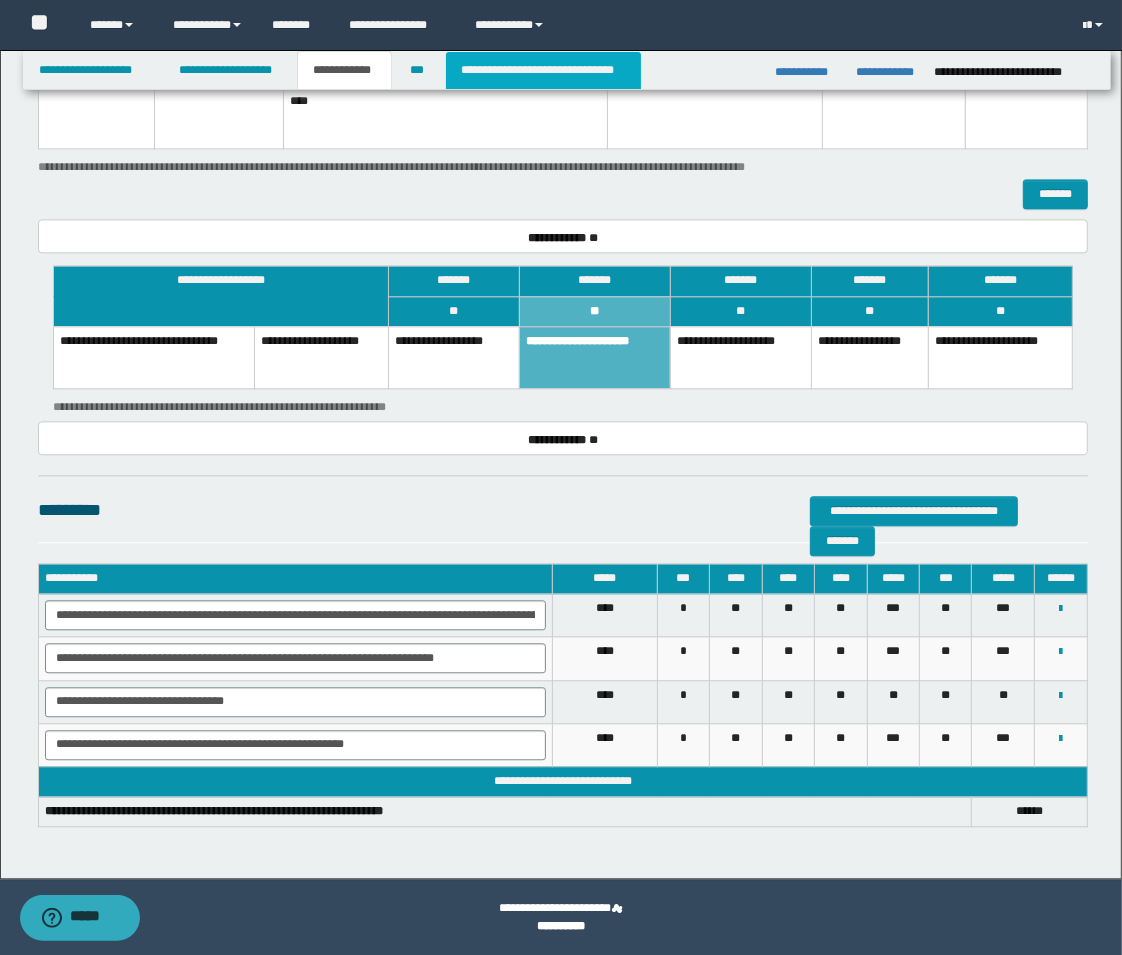 click on "**********" at bounding box center [543, 70] 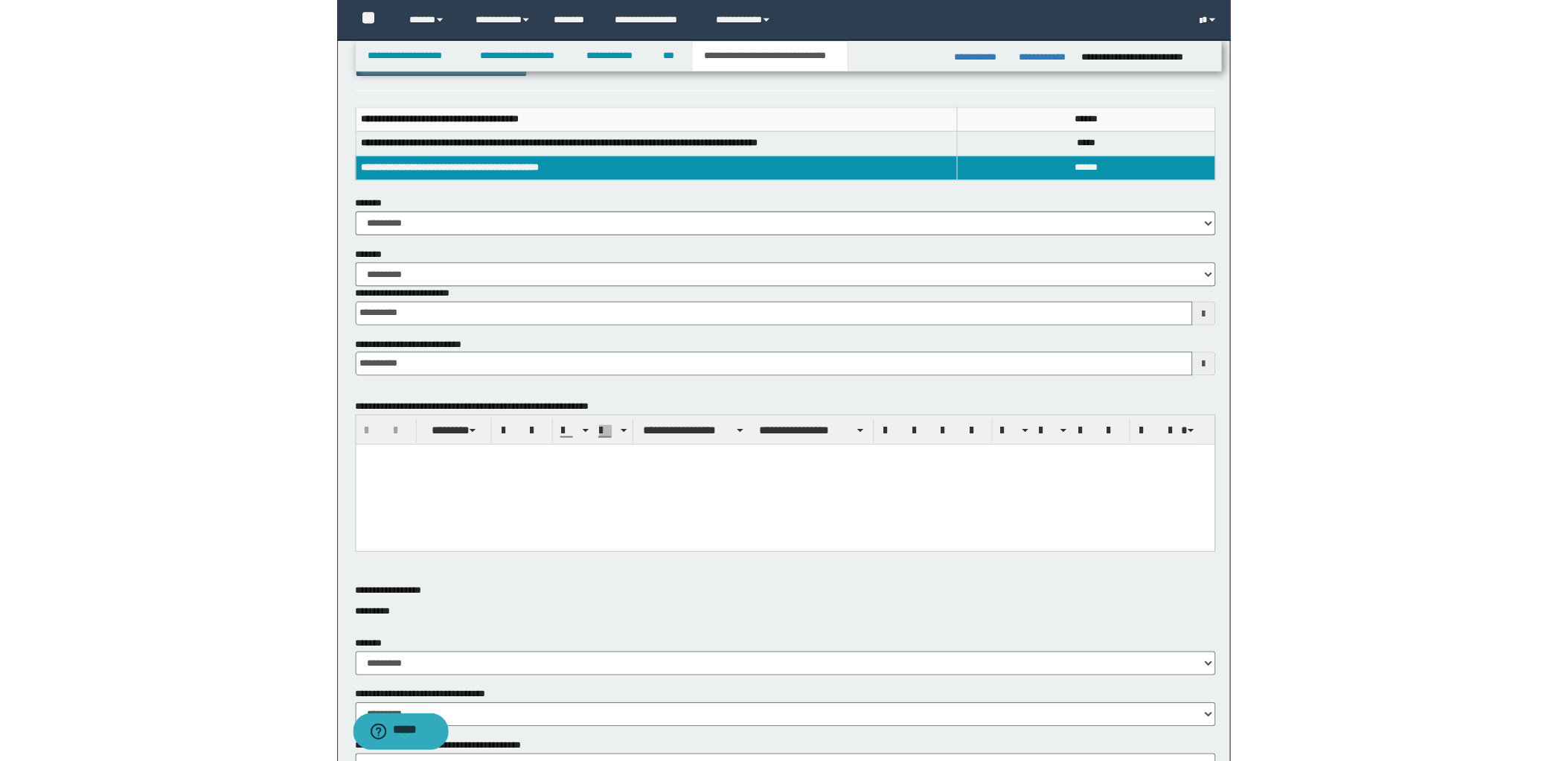 scroll, scrollTop: 0, scrollLeft: 0, axis: both 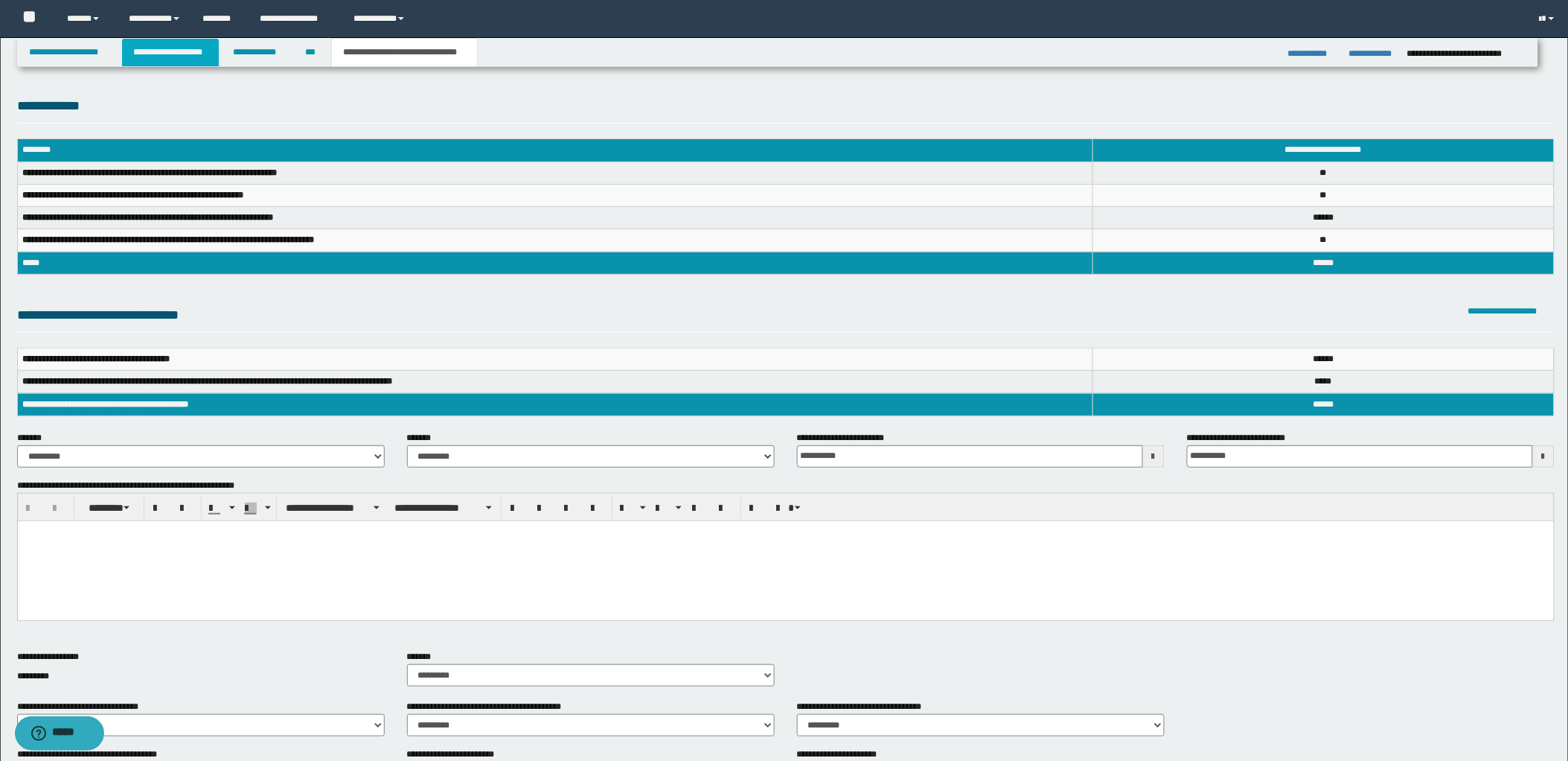 click on "**********" at bounding box center (170, 52) 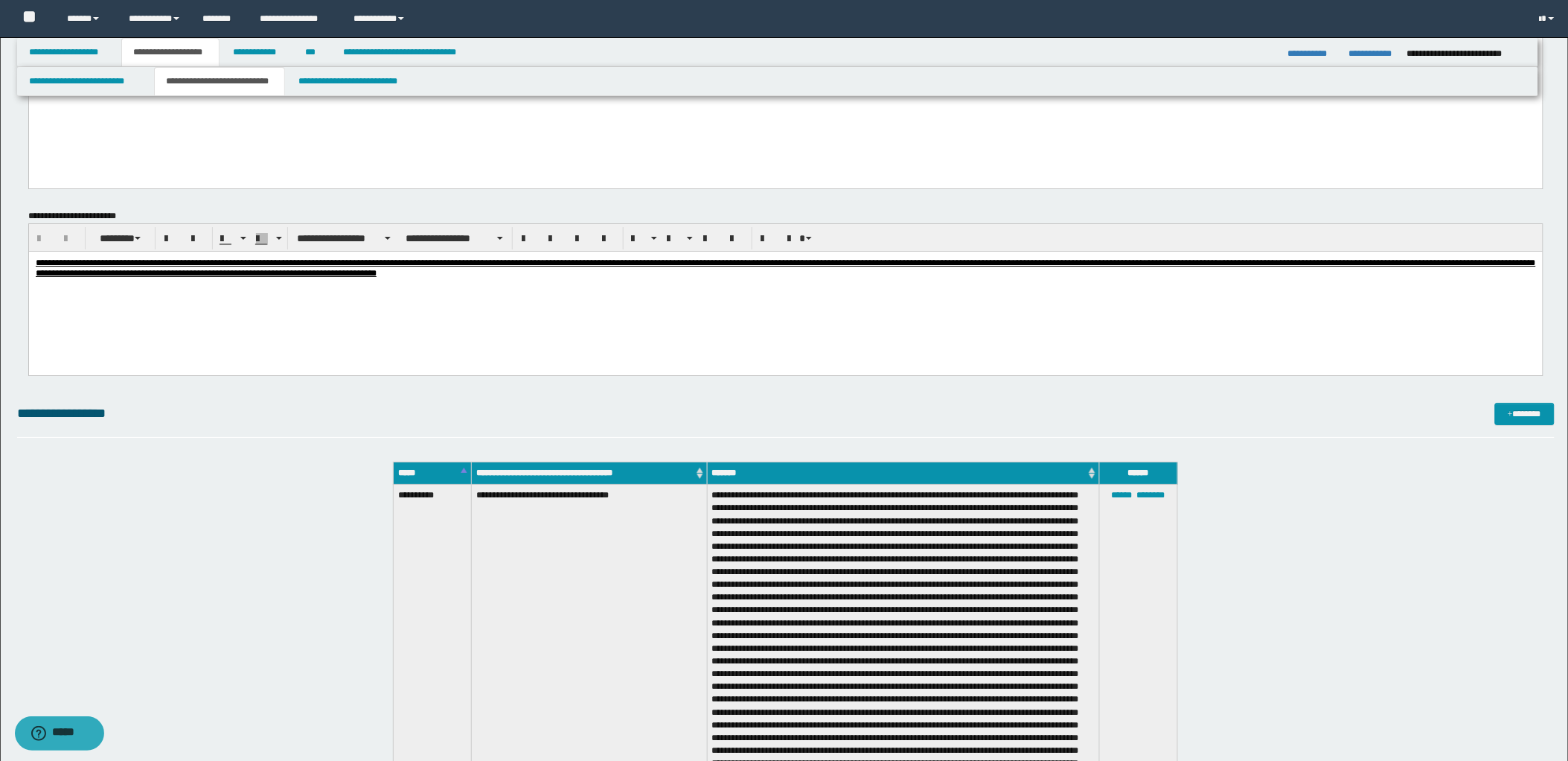 scroll, scrollTop: 2150, scrollLeft: 0, axis: vertical 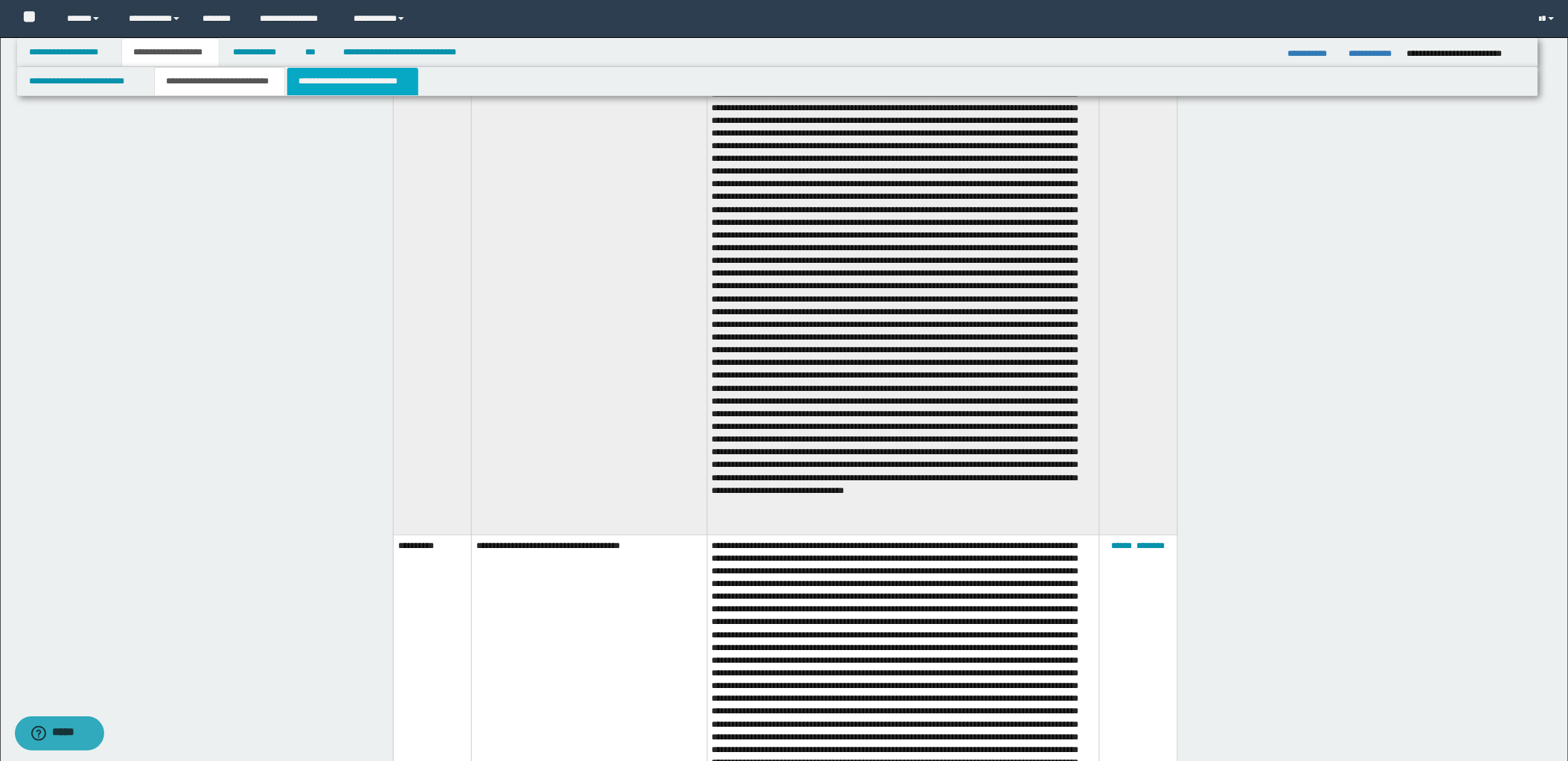 click on "**********" at bounding box center [353, 81] 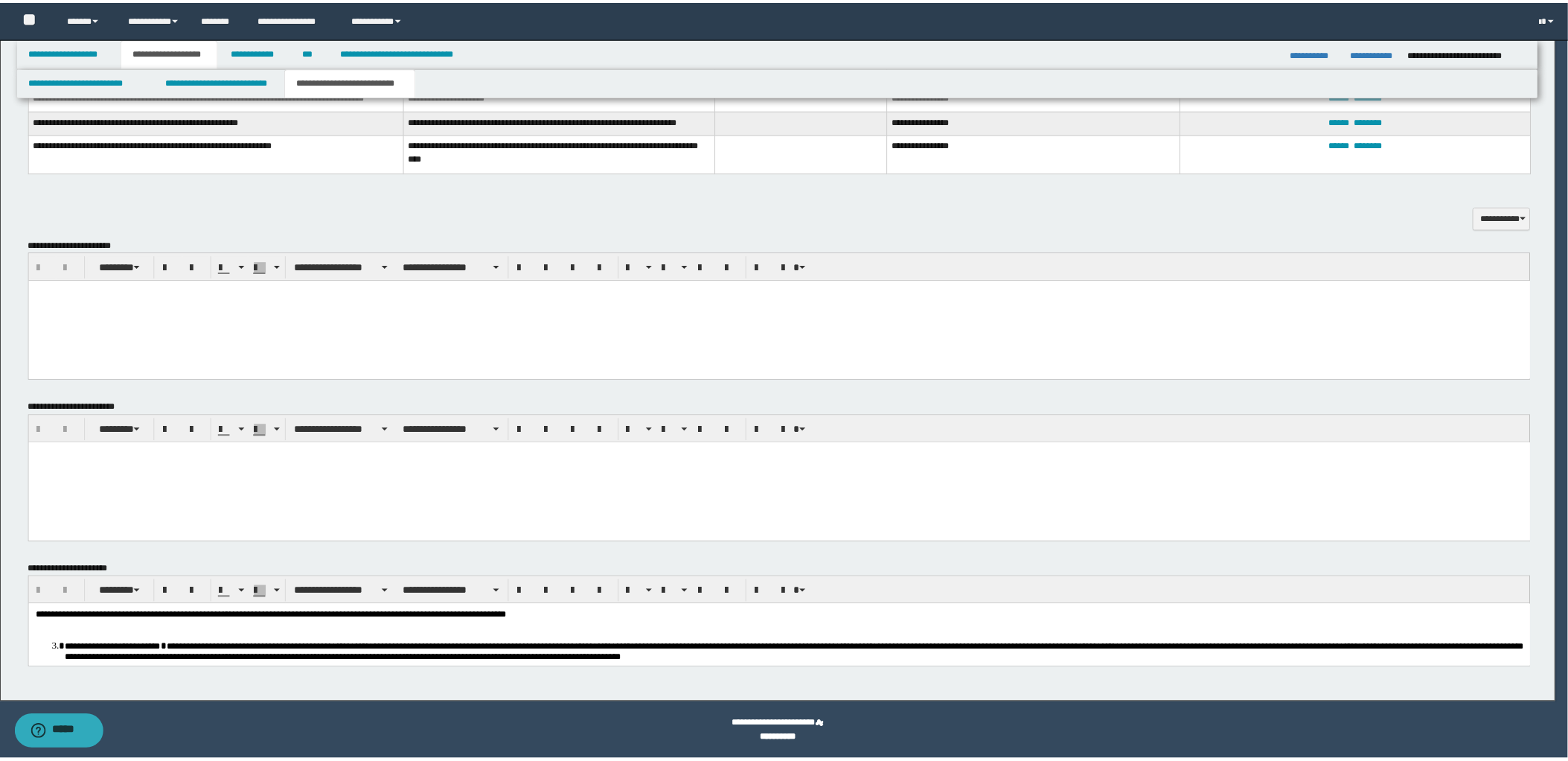 scroll, scrollTop: 1529, scrollLeft: 0, axis: vertical 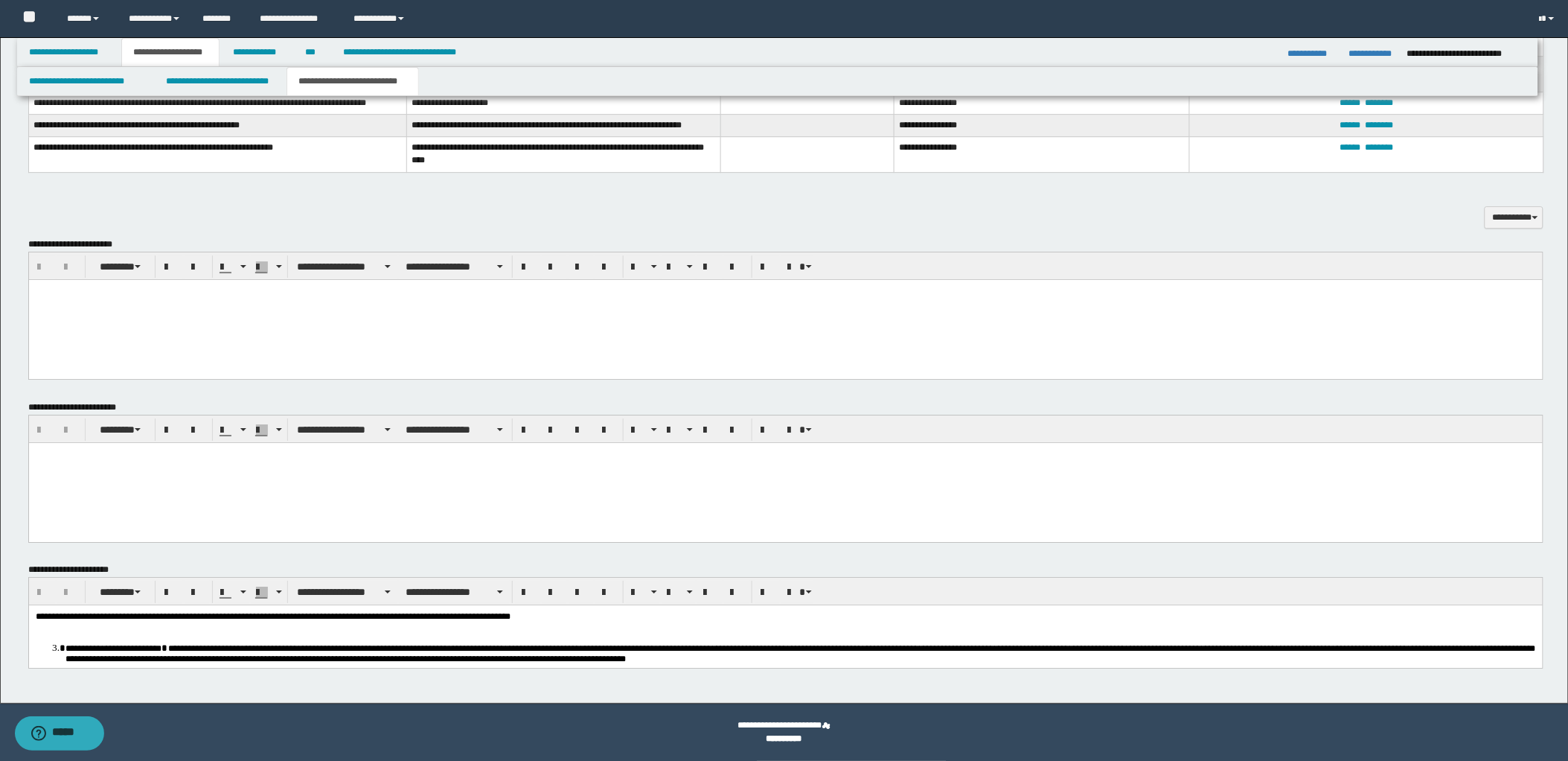 click at bounding box center [785, 291] 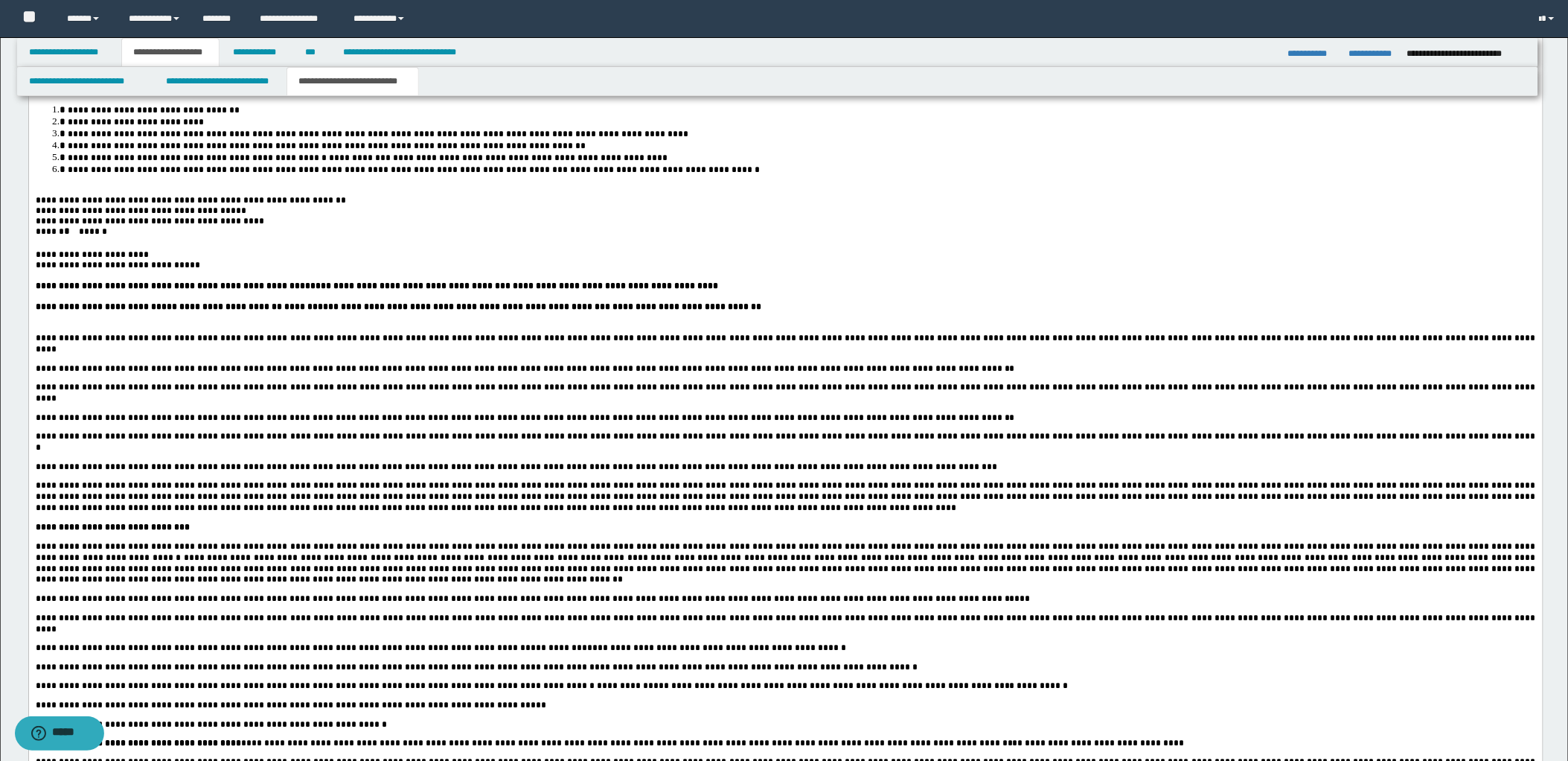 scroll, scrollTop: 2356, scrollLeft: 0, axis: vertical 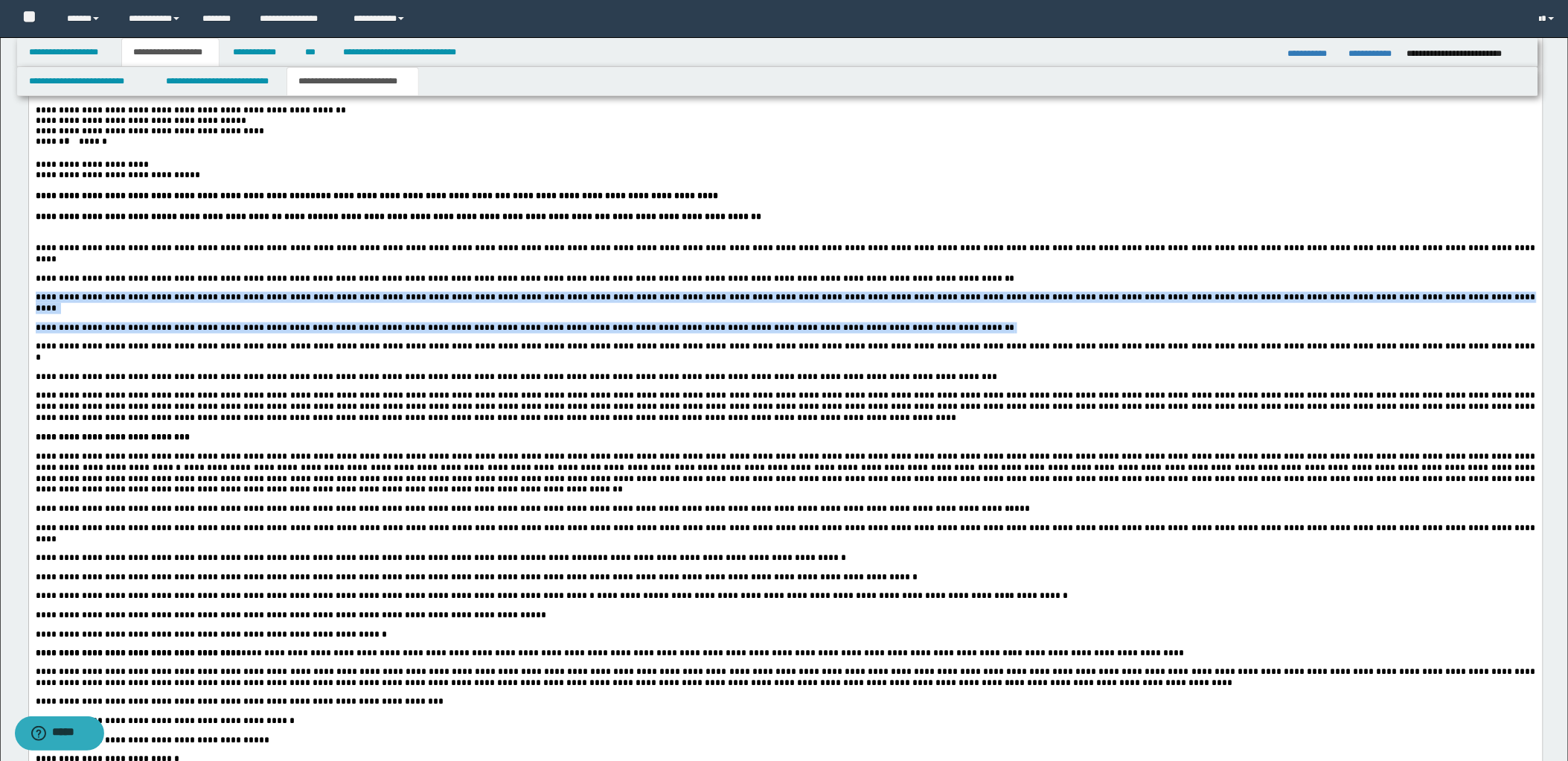 drag, startPoint x: 34, startPoint y: 380, endPoint x: 890, endPoint y: 404, distance: 856.3364 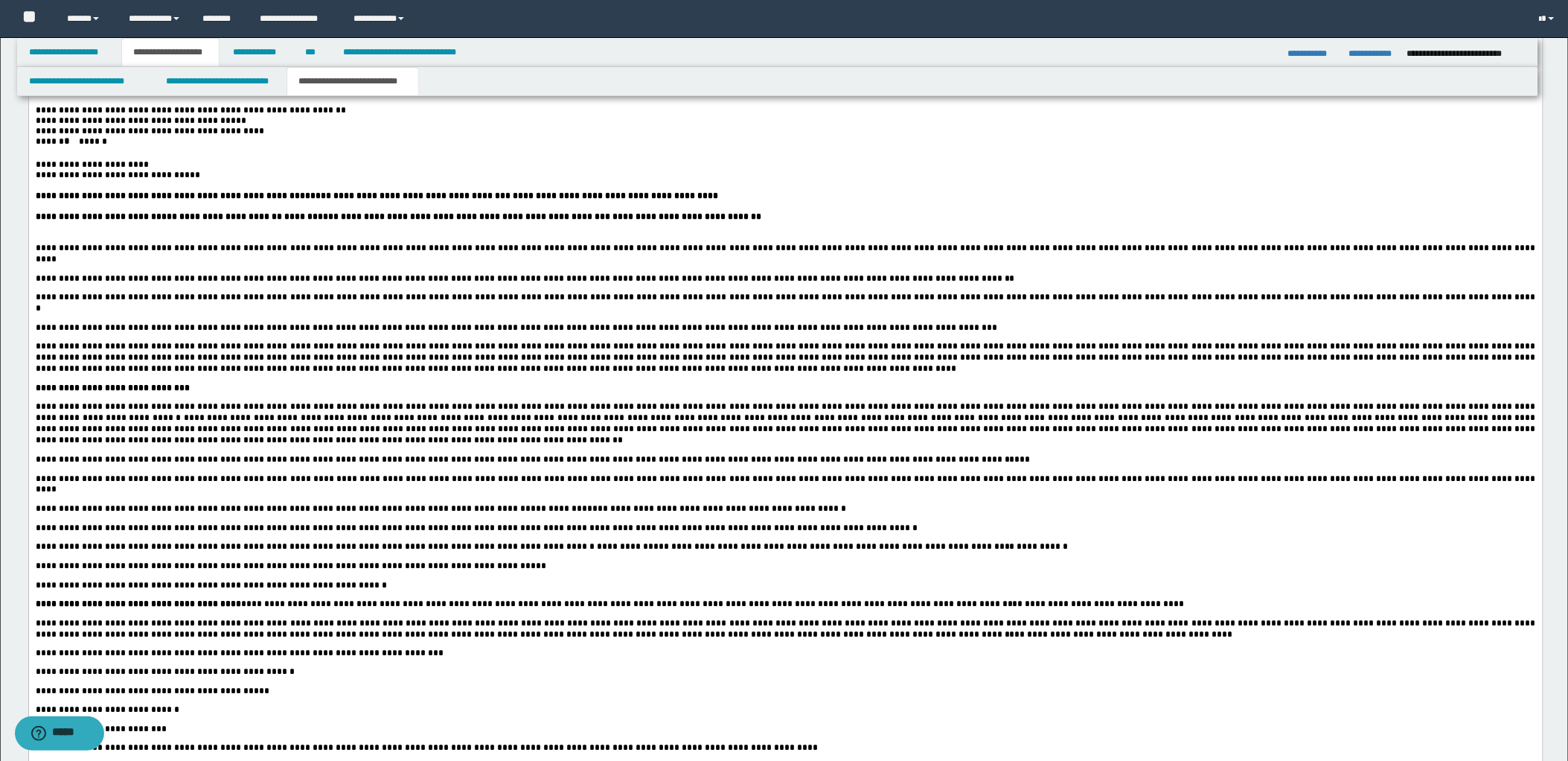 click on "**********" at bounding box center (785, 255) 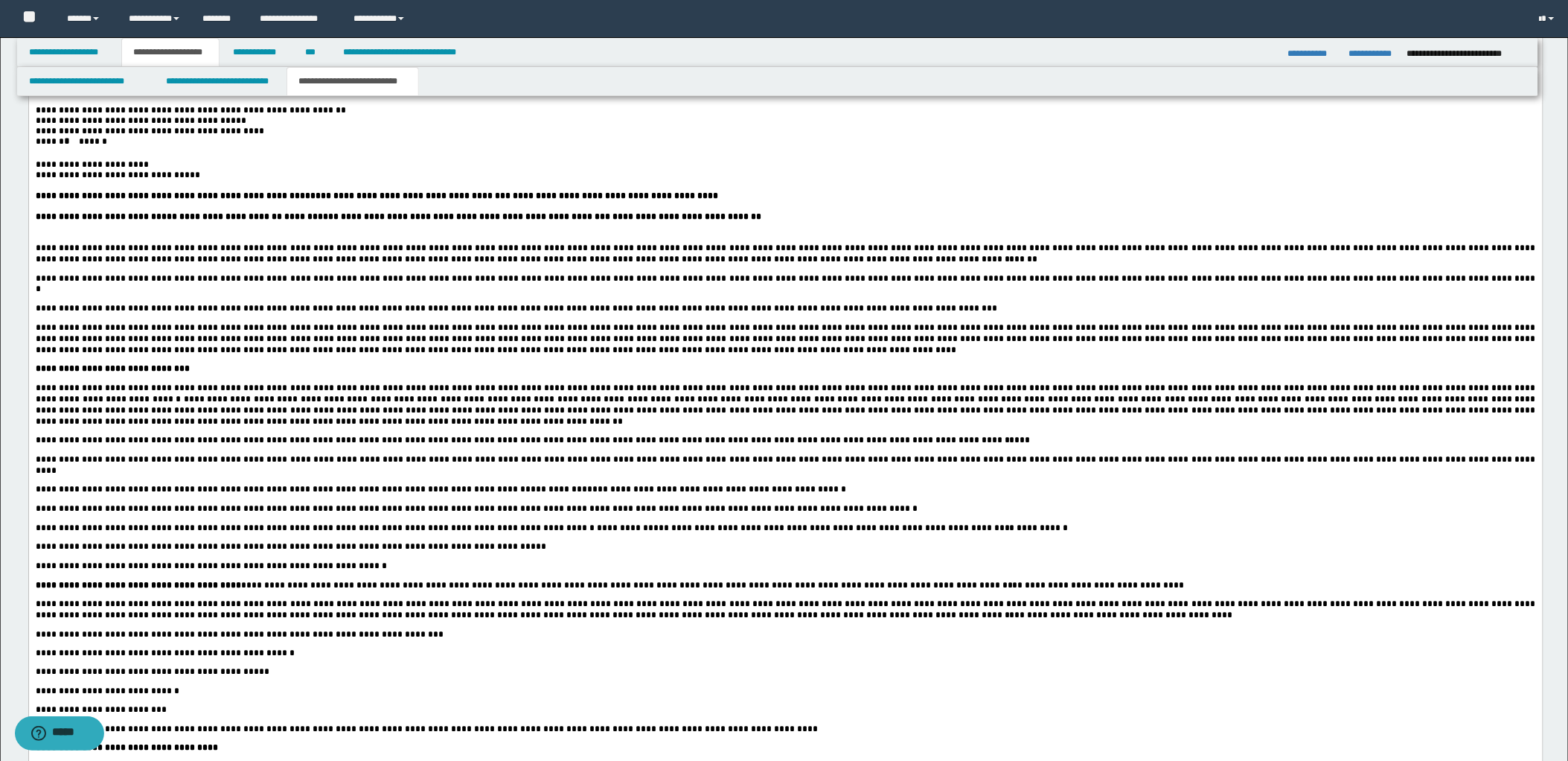 click on "**********" at bounding box center (785, 309) 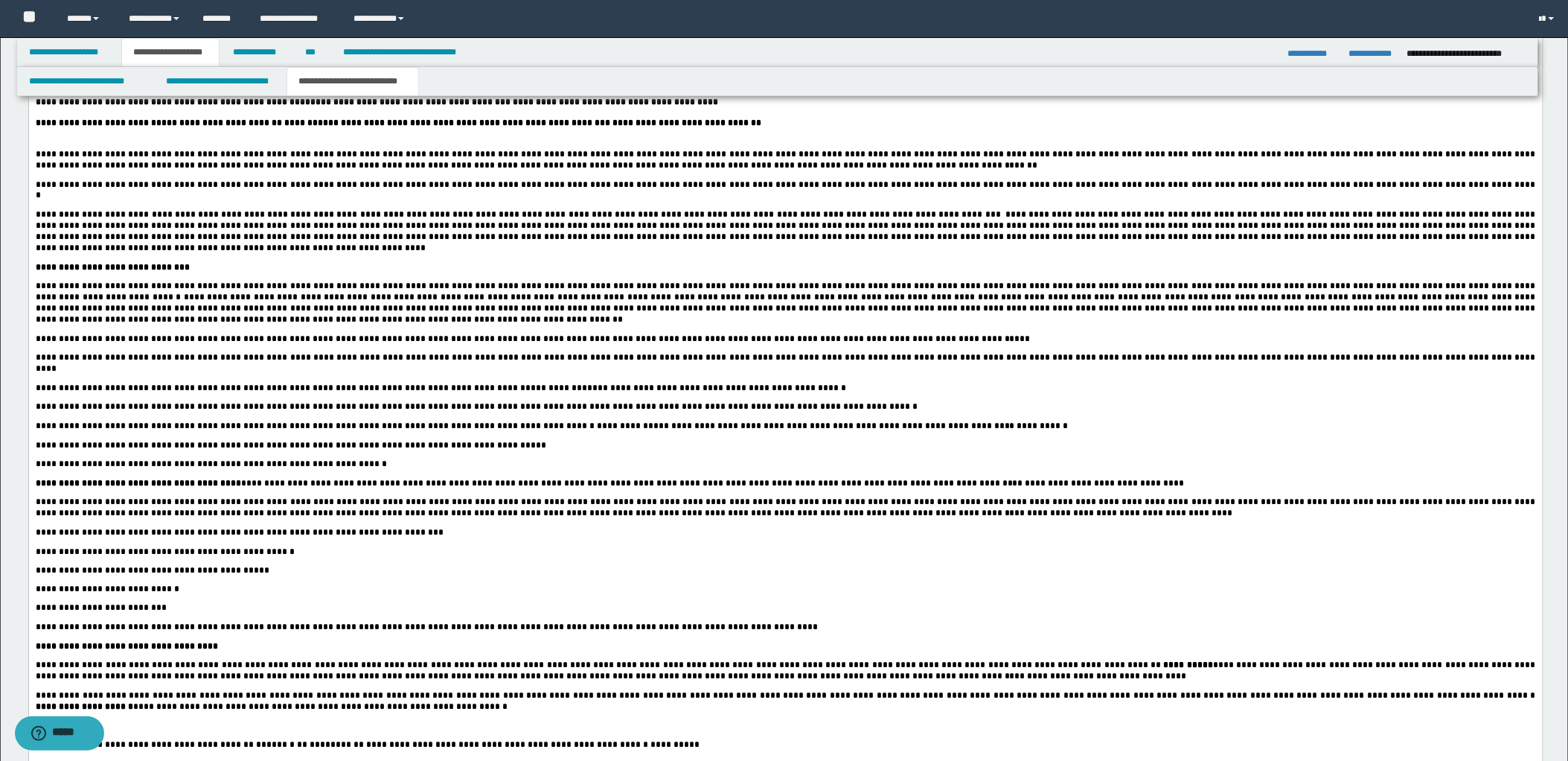 scroll, scrollTop: 2521, scrollLeft: 0, axis: vertical 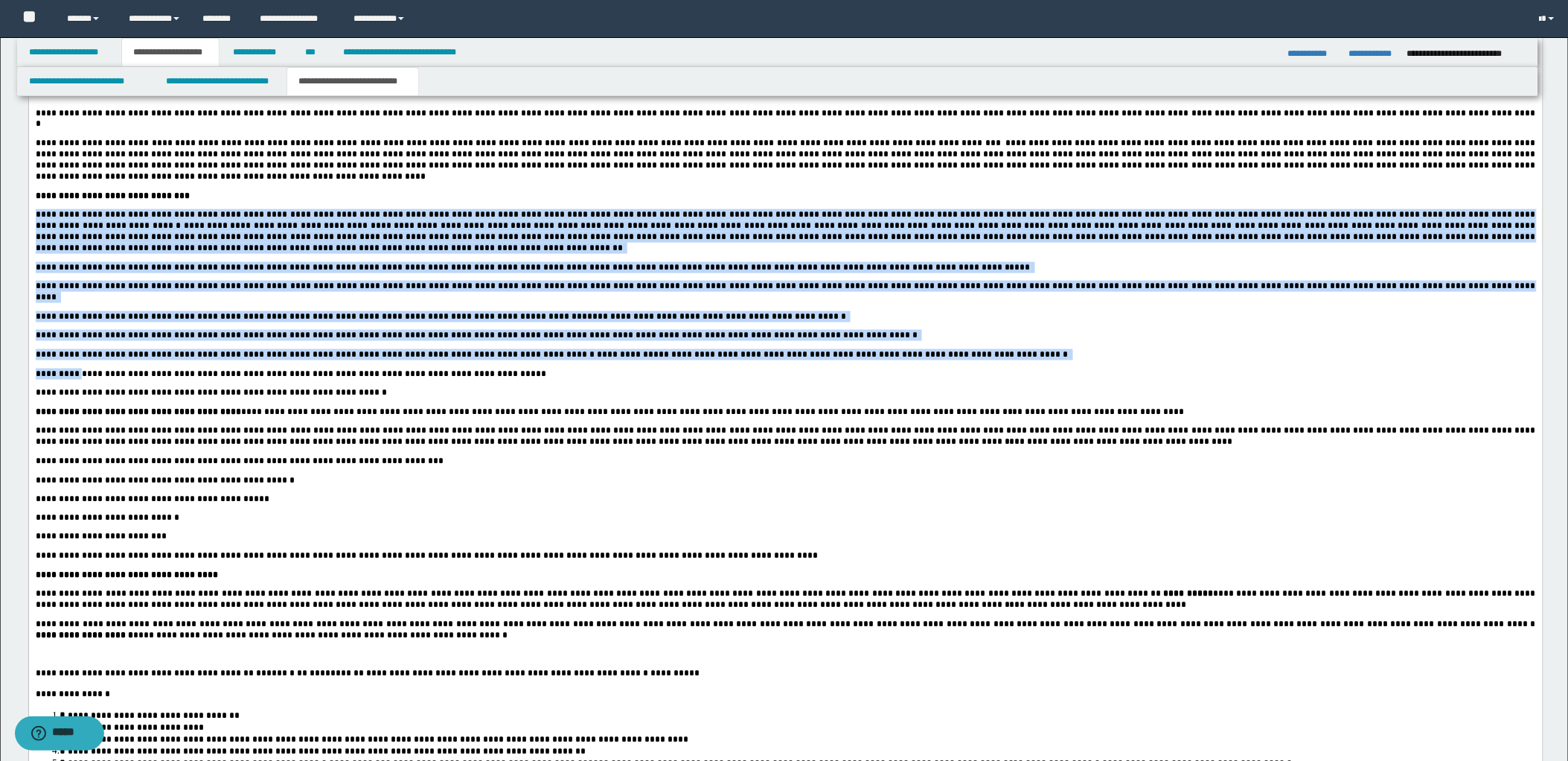 drag, startPoint x: 34, startPoint y: 290, endPoint x: 79, endPoint y: 442, distance: 158.52129 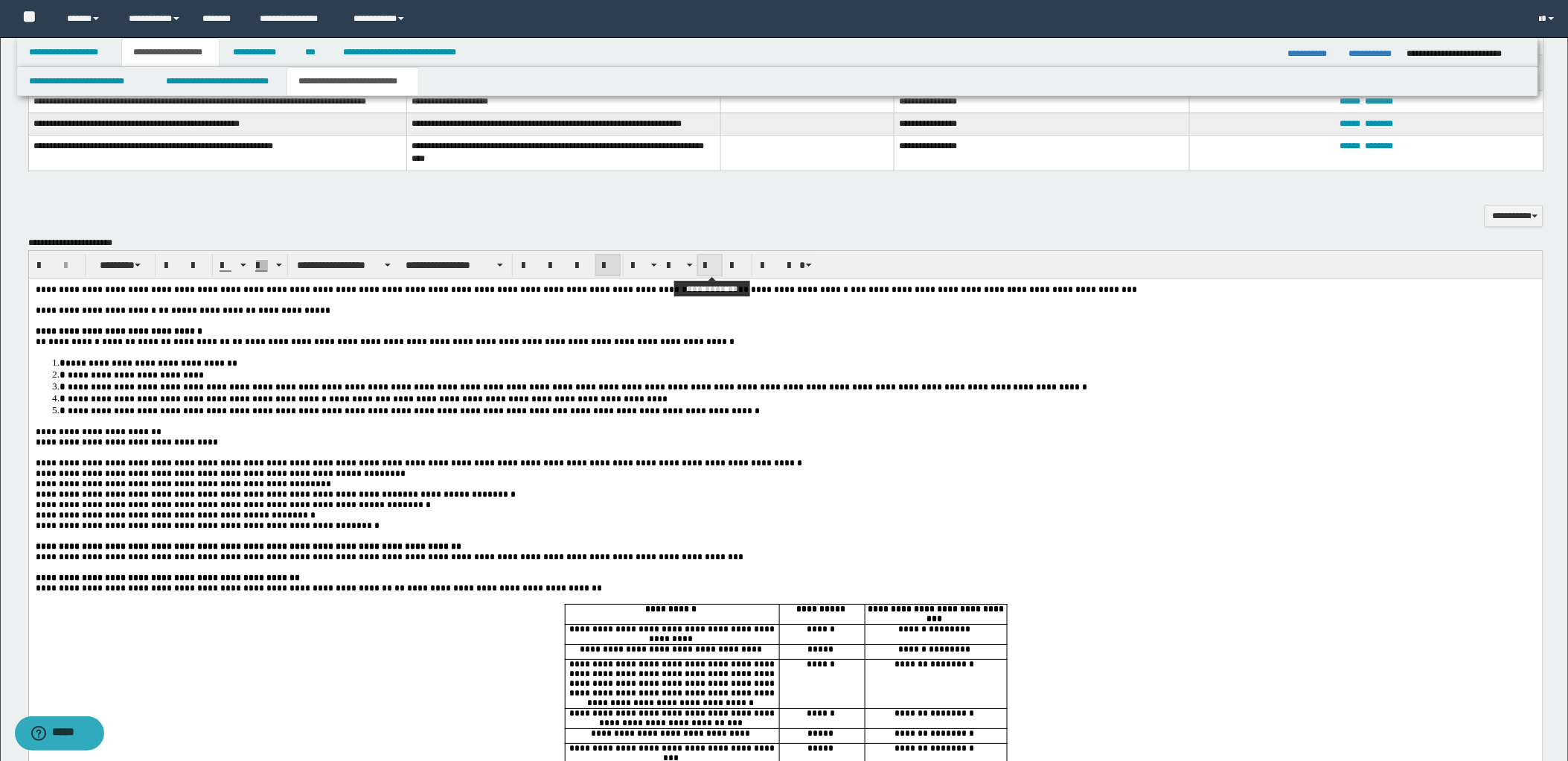 scroll, scrollTop: 1529, scrollLeft: 0, axis: vertical 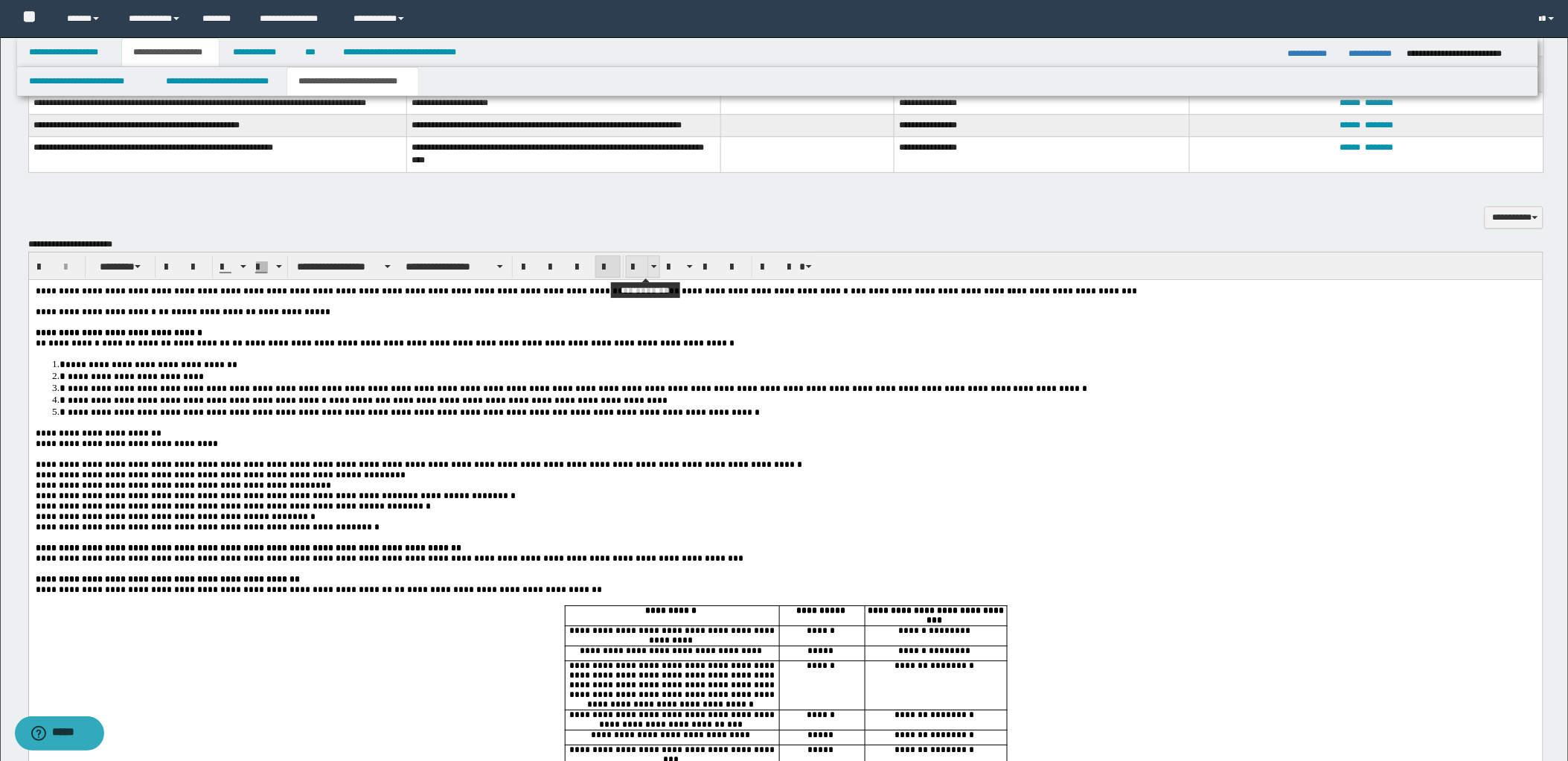 click at bounding box center [637, 267] 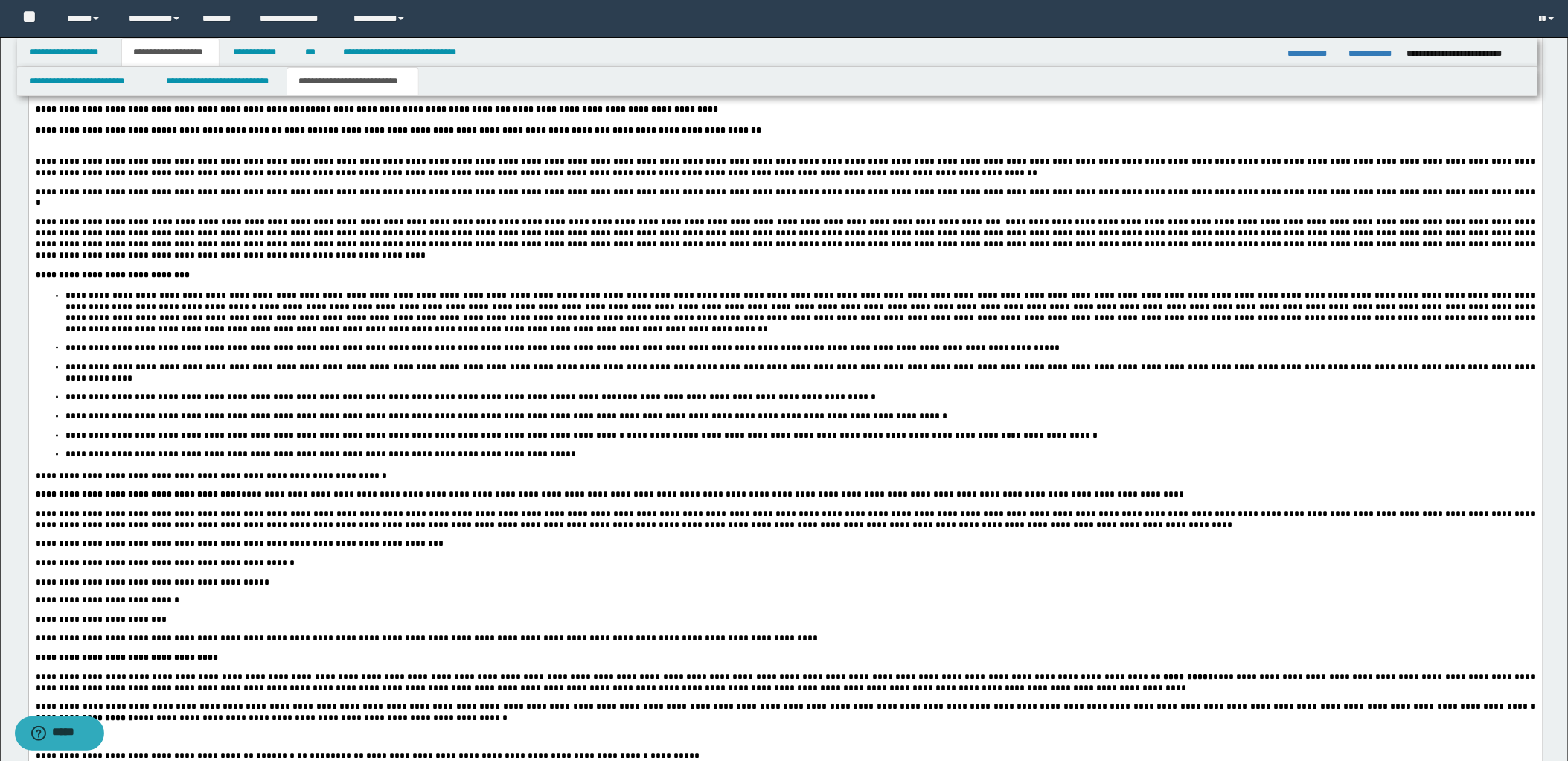 scroll, scrollTop: 2604, scrollLeft: 0, axis: vertical 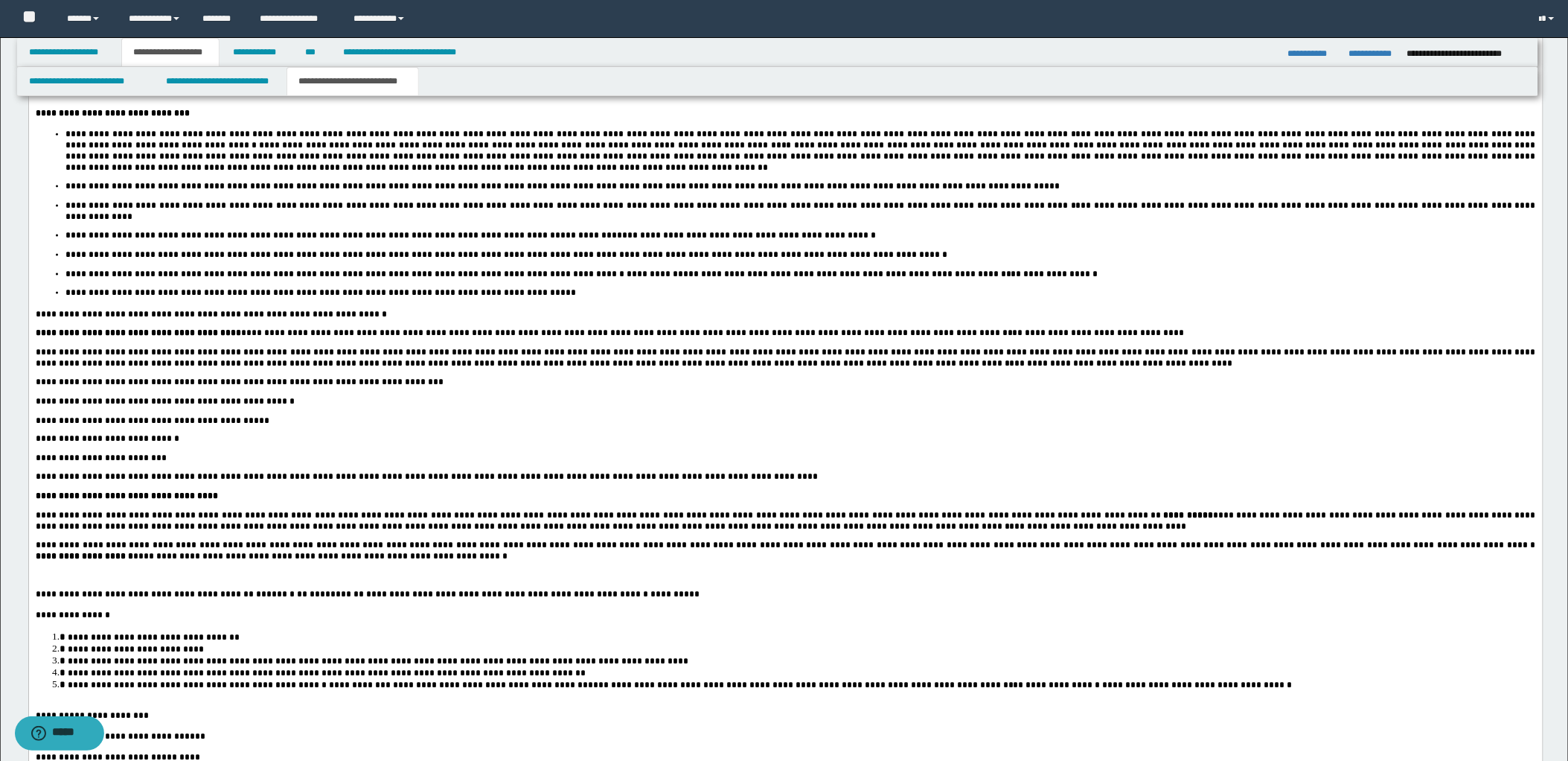click on "**********" at bounding box center [785, 421] 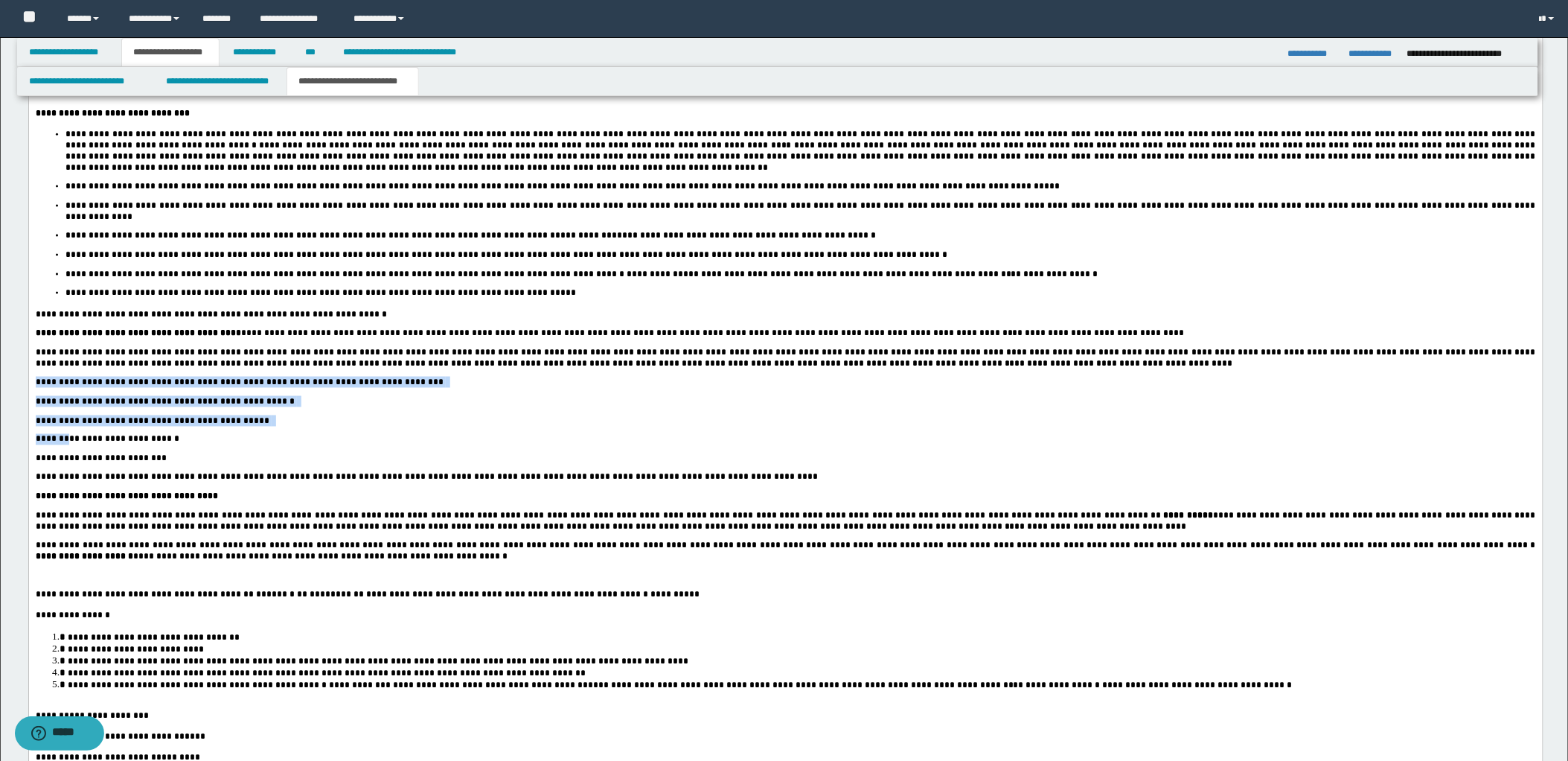 drag, startPoint x: 36, startPoint y: 451, endPoint x: 62, endPoint y: 512, distance: 66.309879 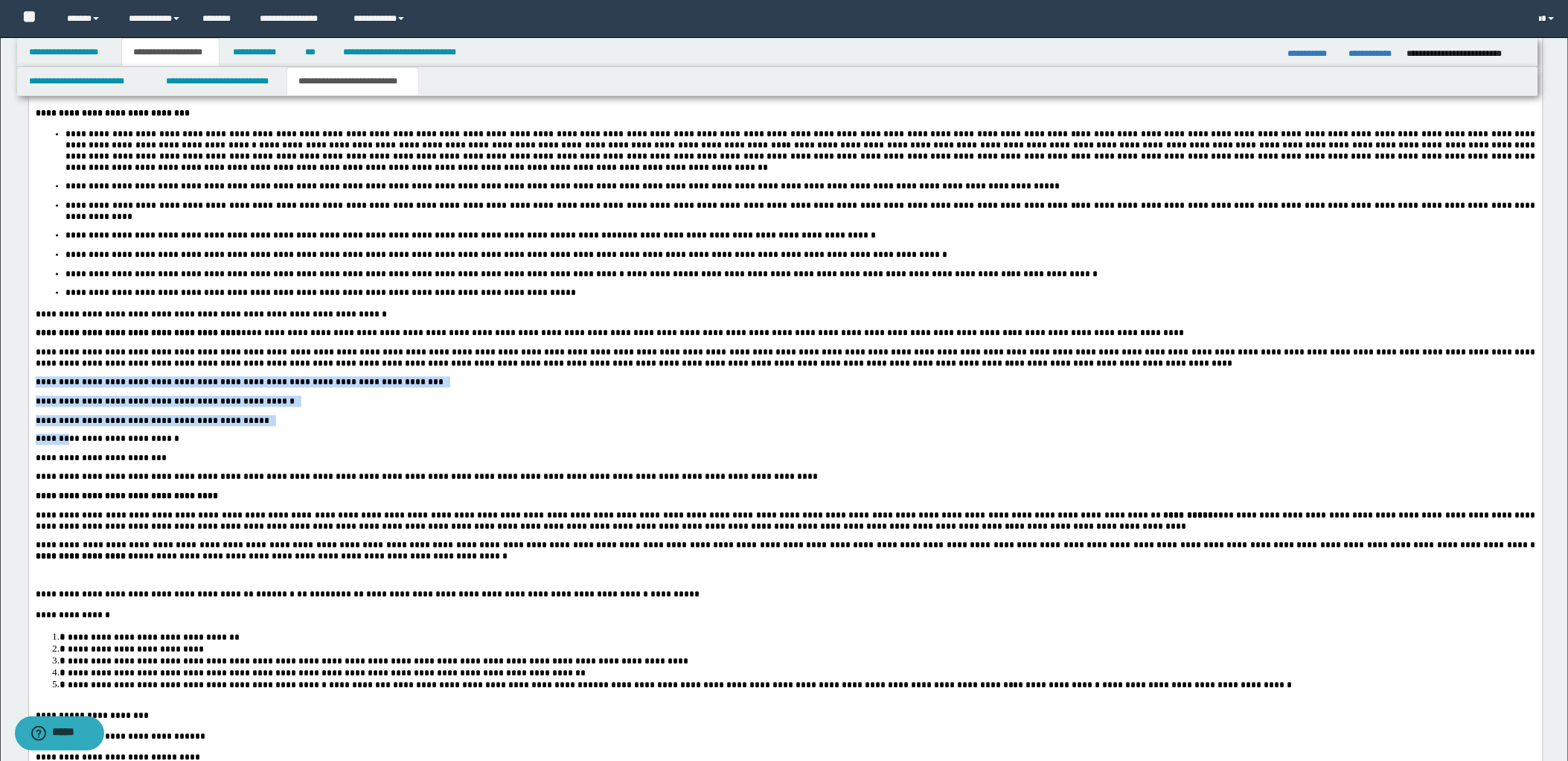 click on "**********" at bounding box center (785, 6) 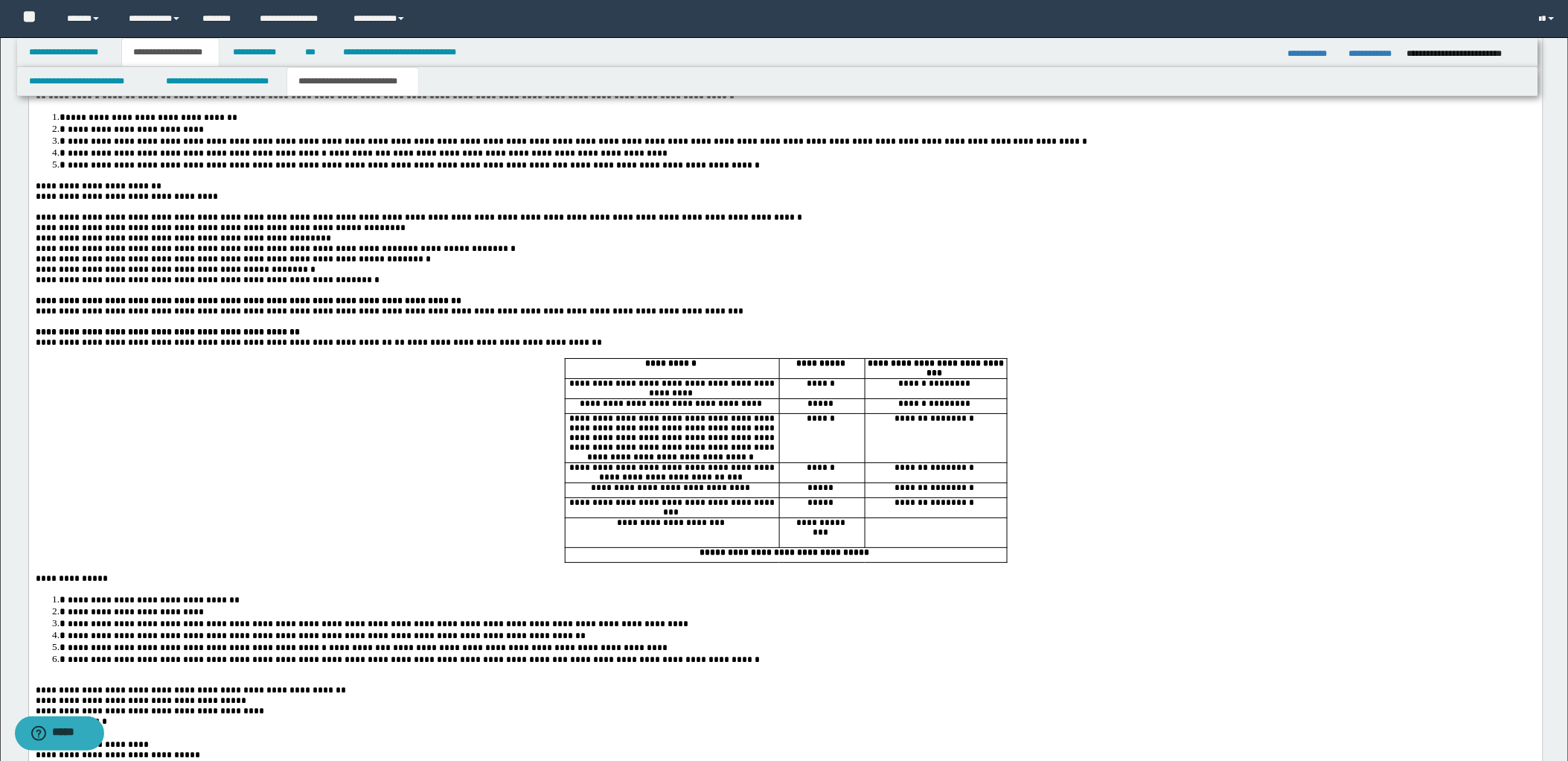 scroll, scrollTop: 1529, scrollLeft: 0, axis: vertical 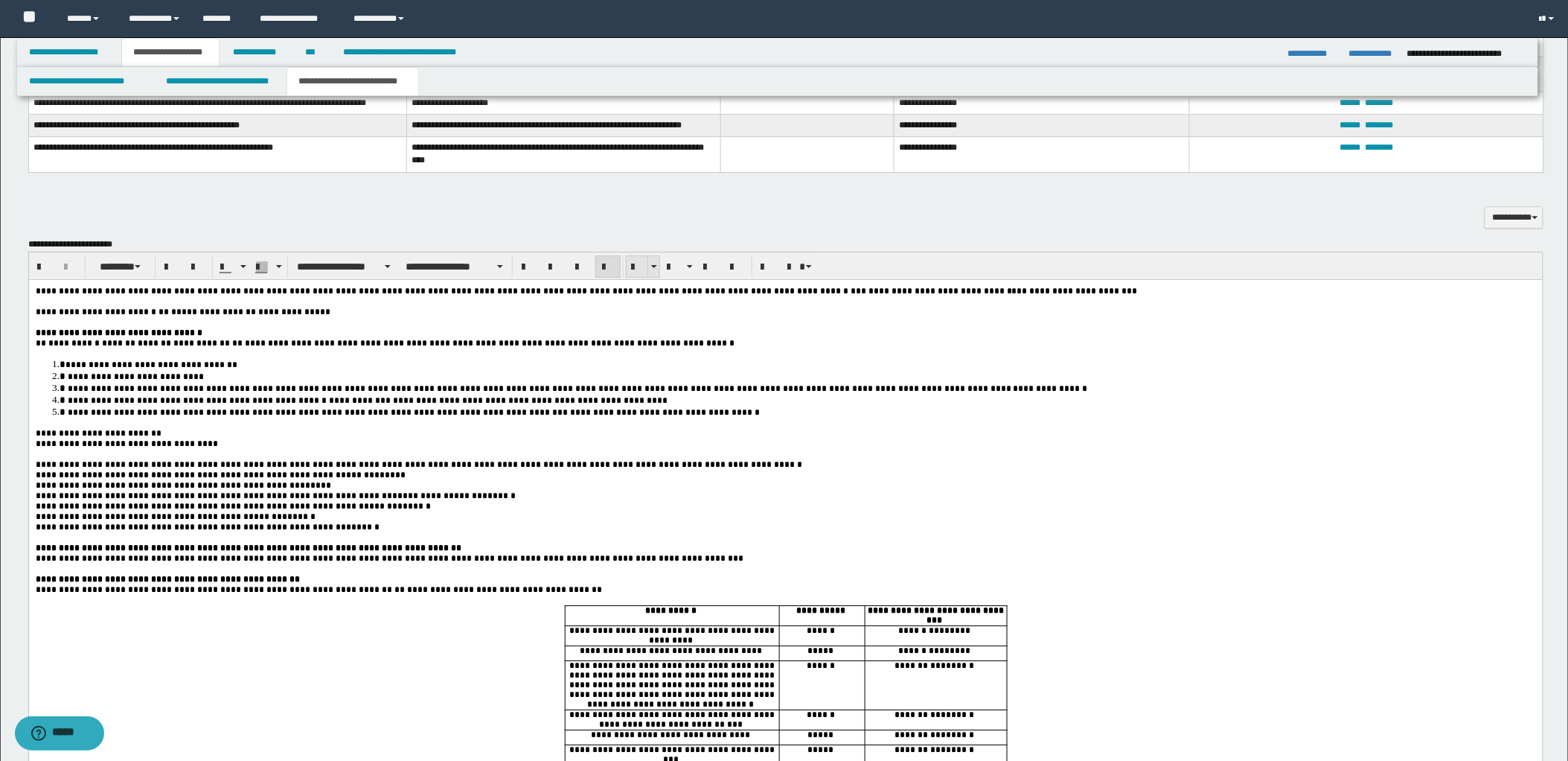 click at bounding box center [637, 267] 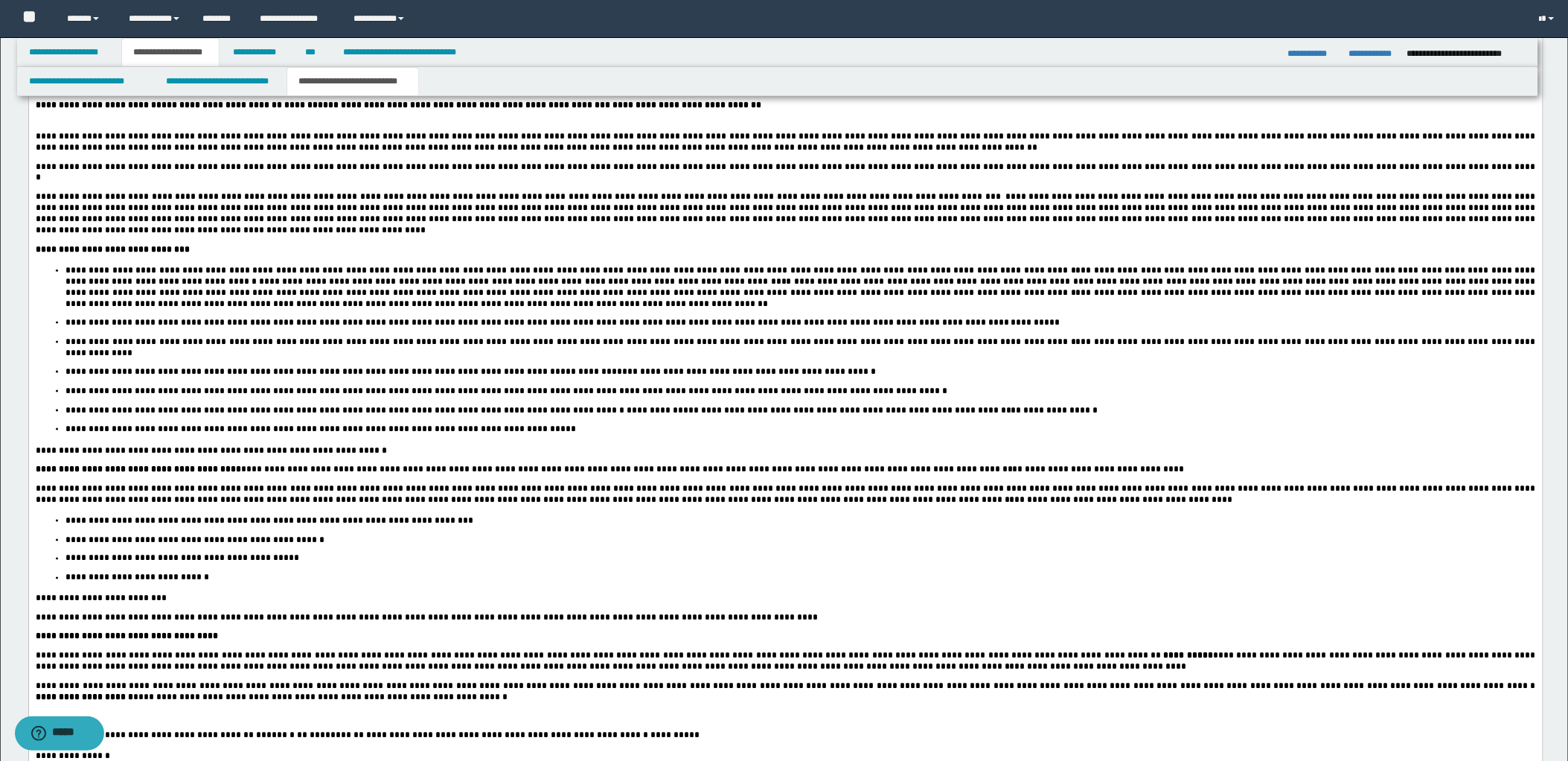 scroll, scrollTop: 2687, scrollLeft: 0, axis: vertical 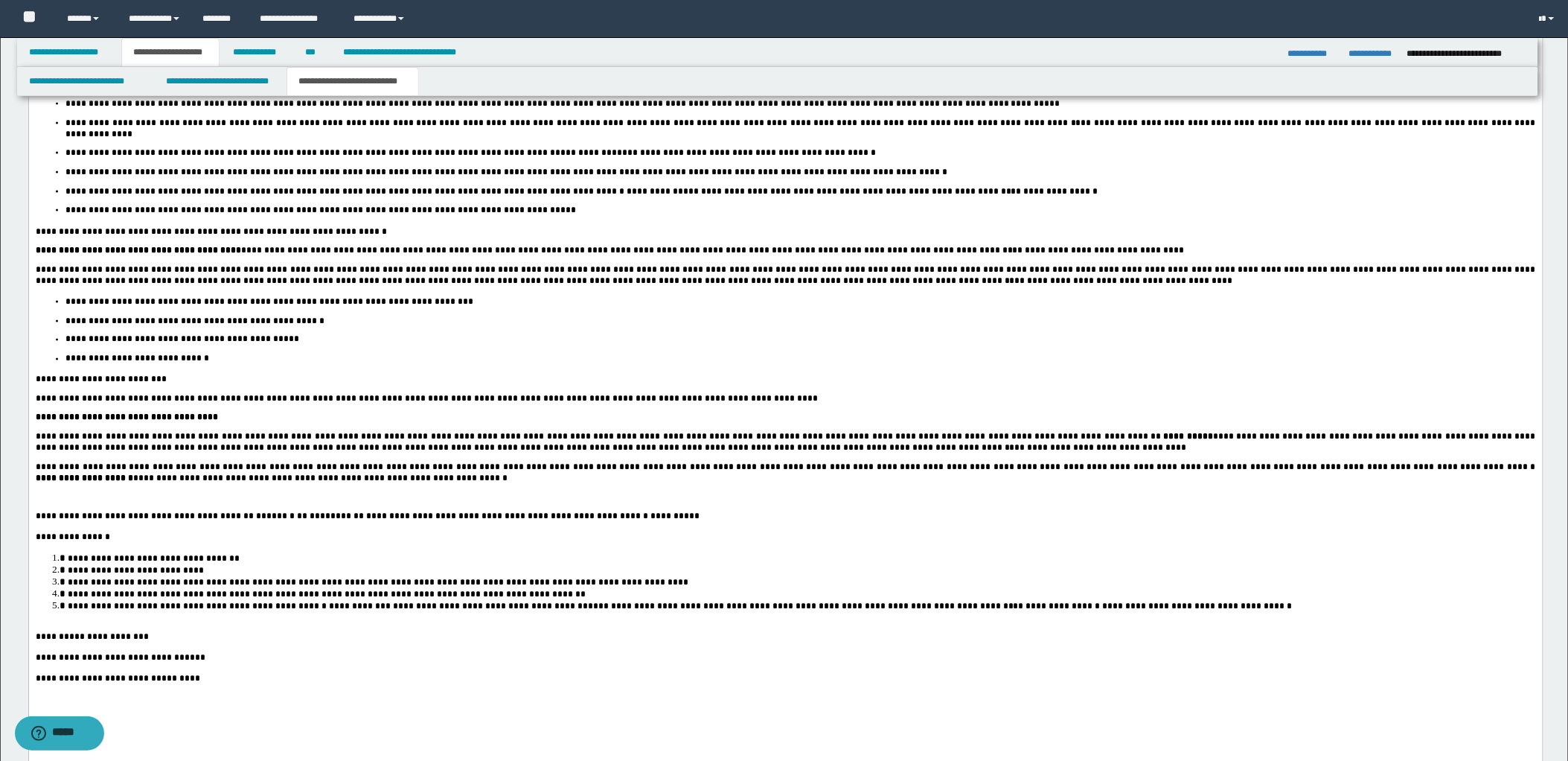 click on "**********" at bounding box center [785, 380] 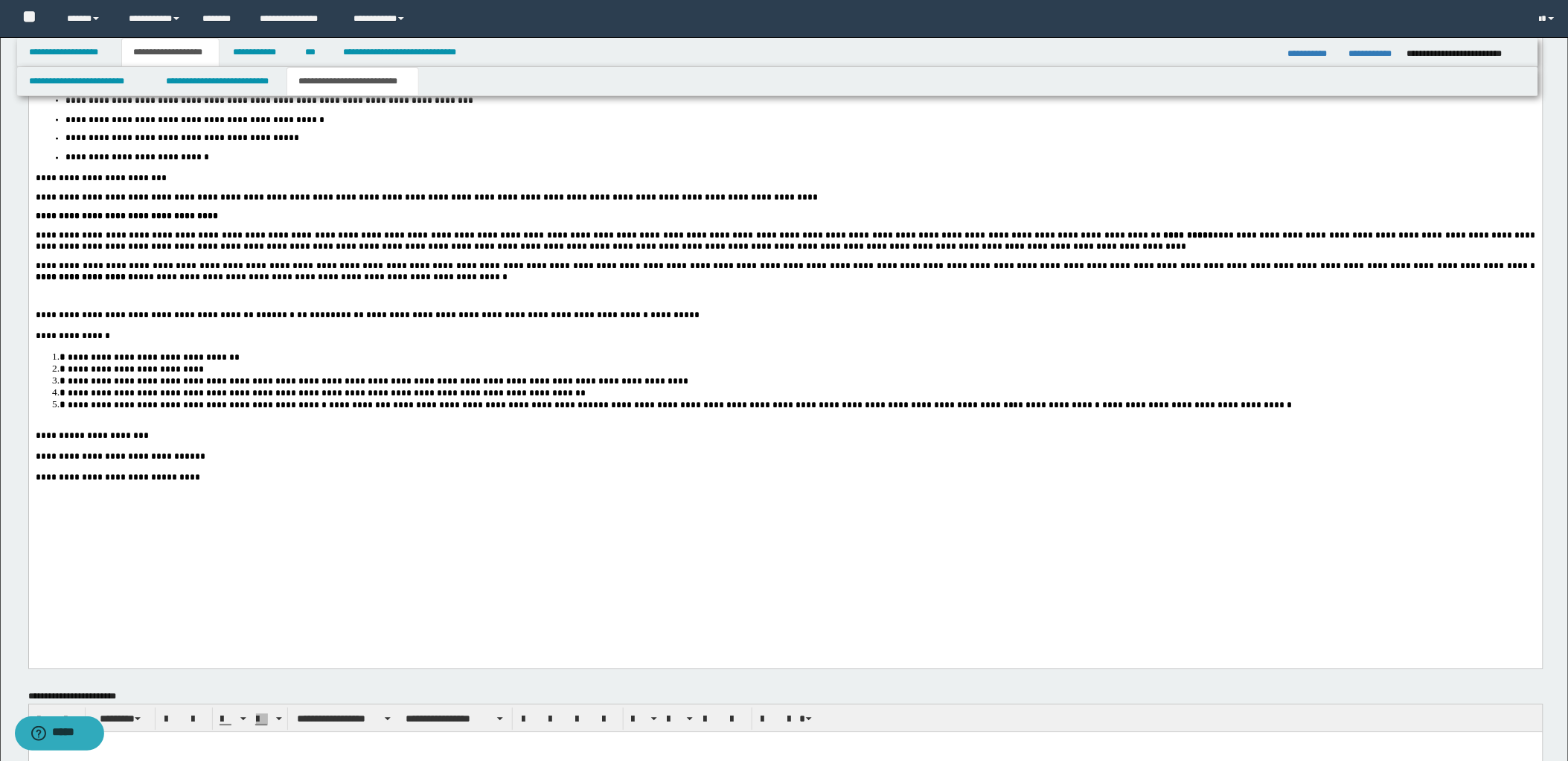 scroll, scrollTop: 2853, scrollLeft: 0, axis: vertical 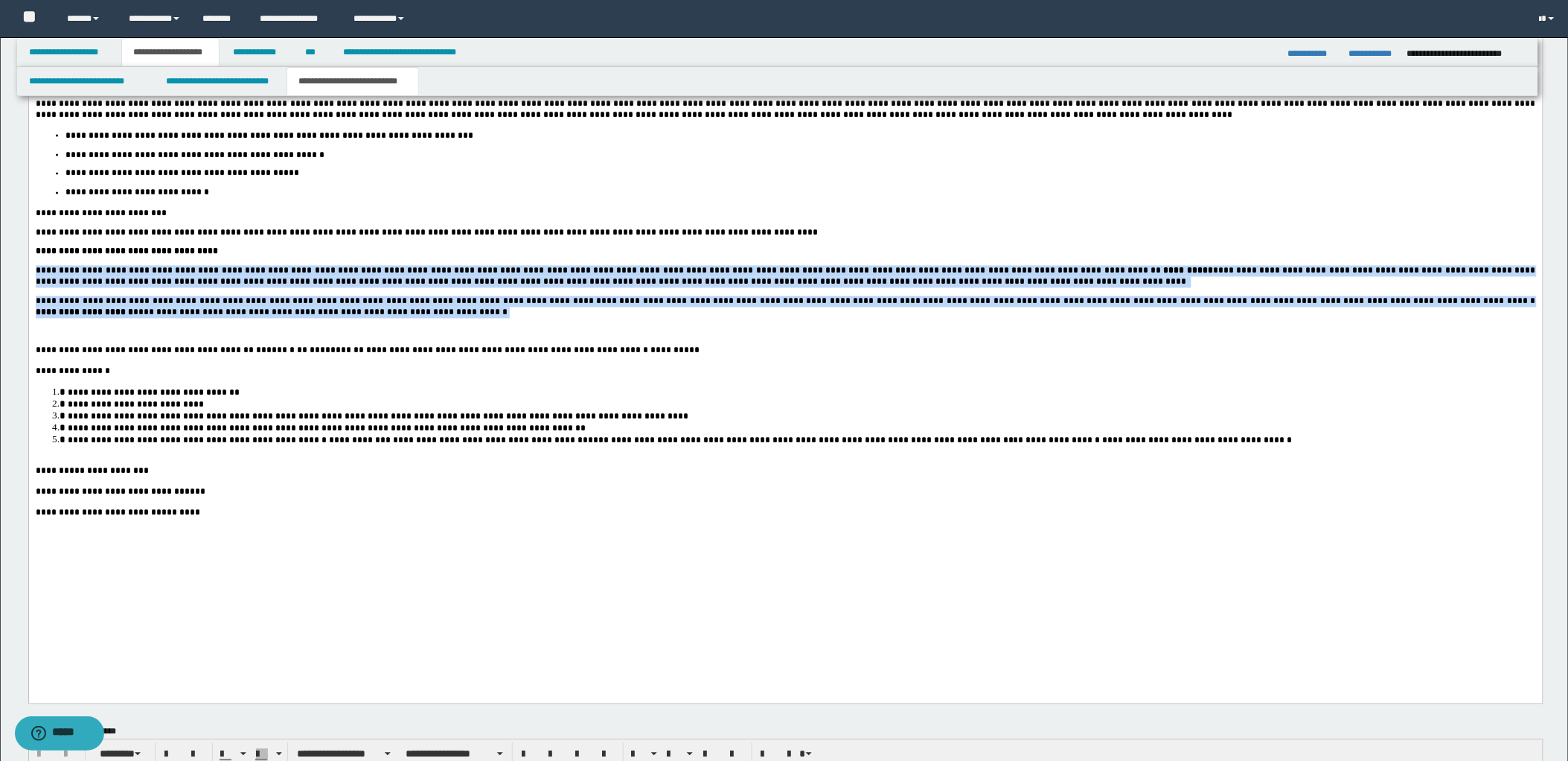 drag, startPoint x: 36, startPoint y: 350, endPoint x: 220, endPoint y: 401, distance: 190.93716 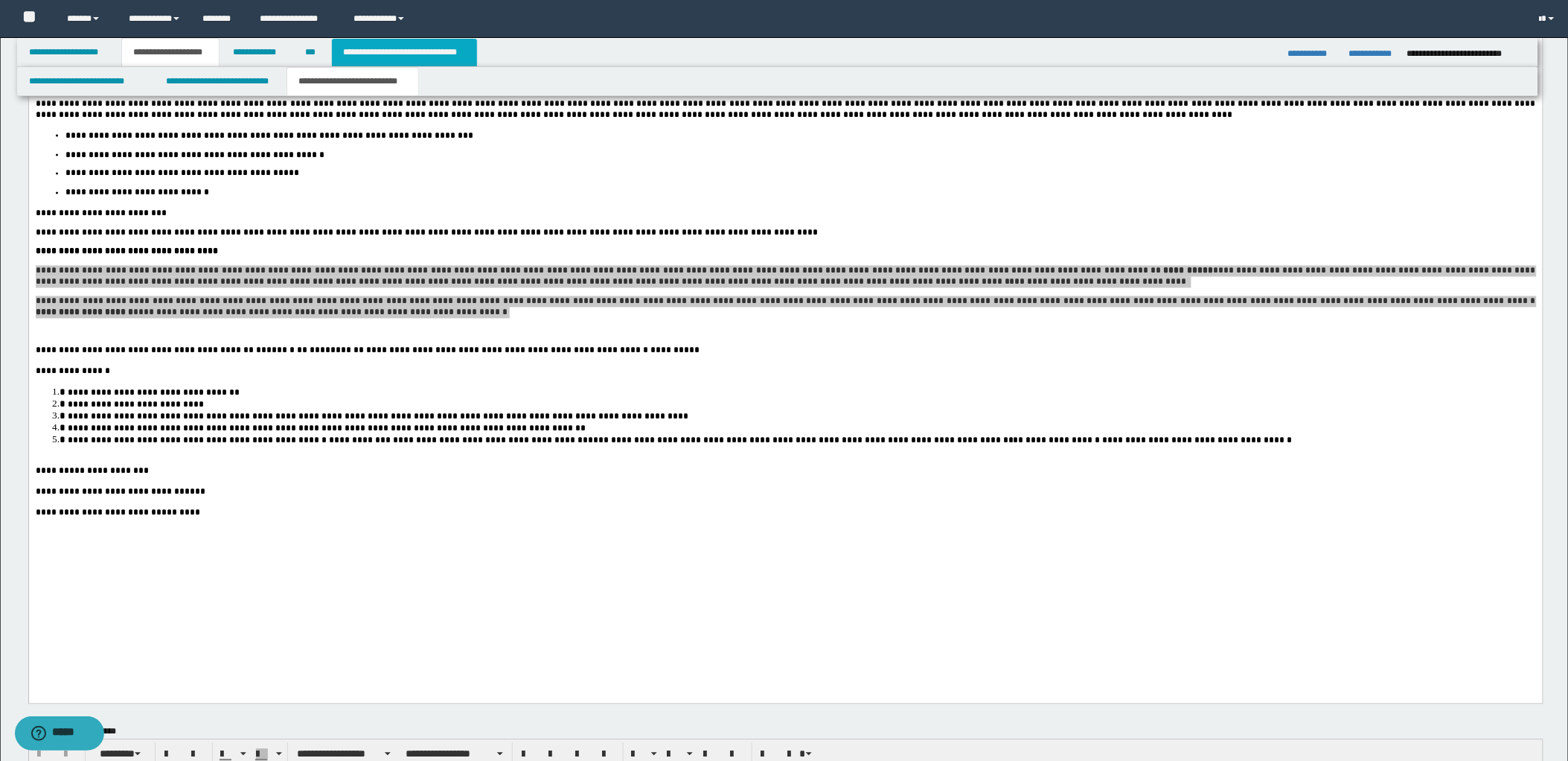click on "**********" at bounding box center (404, 52) 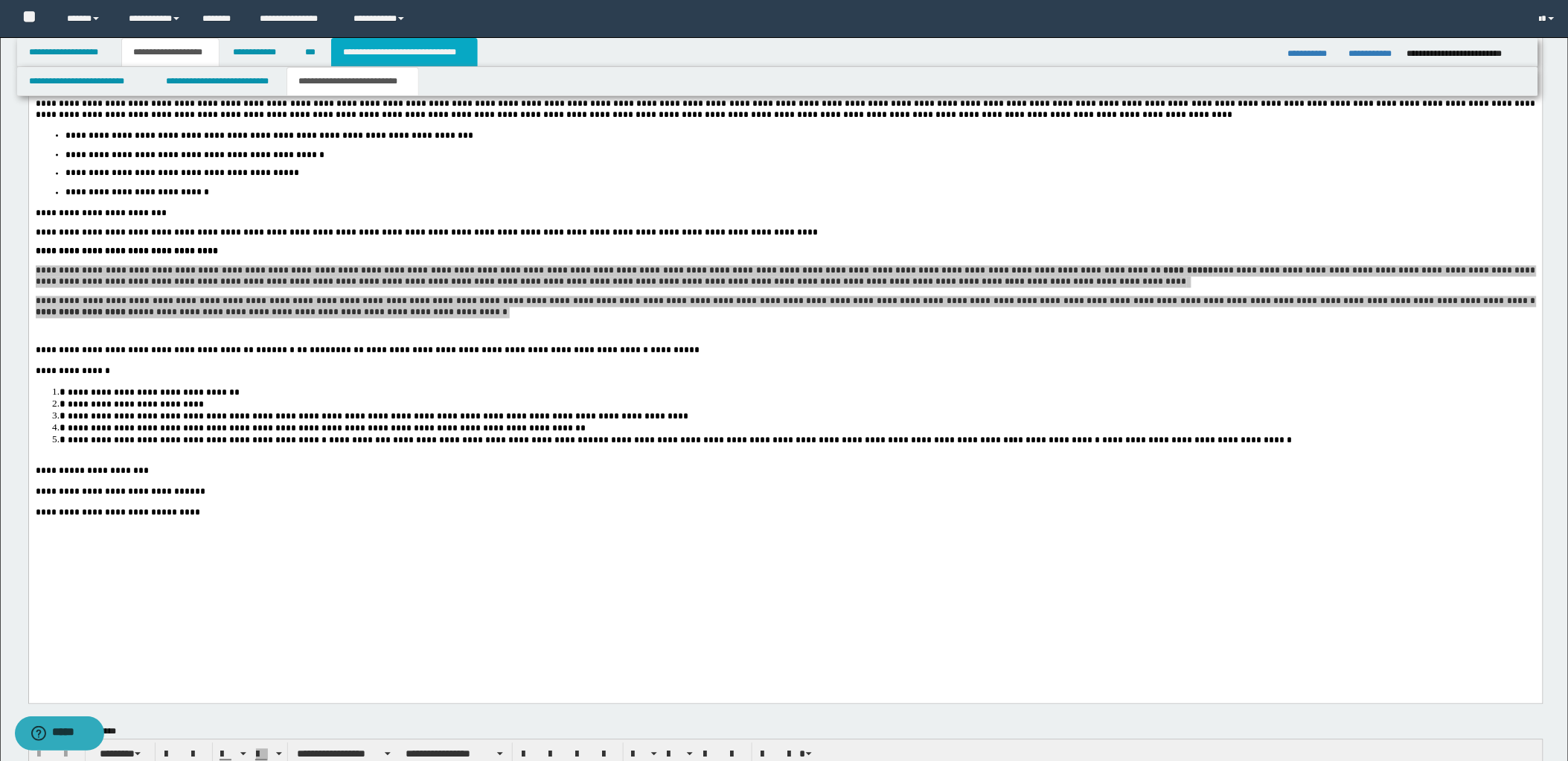 type on "**********" 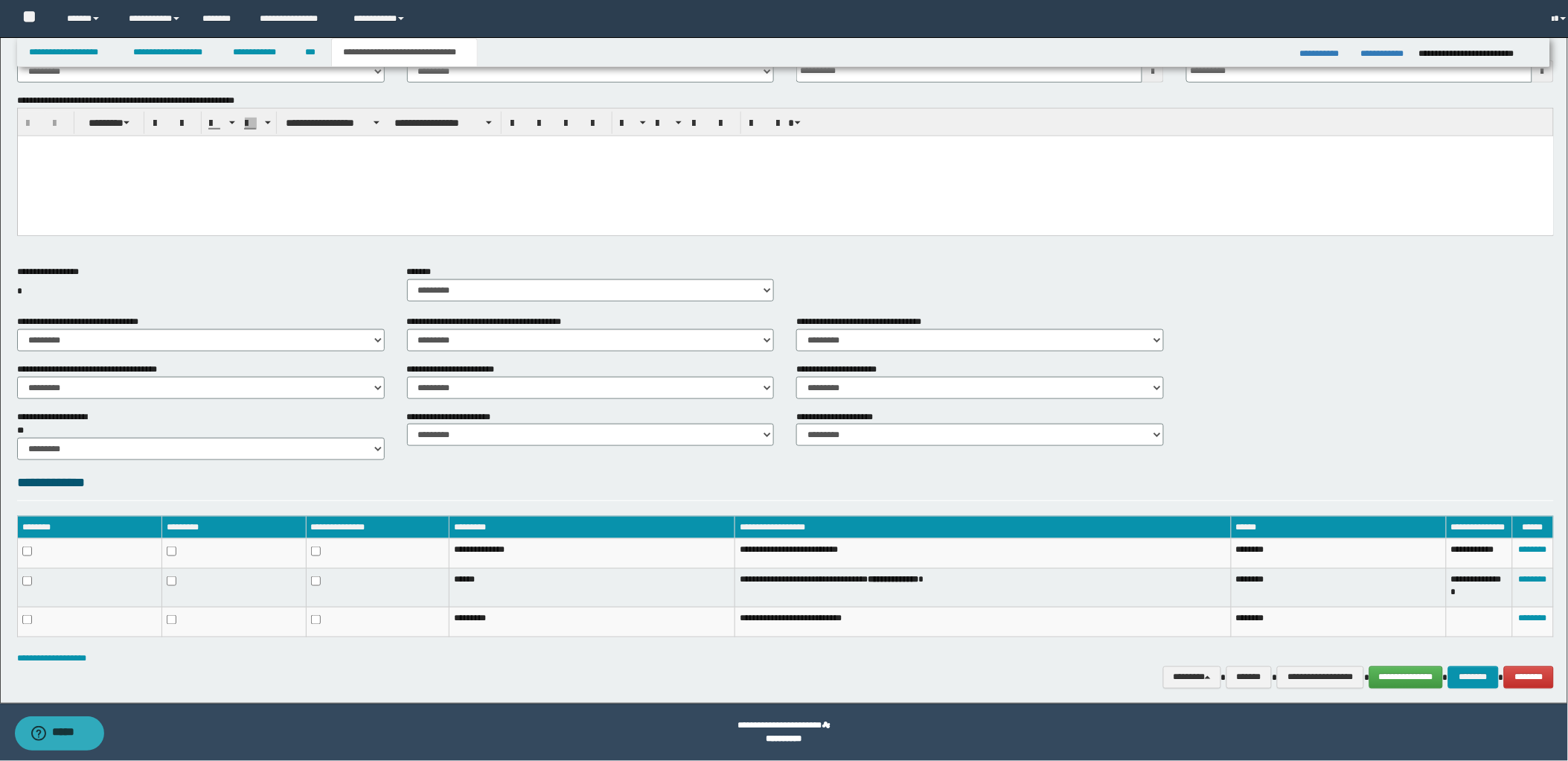 scroll, scrollTop: 384, scrollLeft: 0, axis: vertical 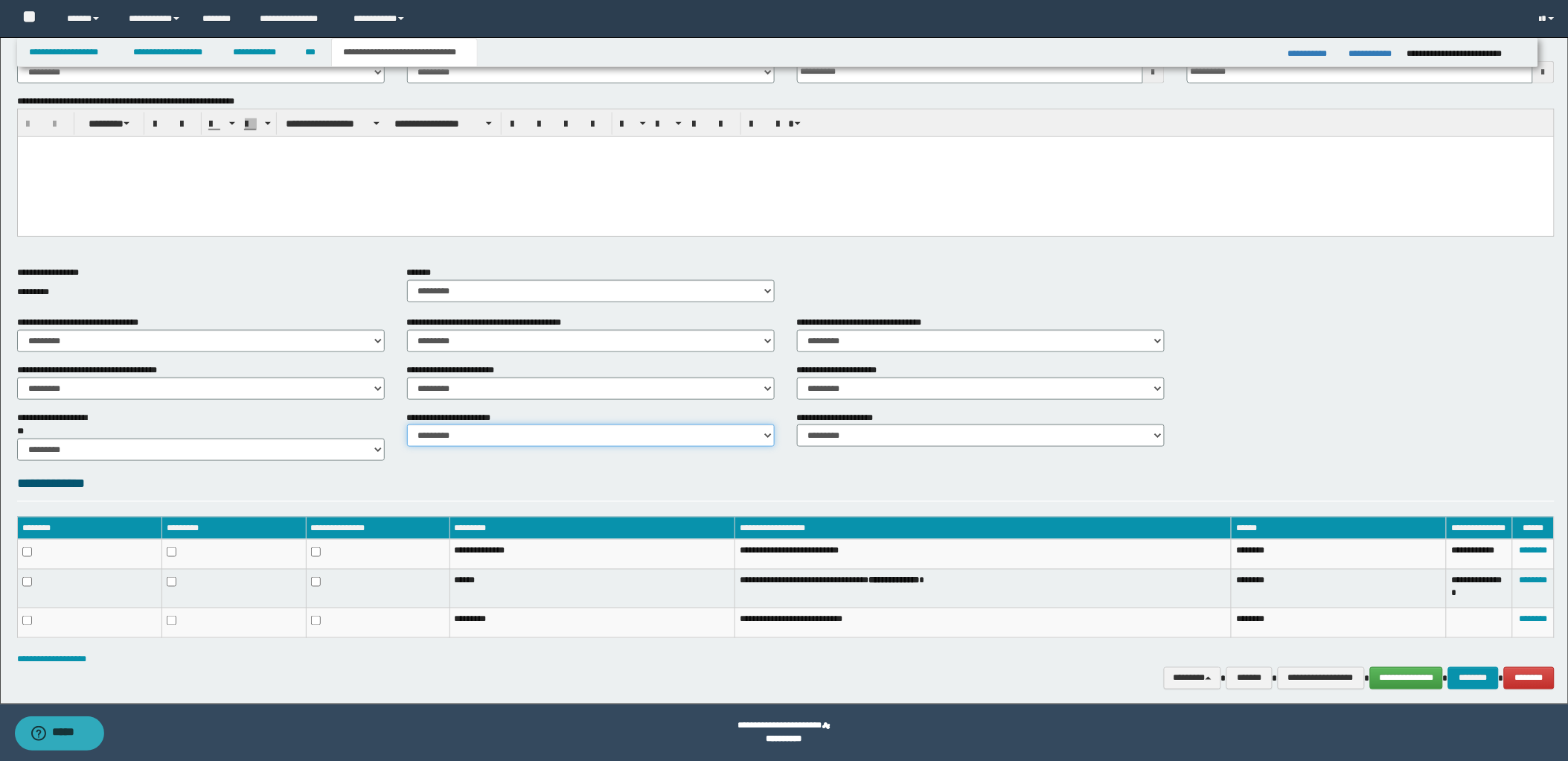 drag, startPoint x: 769, startPoint y: 441, endPoint x: 740, endPoint y: 445, distance: 29.274562 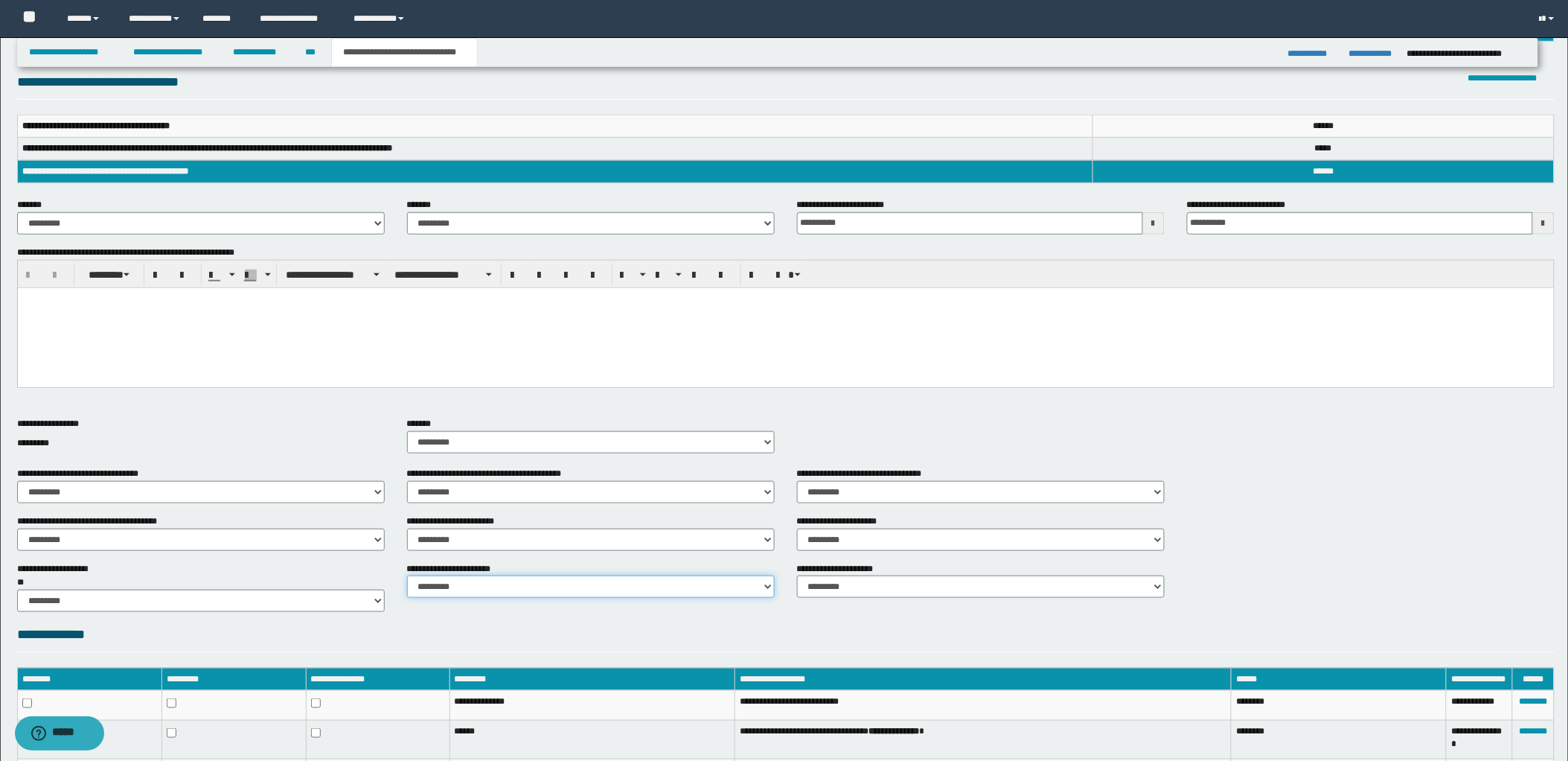 scroll, scrollTop: 54, scrollLeft: 0, axis: vertical 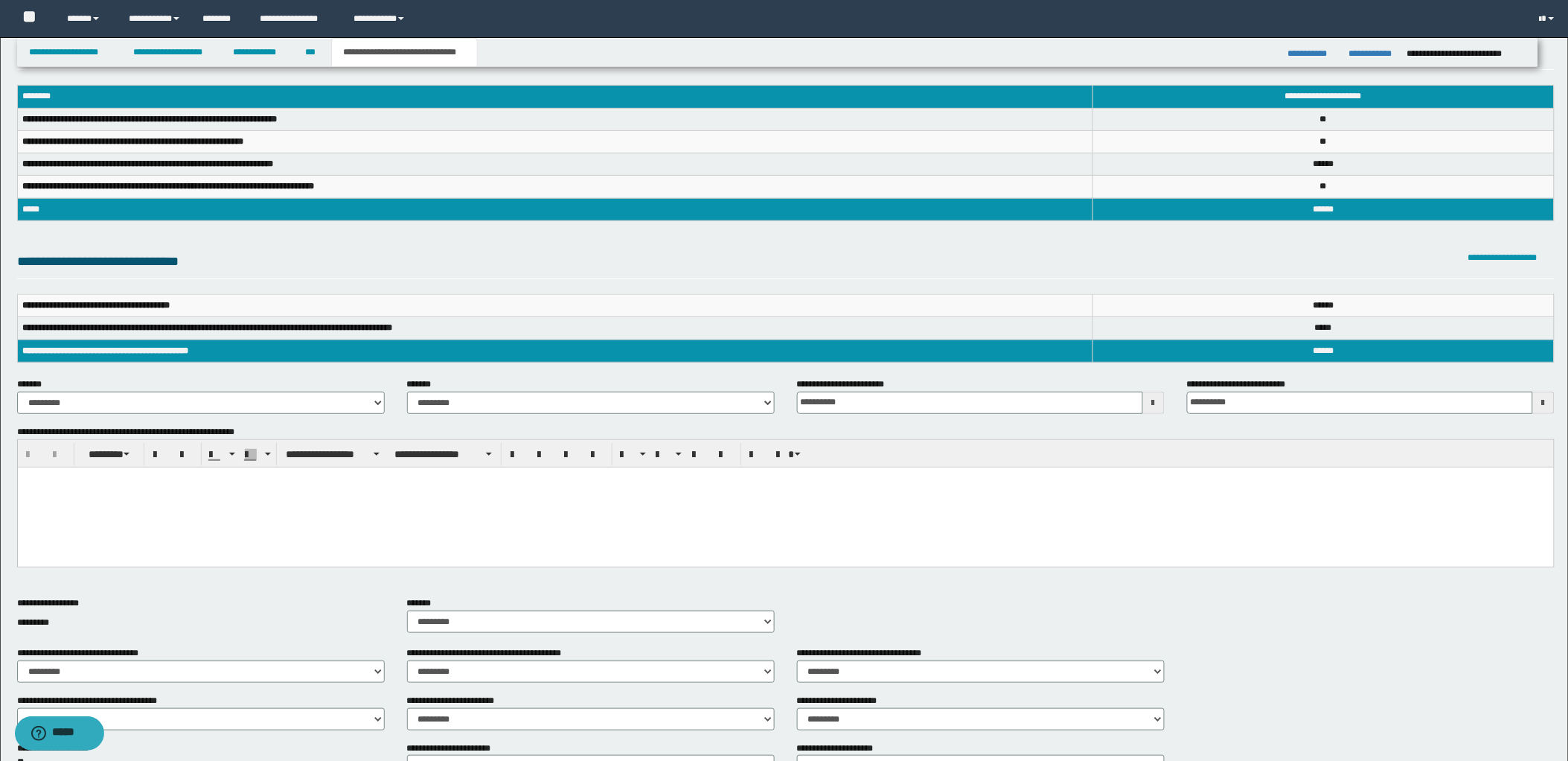 click at bounding box center [1153, 403] 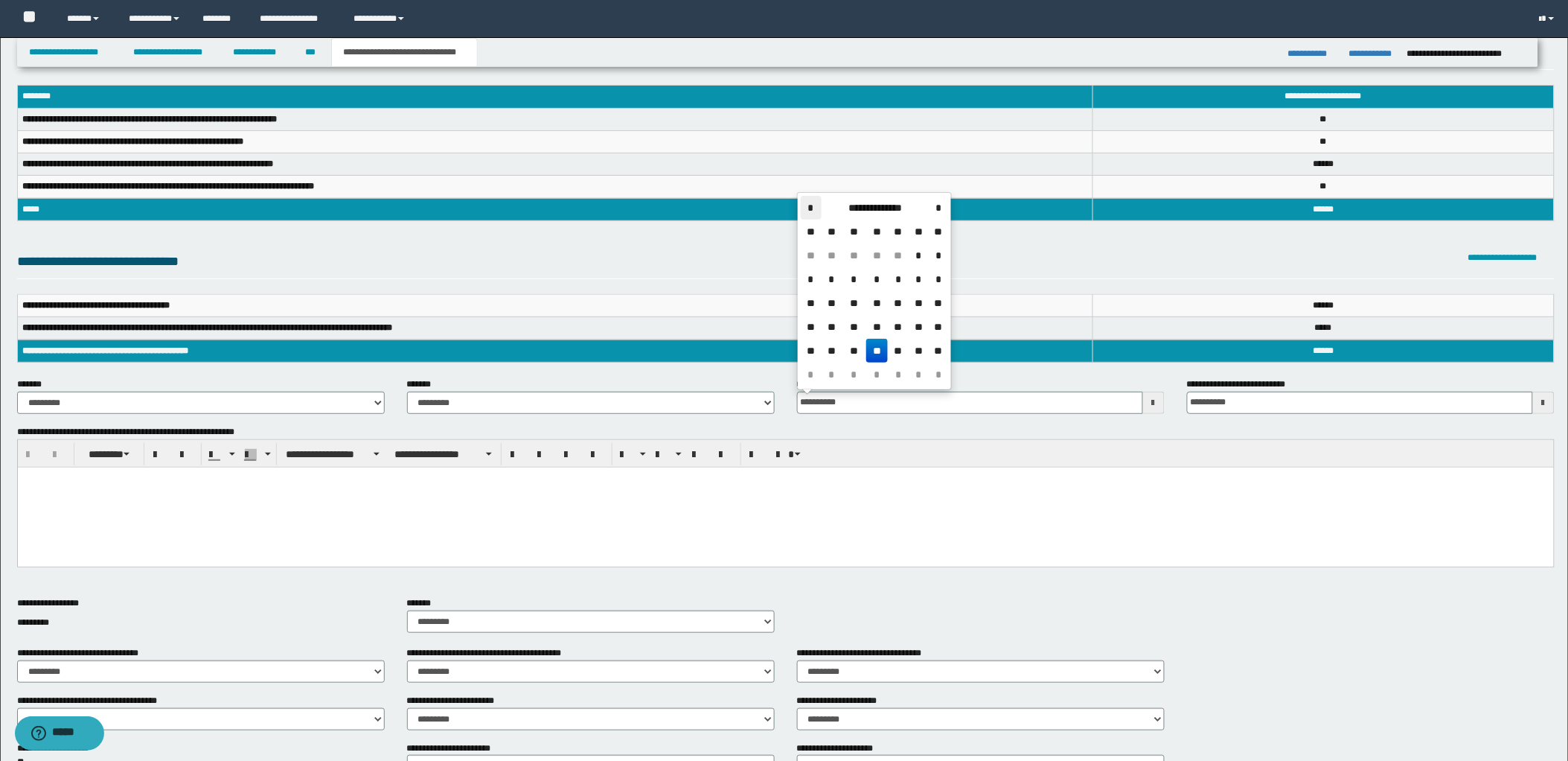 click on "*" at bounding box center (811, 208) 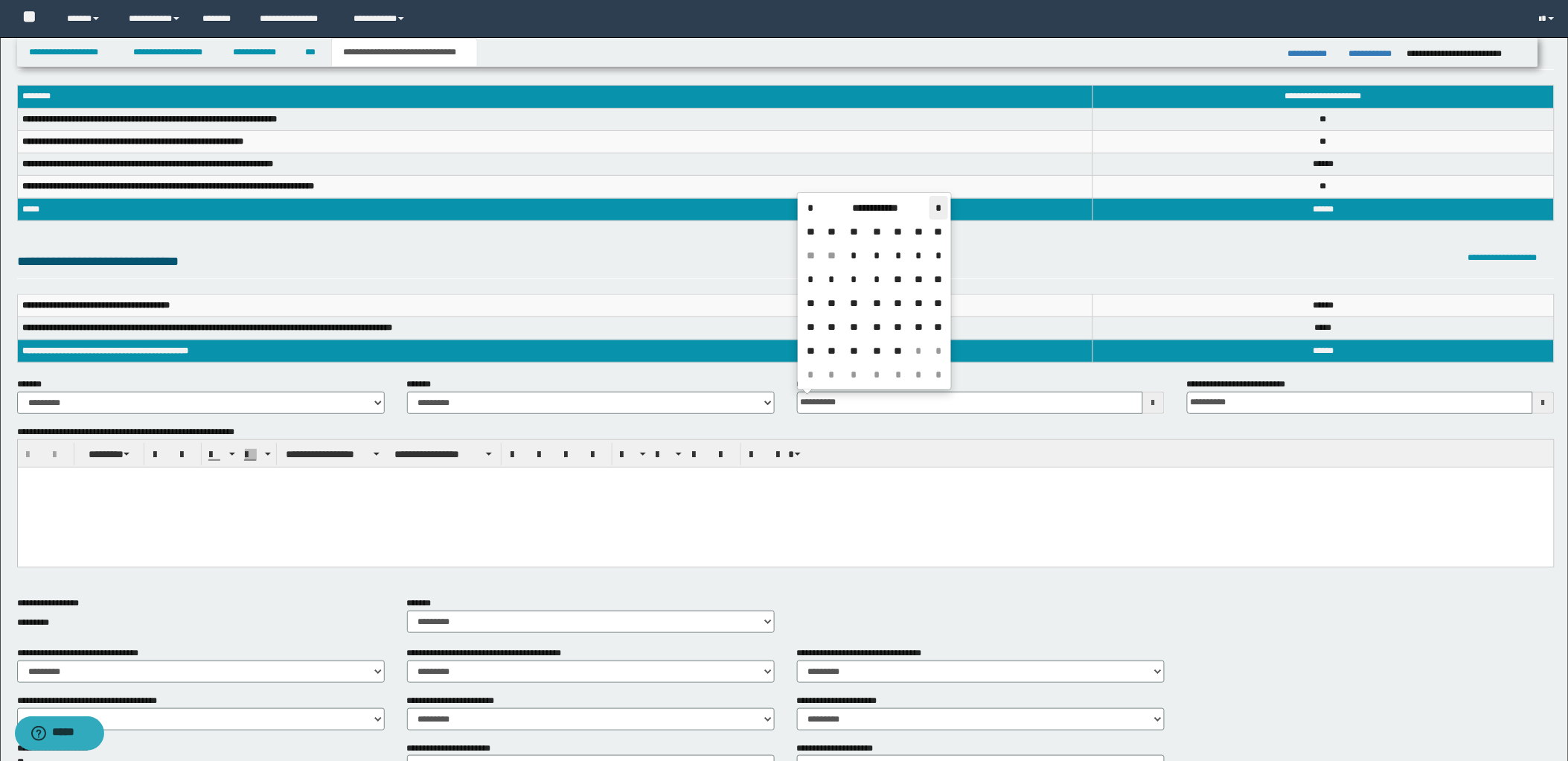 click on "*" at bounding box center (938, 208) 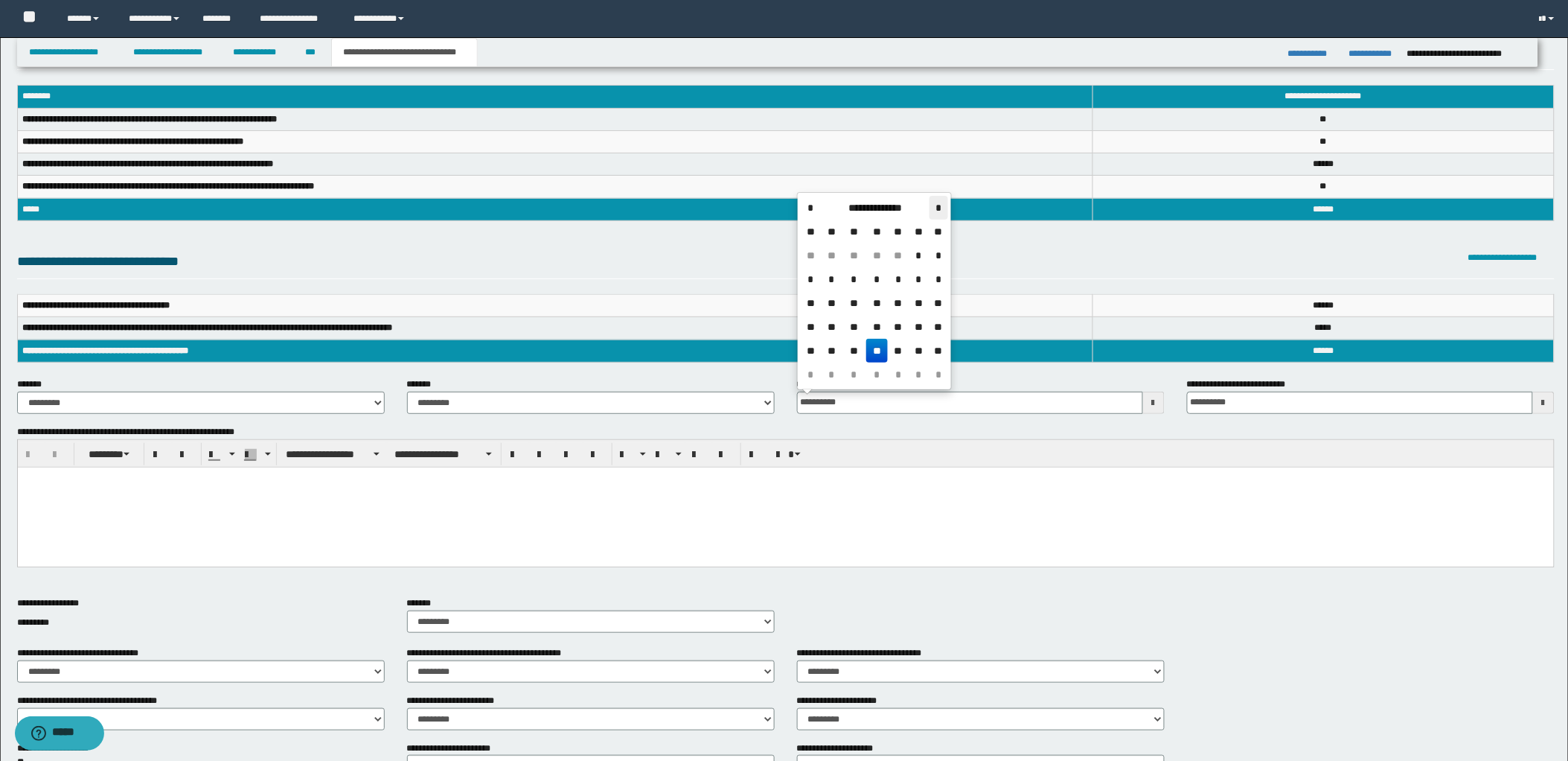 click on "*" at bounding box center [938, 208] 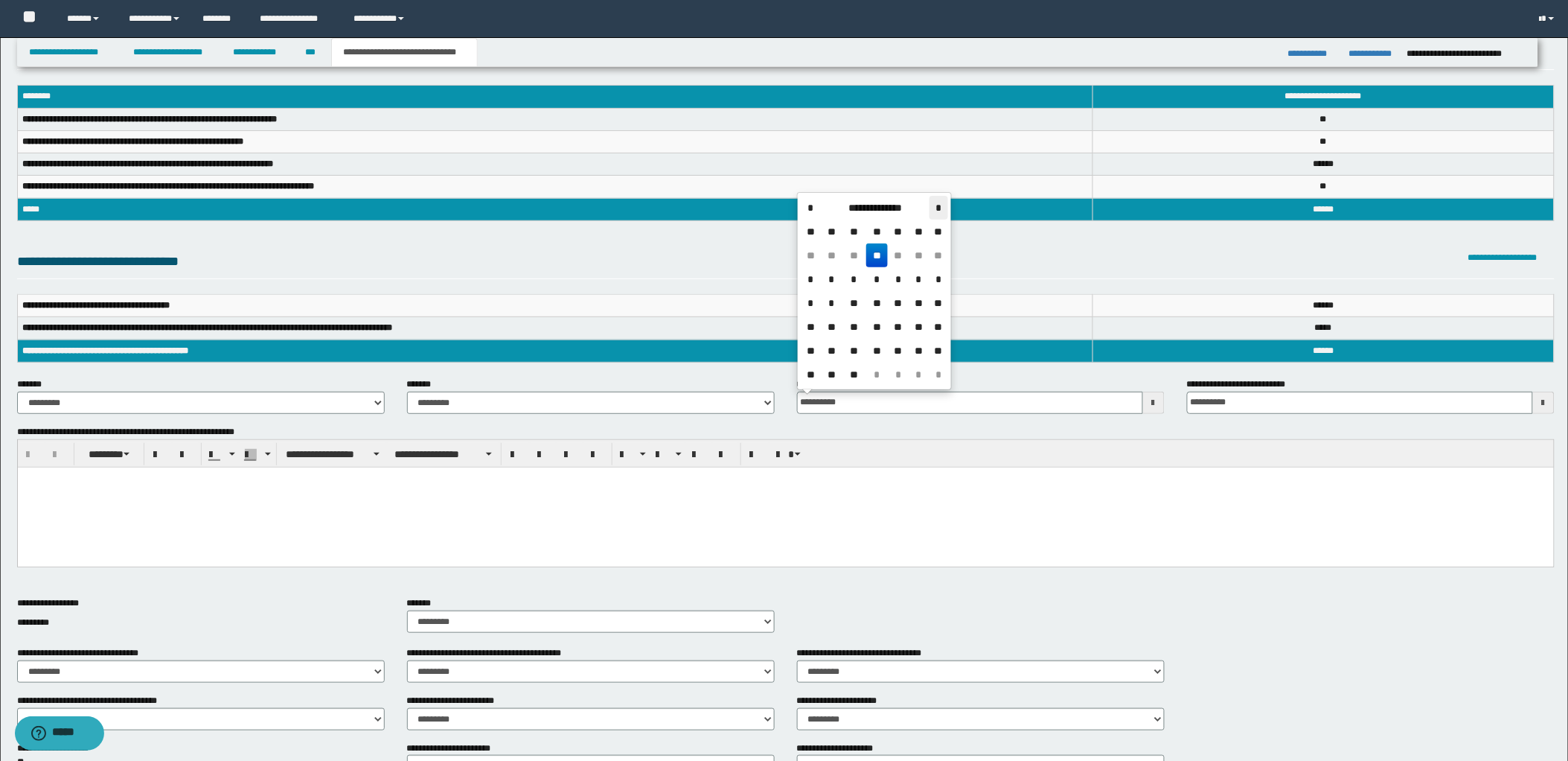 click on "*" at bounding box center [938, 208] 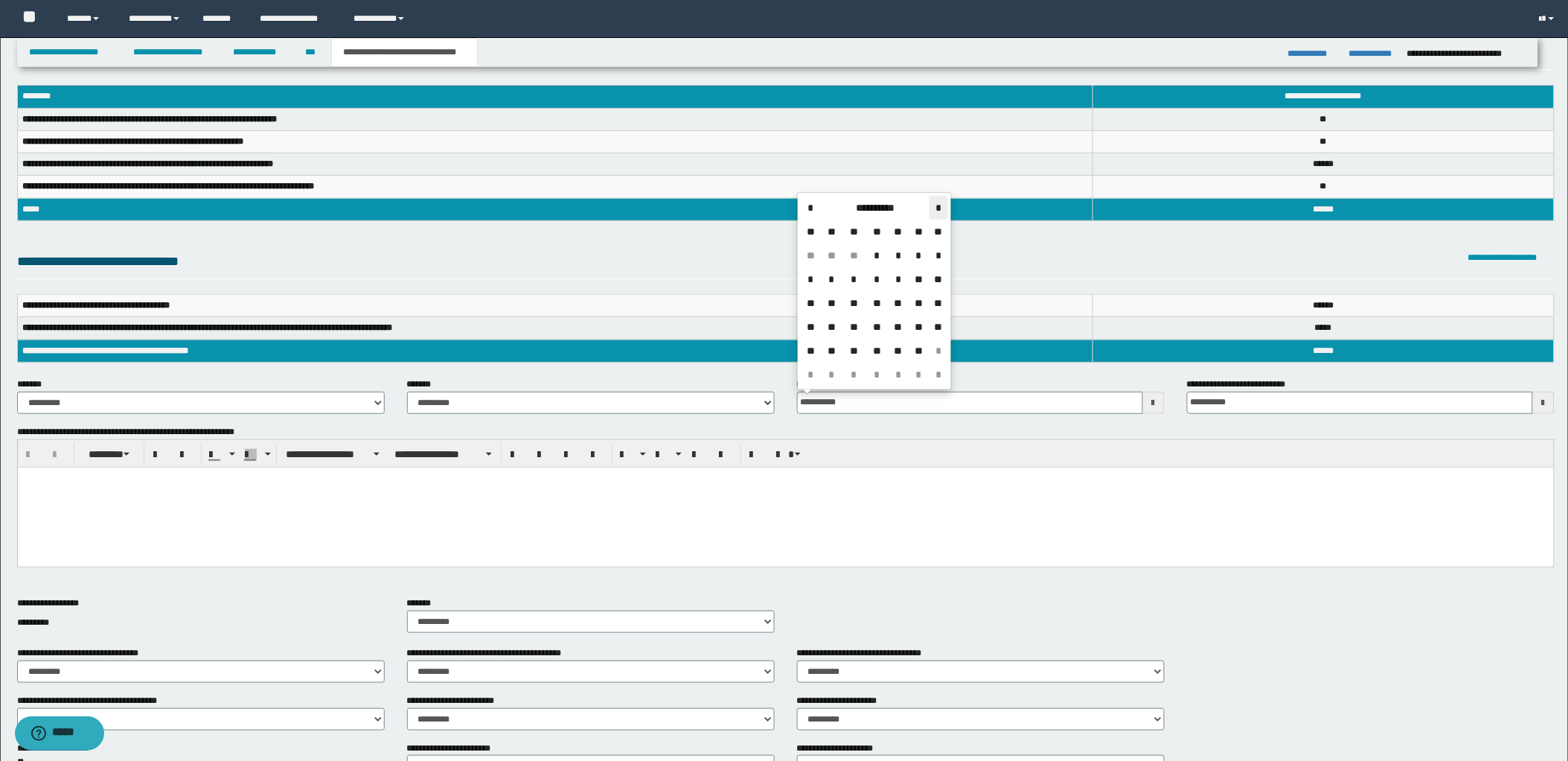 click on "*" at bounding box center (938, 208) 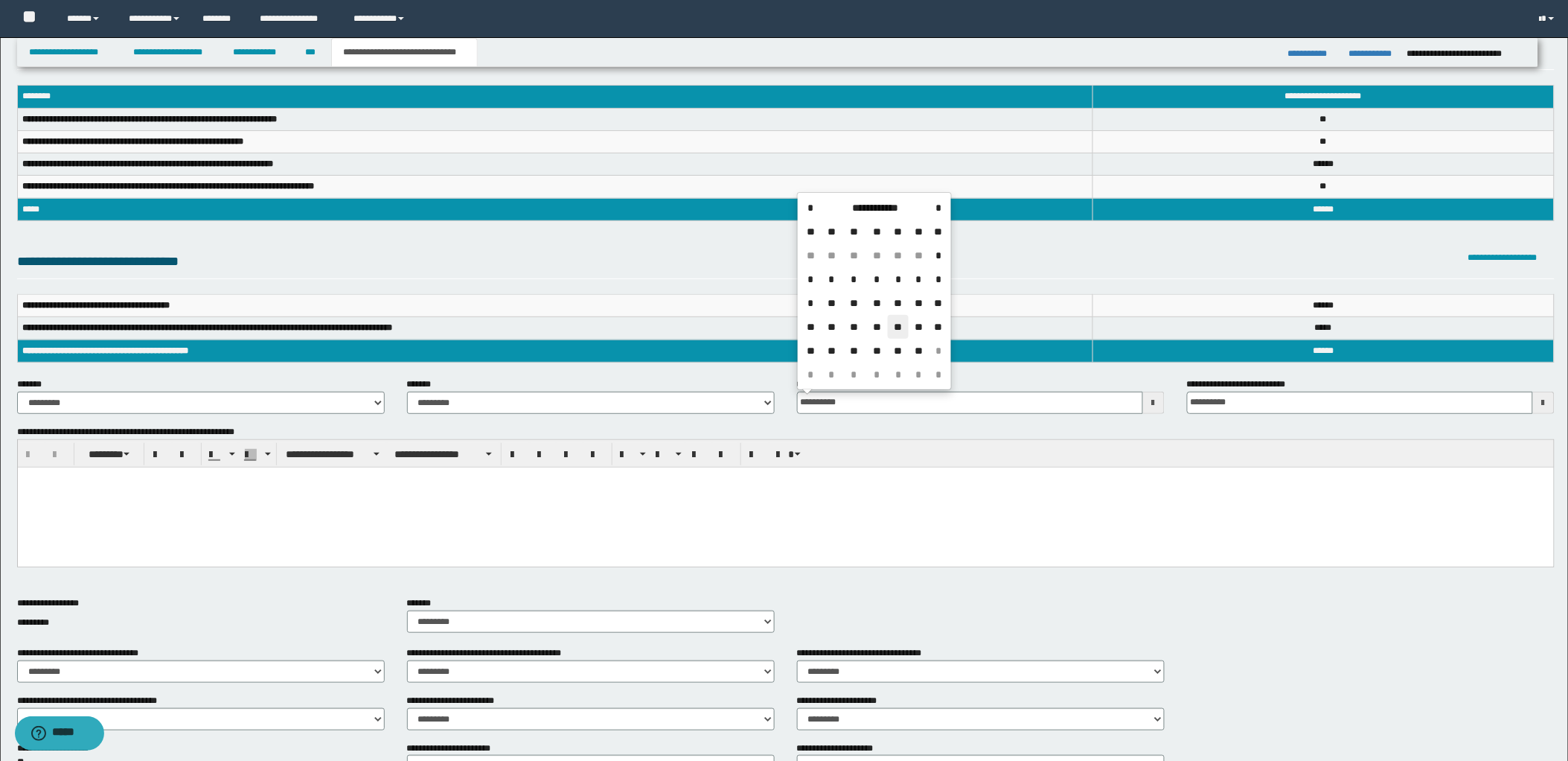 click on "**" at bounding box center (898, 327) 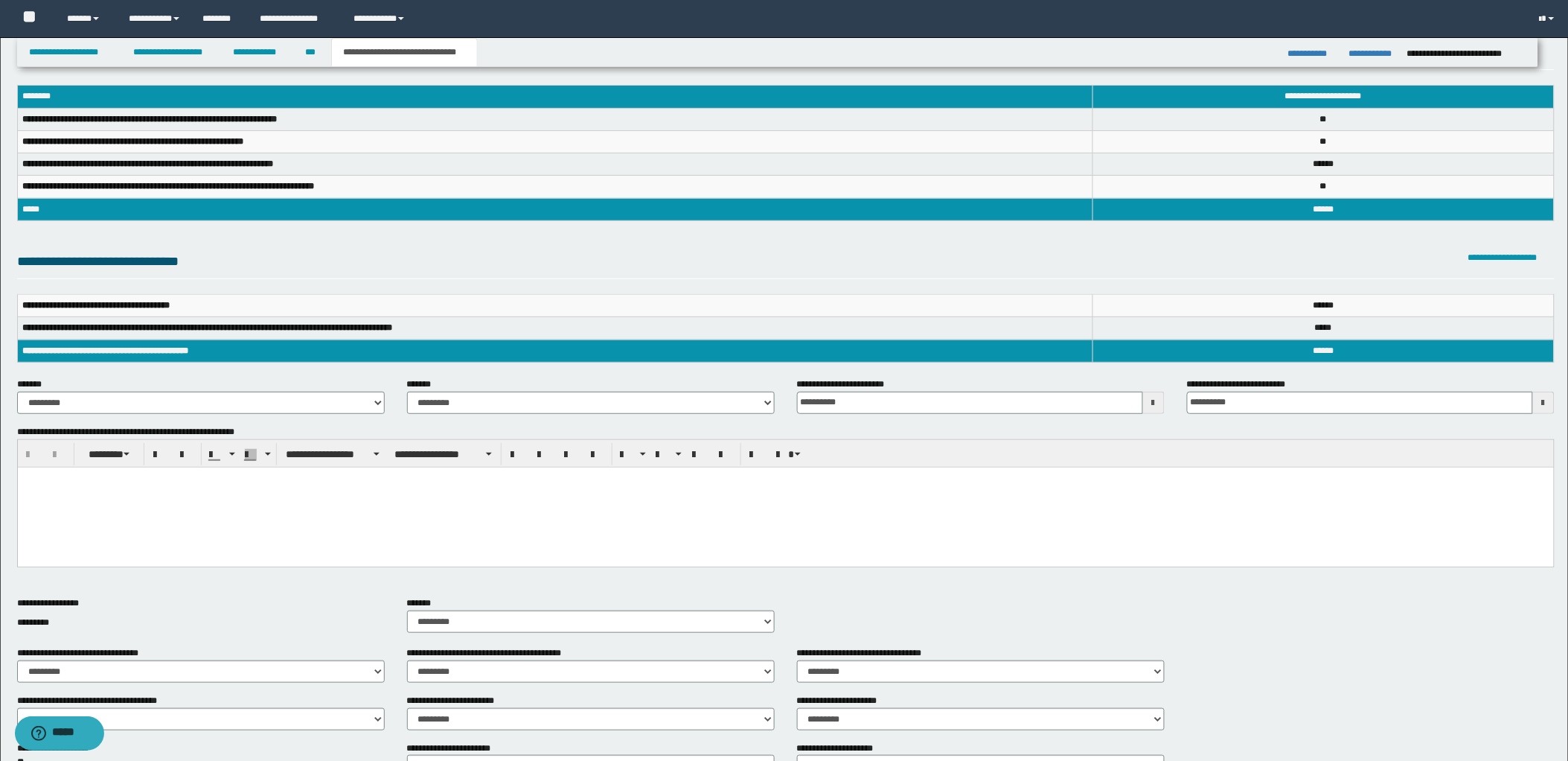 click at bounding box center [785, 497] 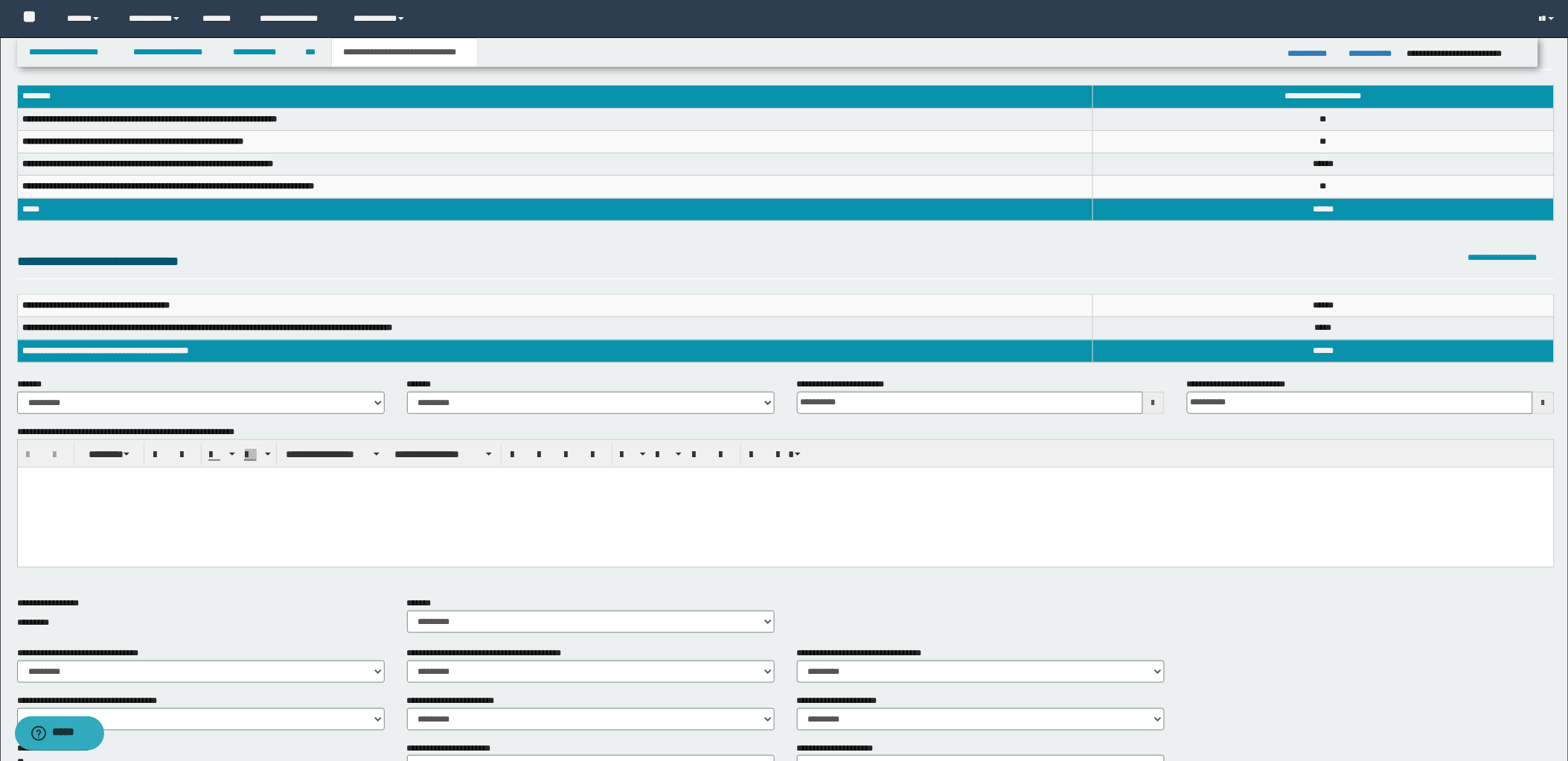 paste 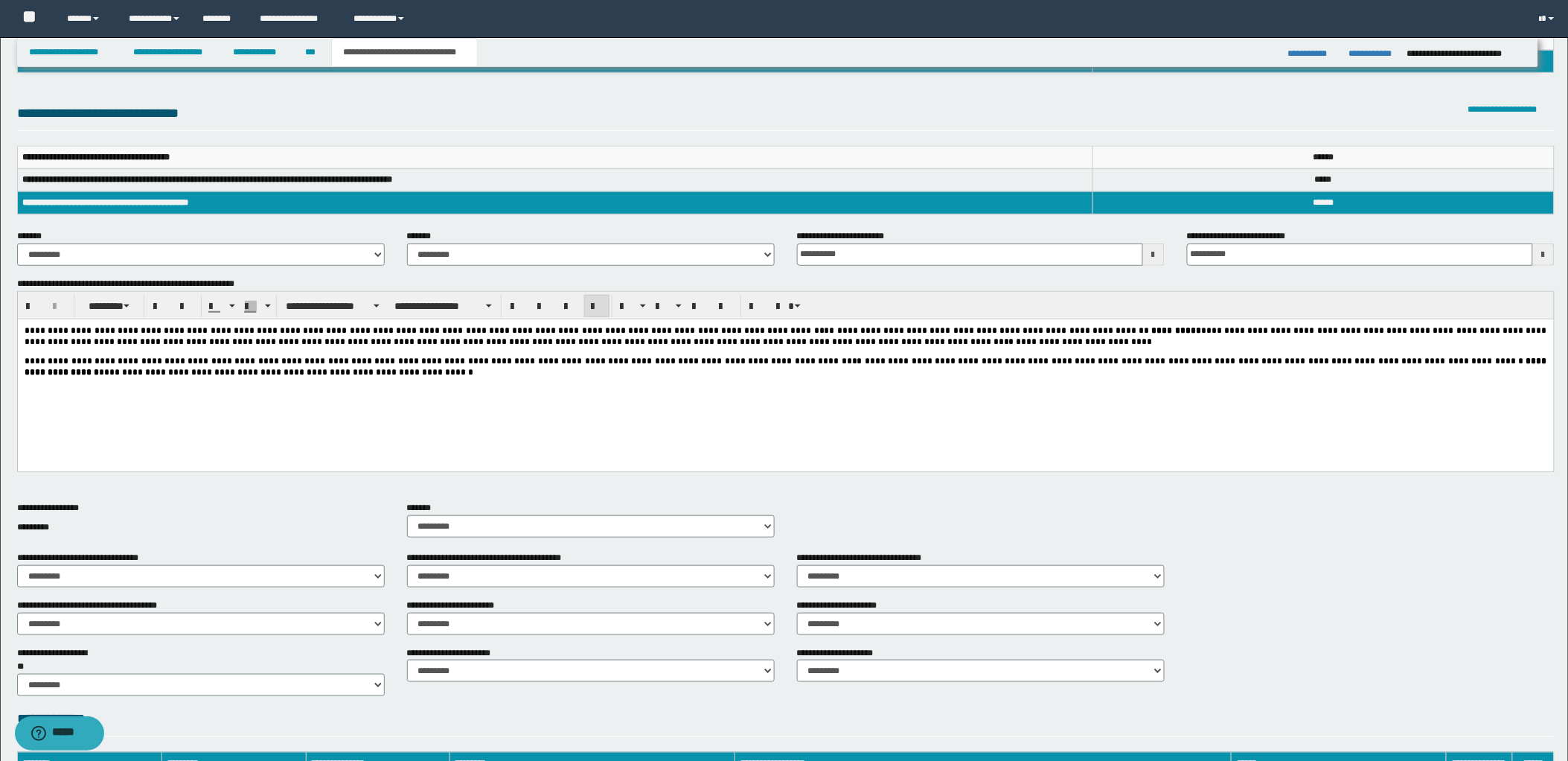 scroll, scrollTop: 384, scrollLeft: 0, axis: vertical 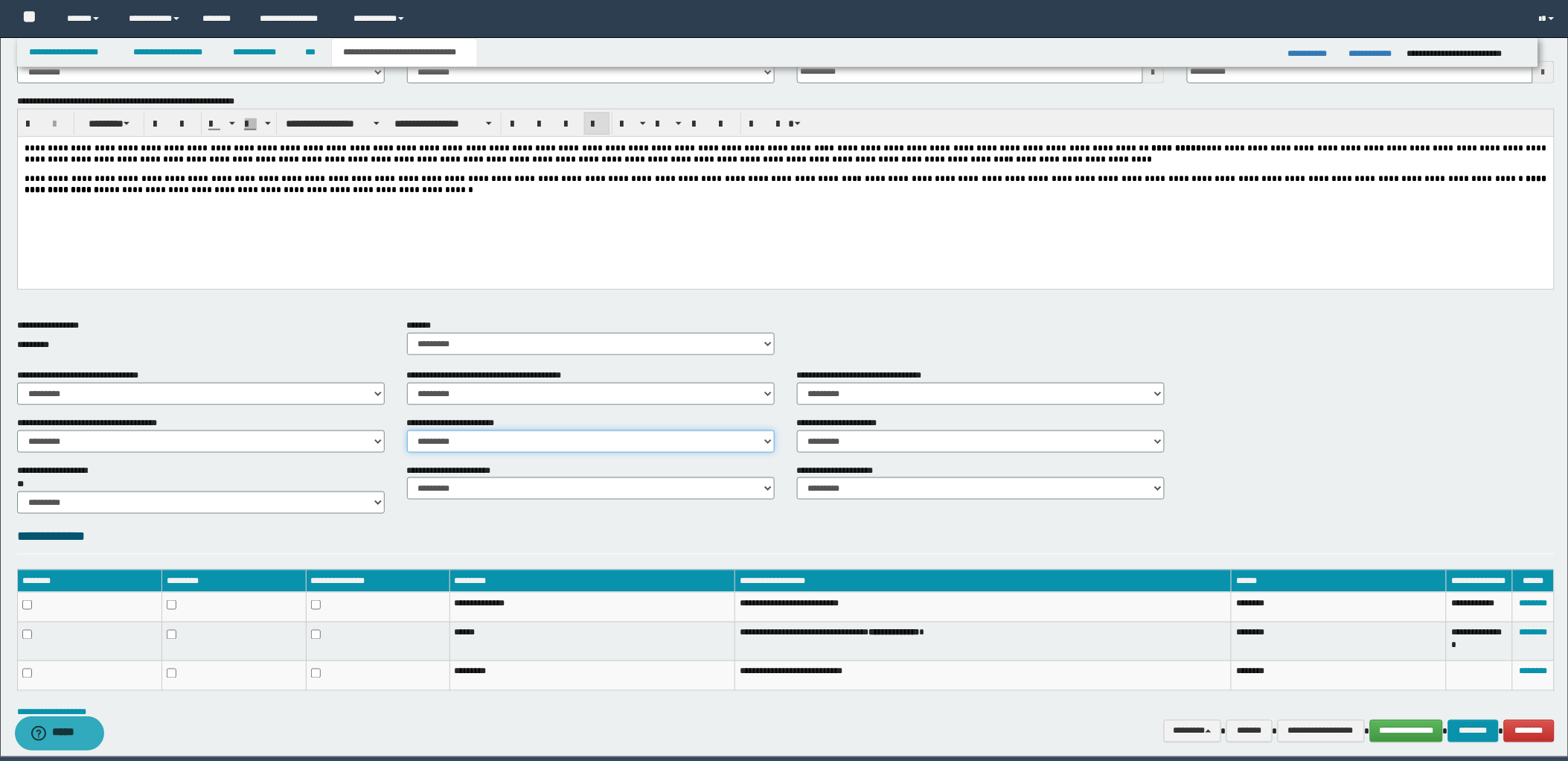 click on "*********
**
**" at bounding box center [591, 442] 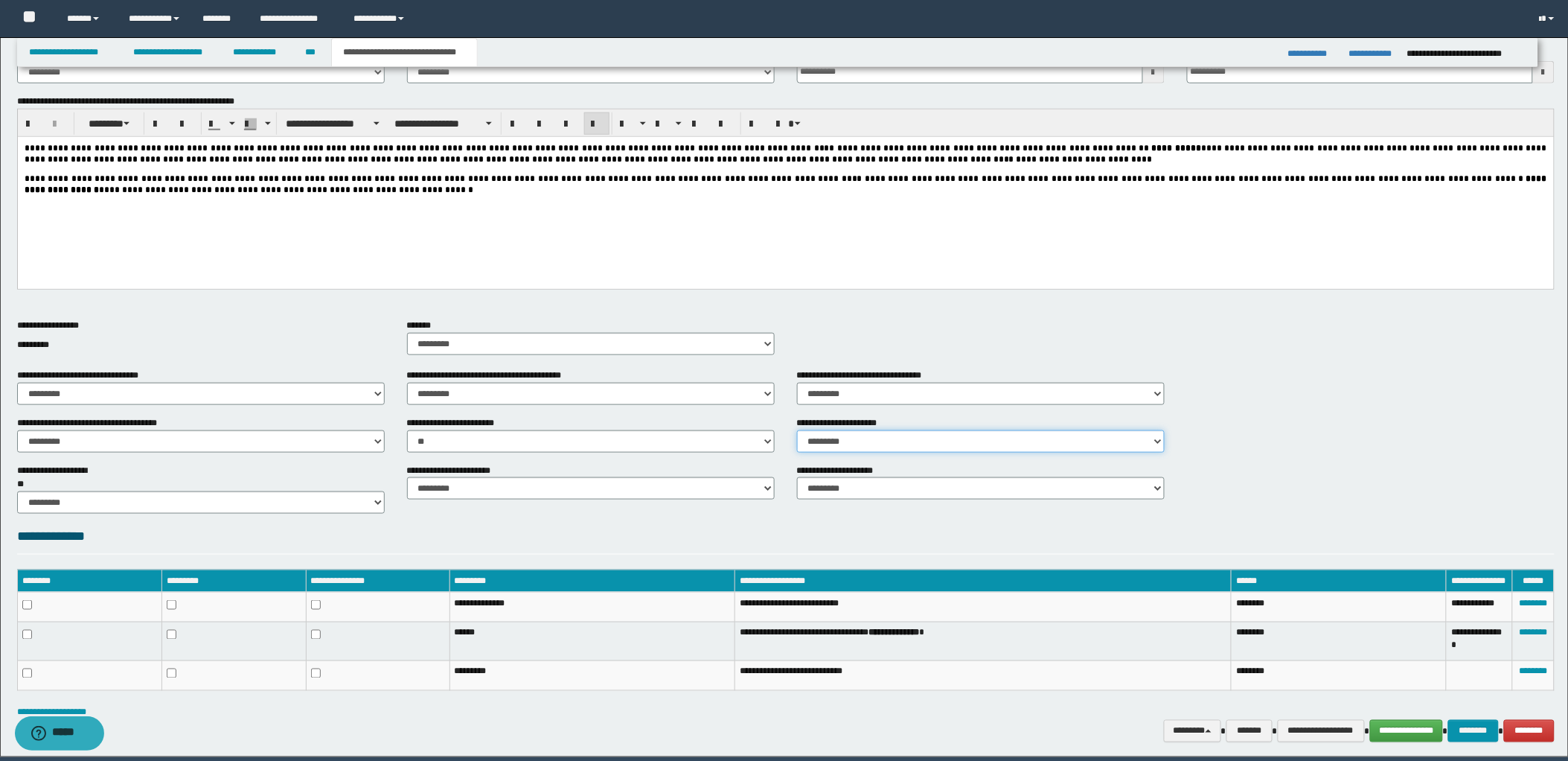 click on "*********
**
**" at bounding box center [981, 442] 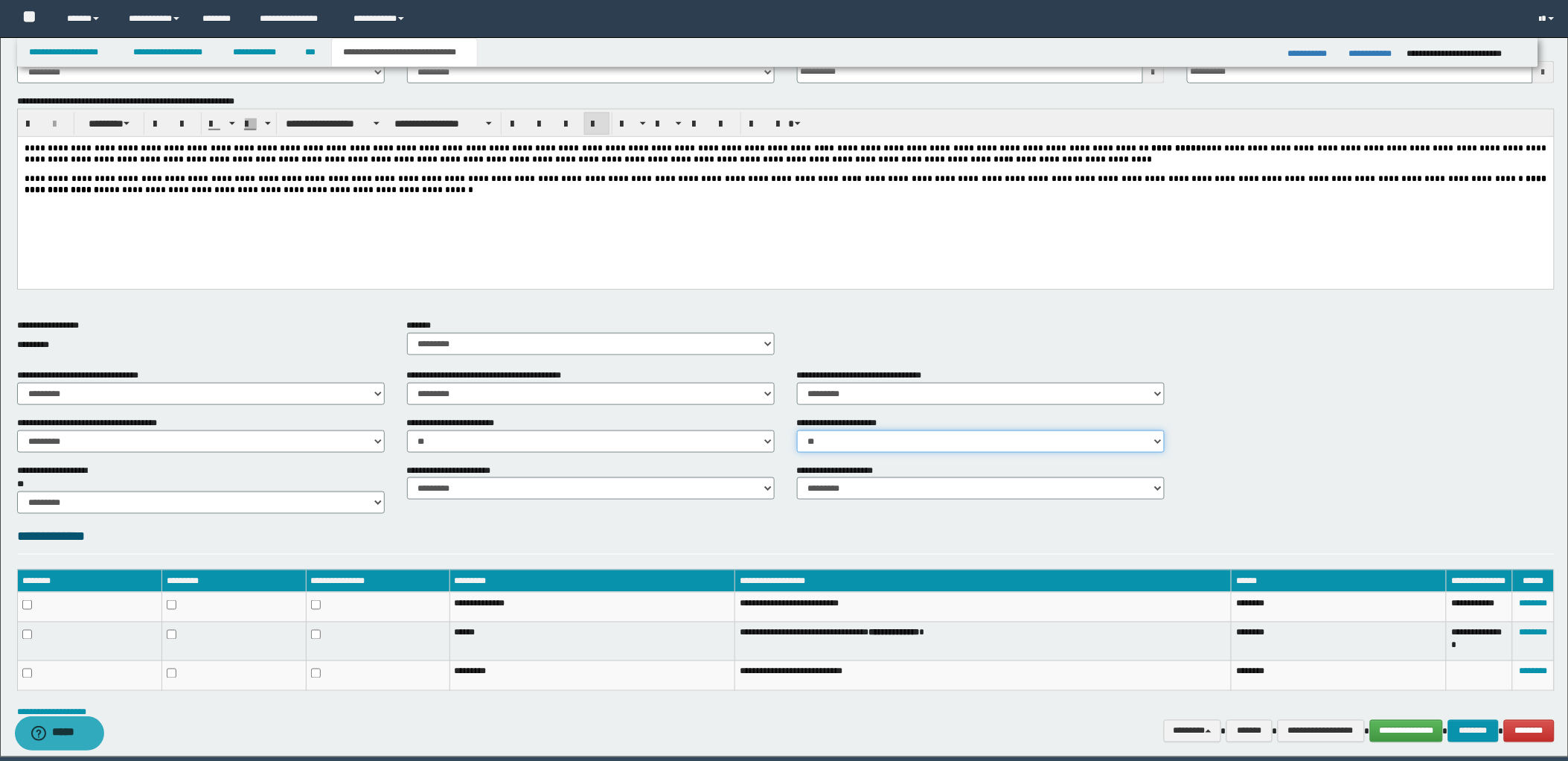 click on "*********
**
**" at bounding box center (981, 442) 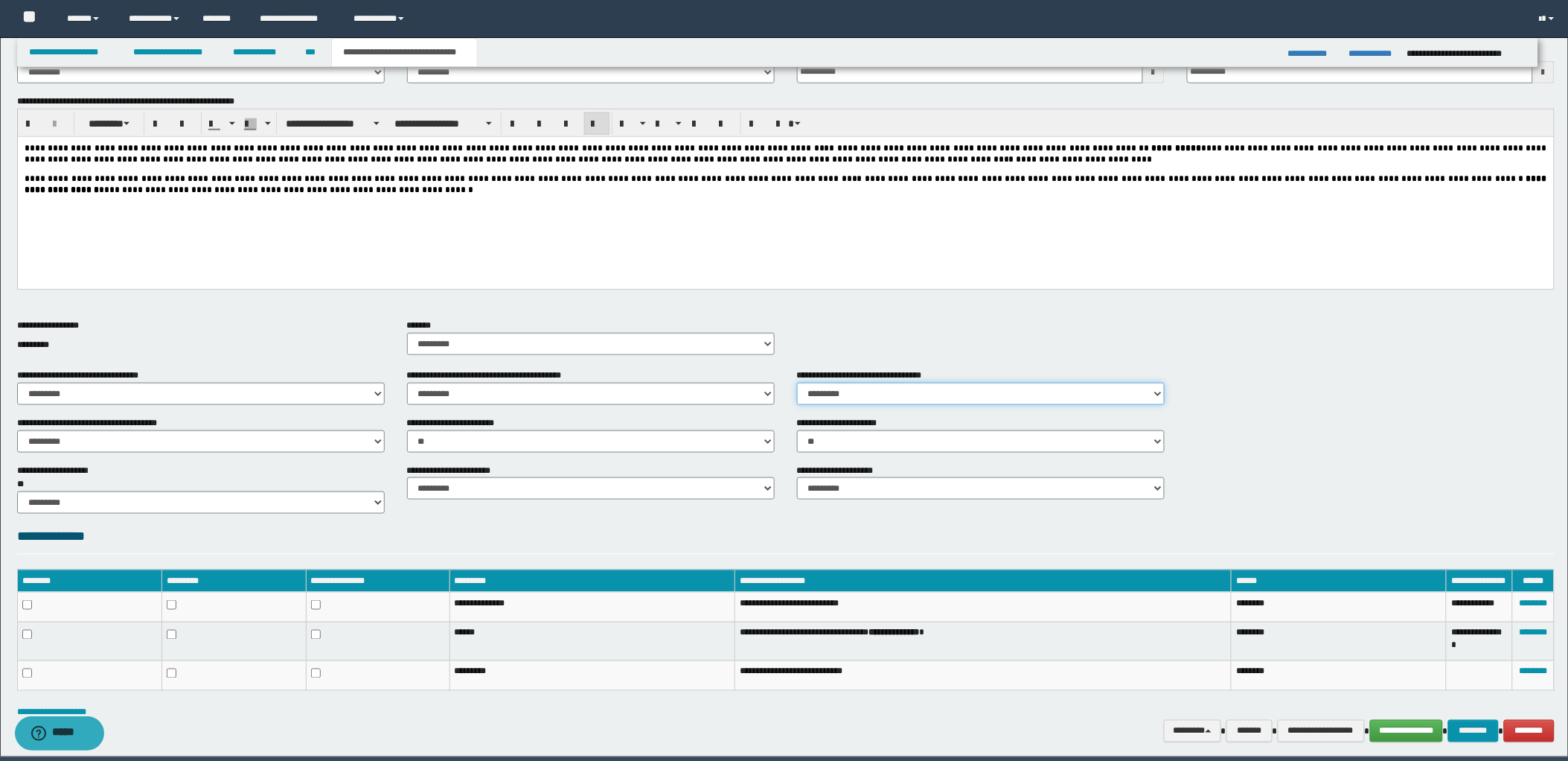 click on "*********
**
**" at bounding box center [981, 394] 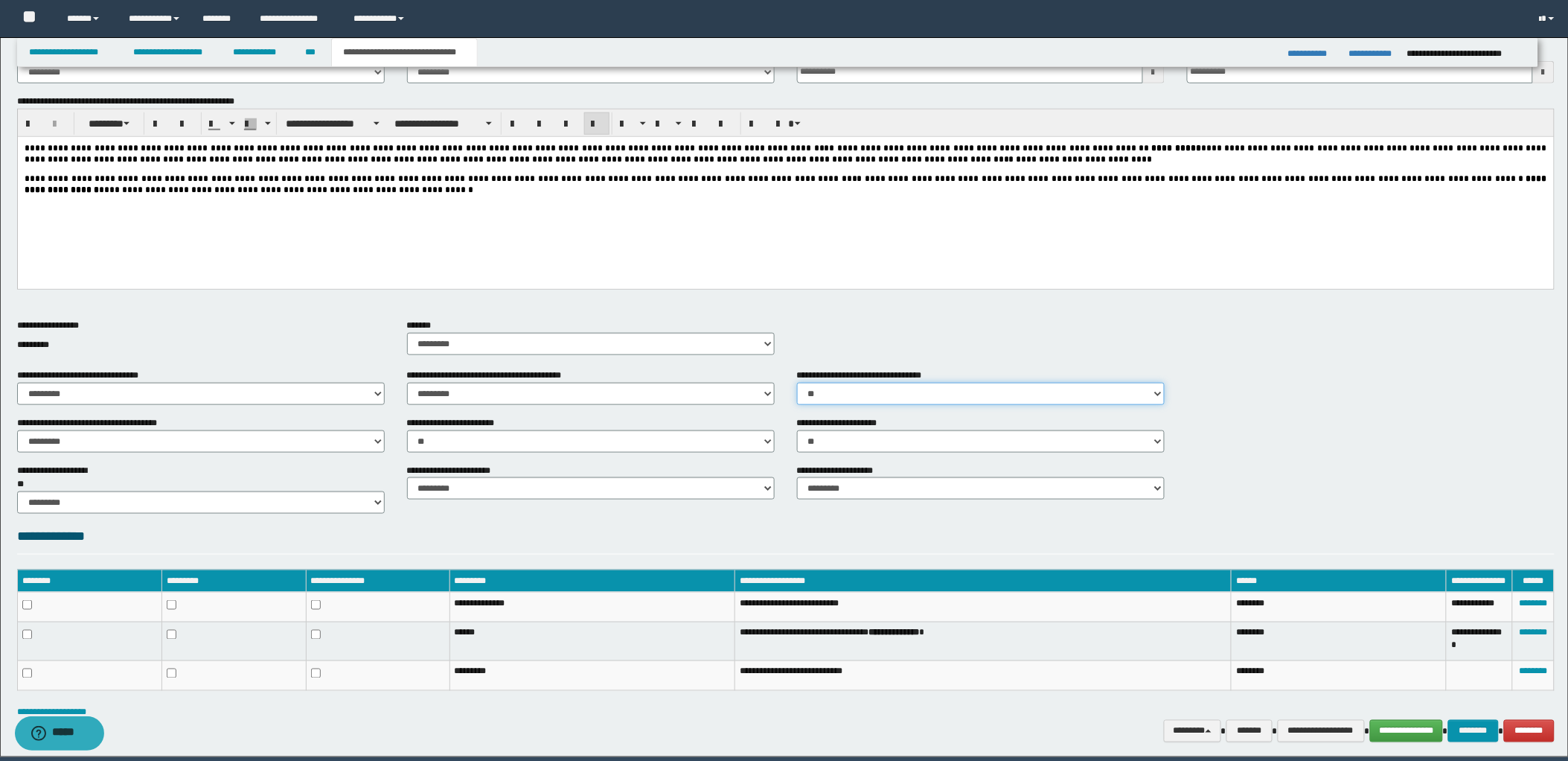click on "*********
**
**" at bounding box center [981, 394] 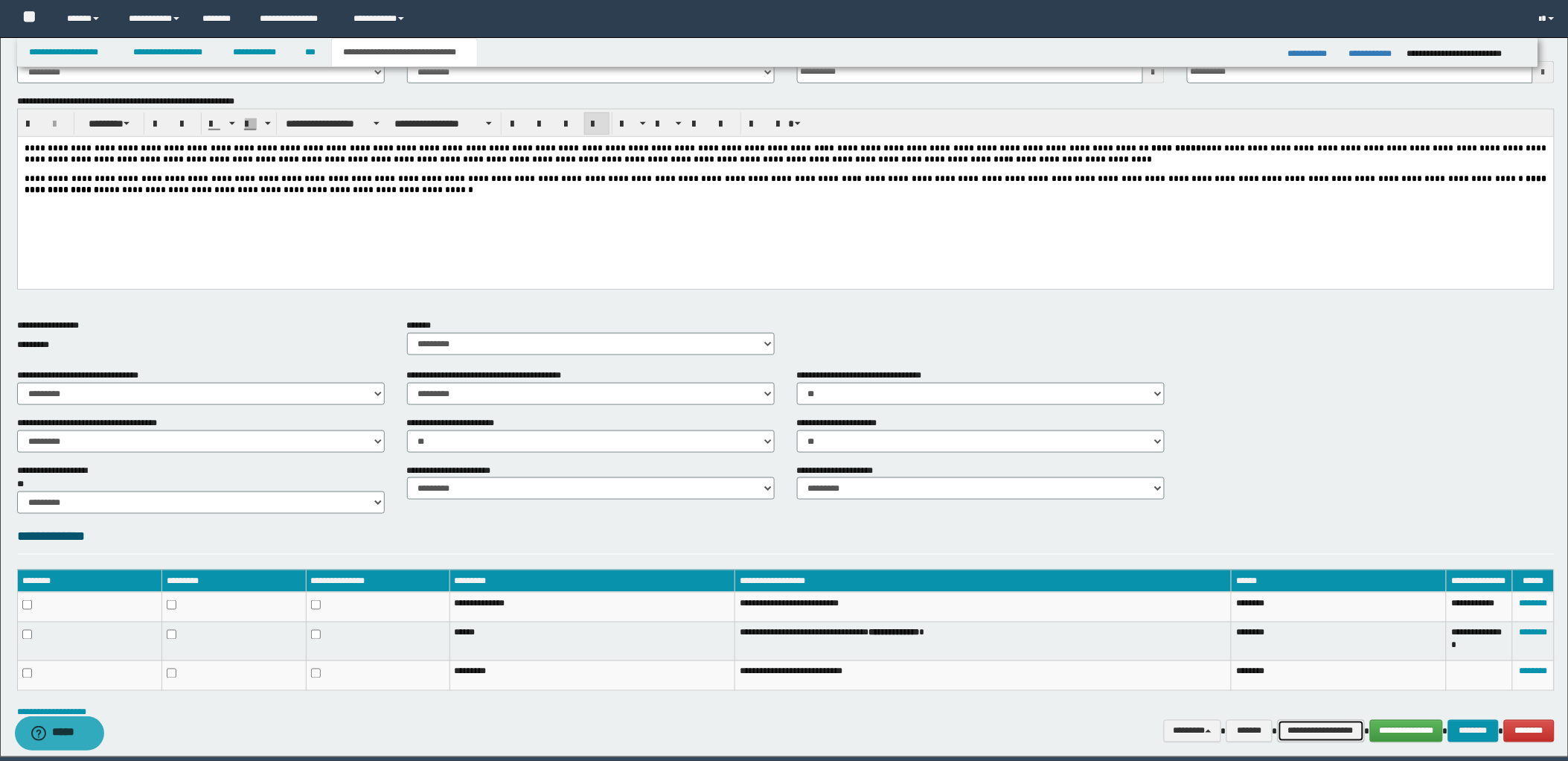 click on "**********" at bounding box center [1321, 731] 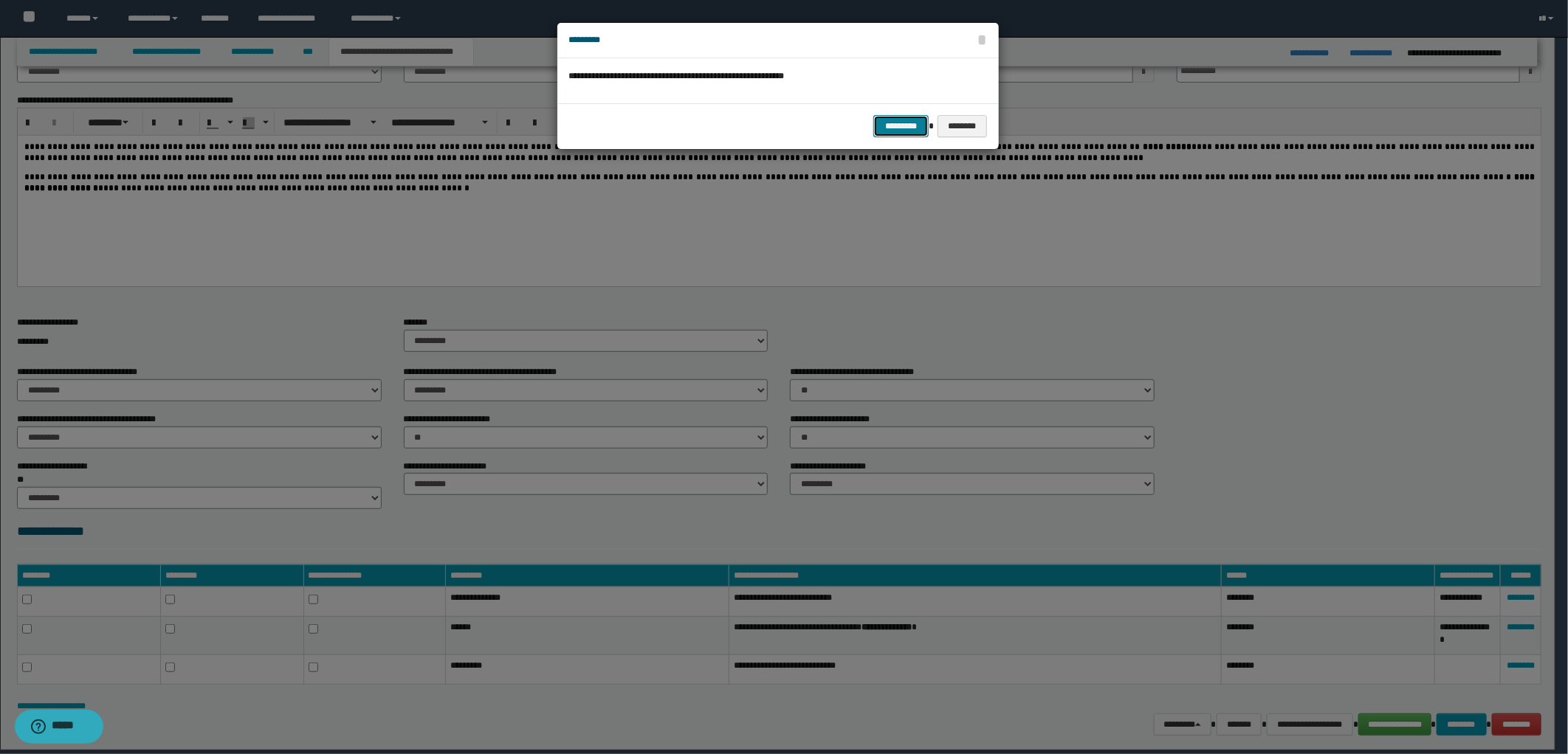 click on "*********" at bounding box center [901, 126] 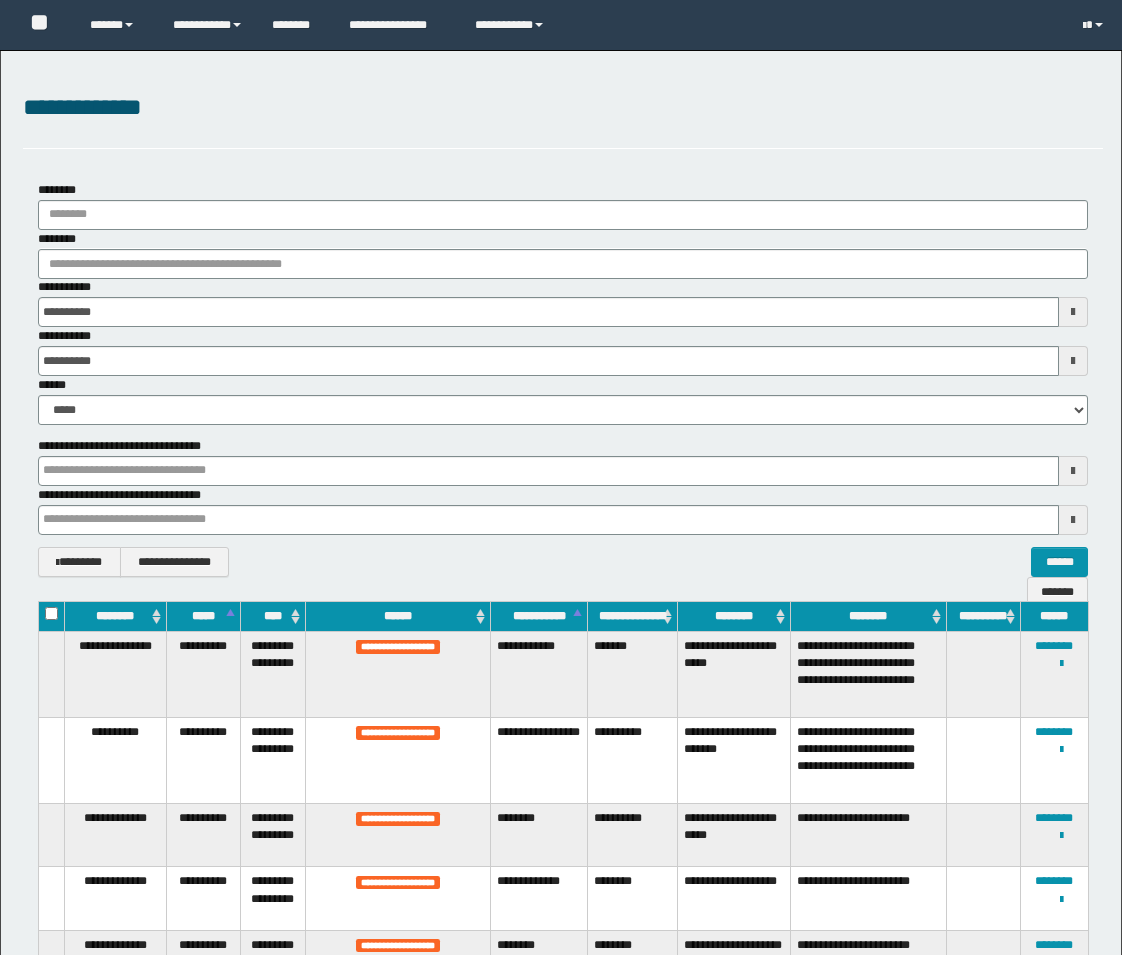 scroll, scrollTop: 1444, scrollLeft: 0, axis: vertical 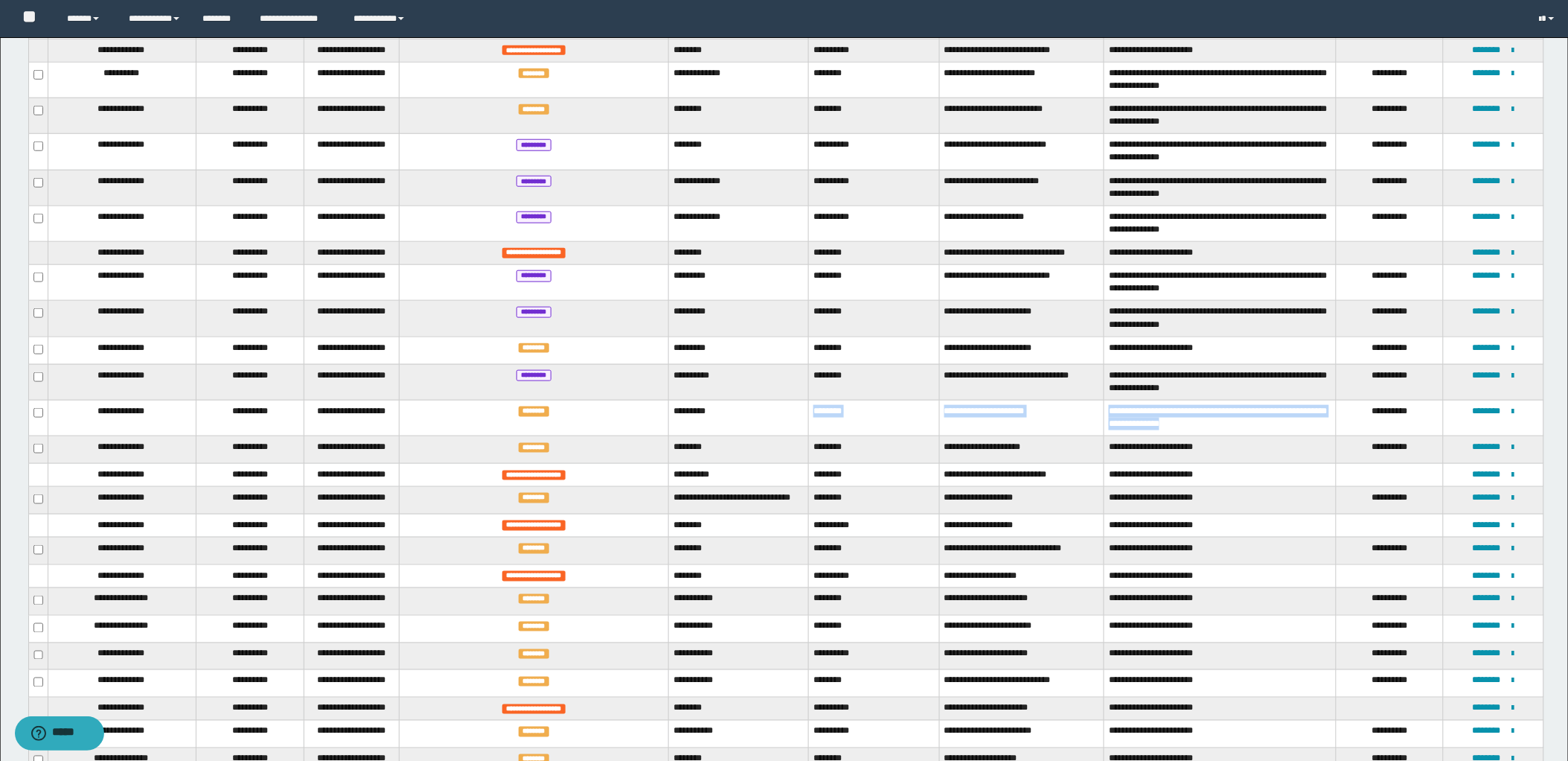 drag, startPoint x: 822, startPoint y: 412, endPoint x: 1245, endPoint y: 427, distance: 423.26587 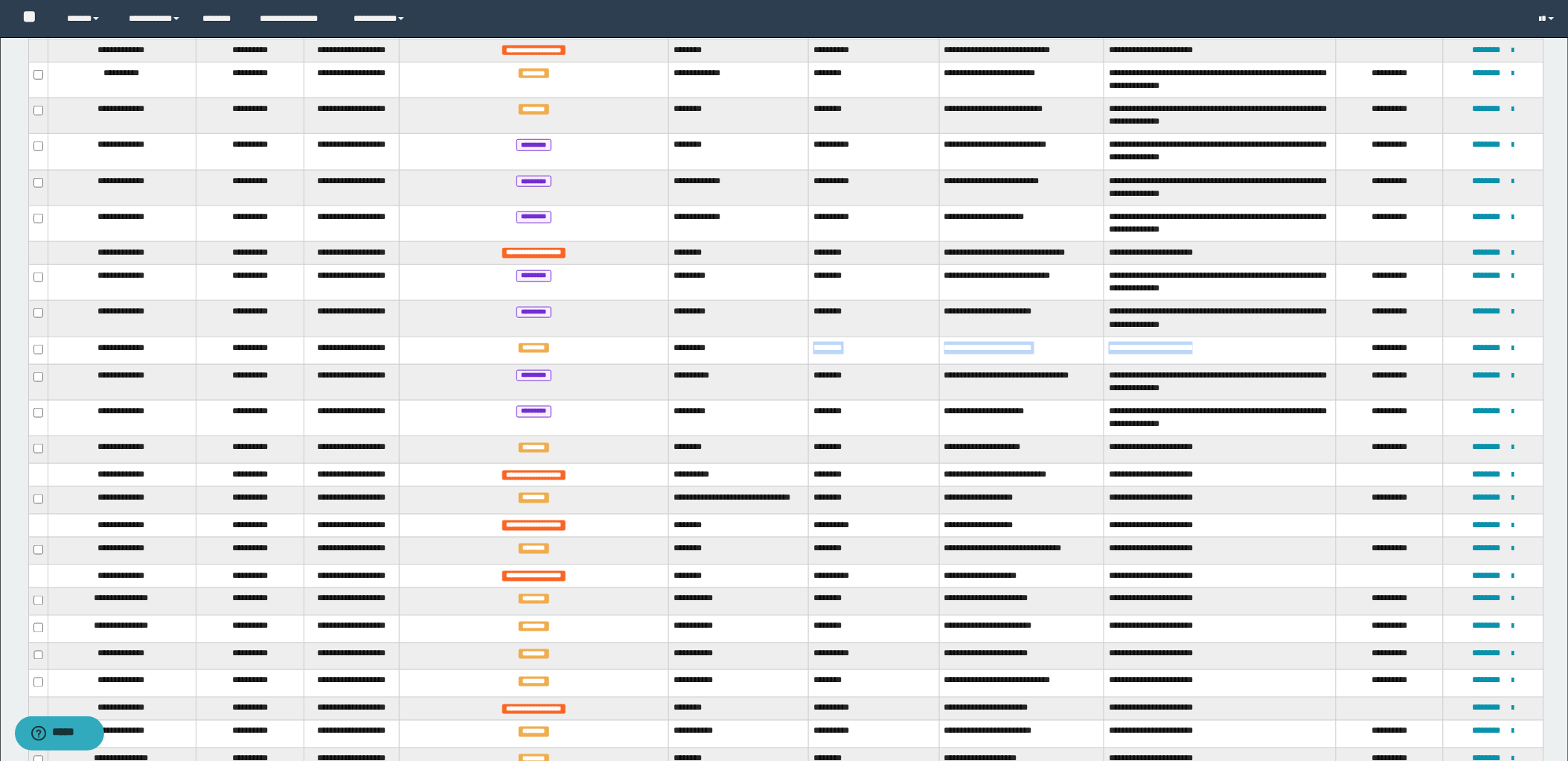drag, startPoint x: 822, startPoint y: 352, endPoint x: 1217, endPoint y: 353, distance: 395.0013 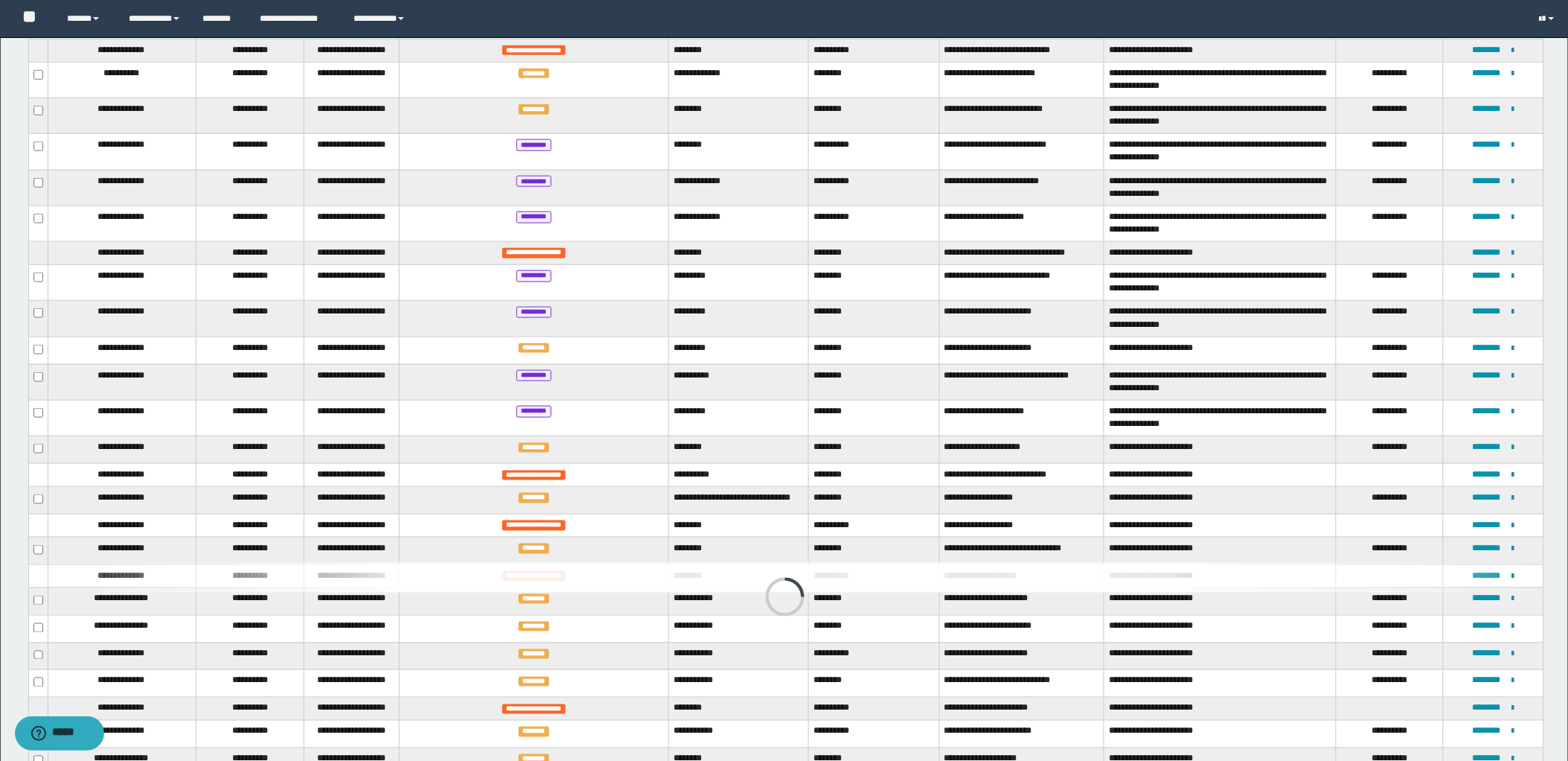 click on "********" at bounding box center (874, 450) 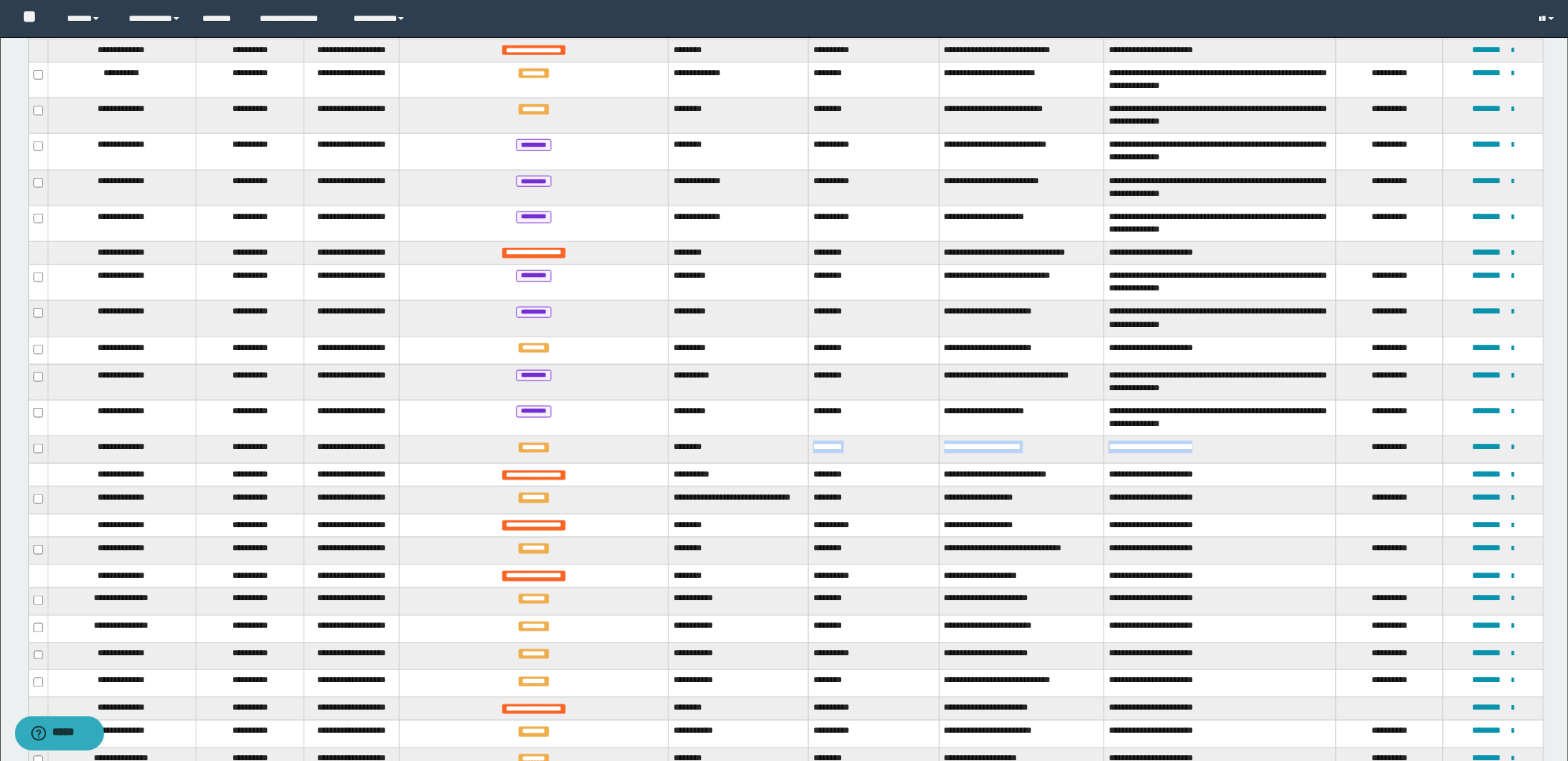 drag, startPoint x: 822, startPoint y: 445, endPoint x: 1240, endPoint y: 459, distance: 418.2344 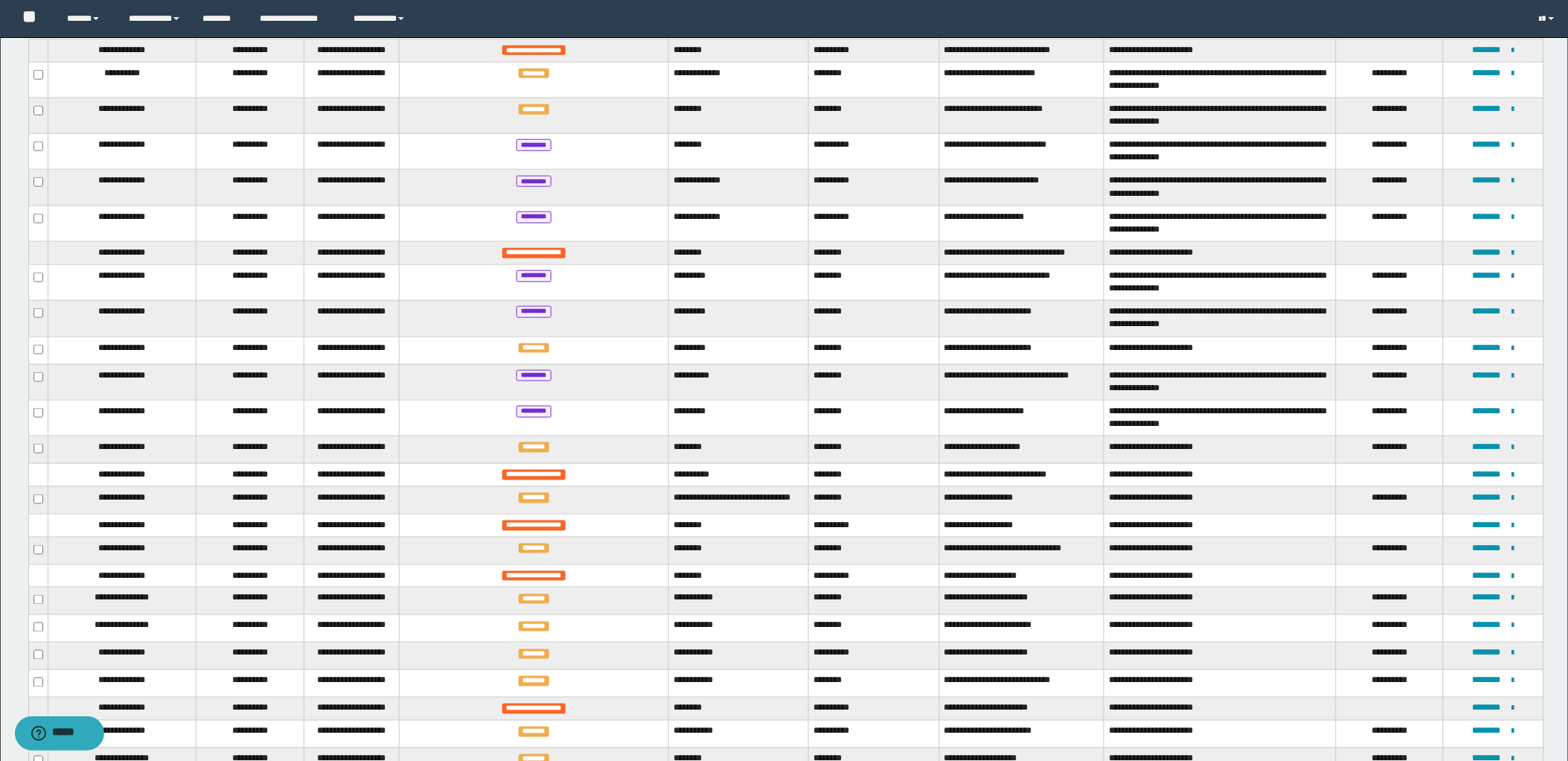 click on "**********" at bounding box center (738, 500) 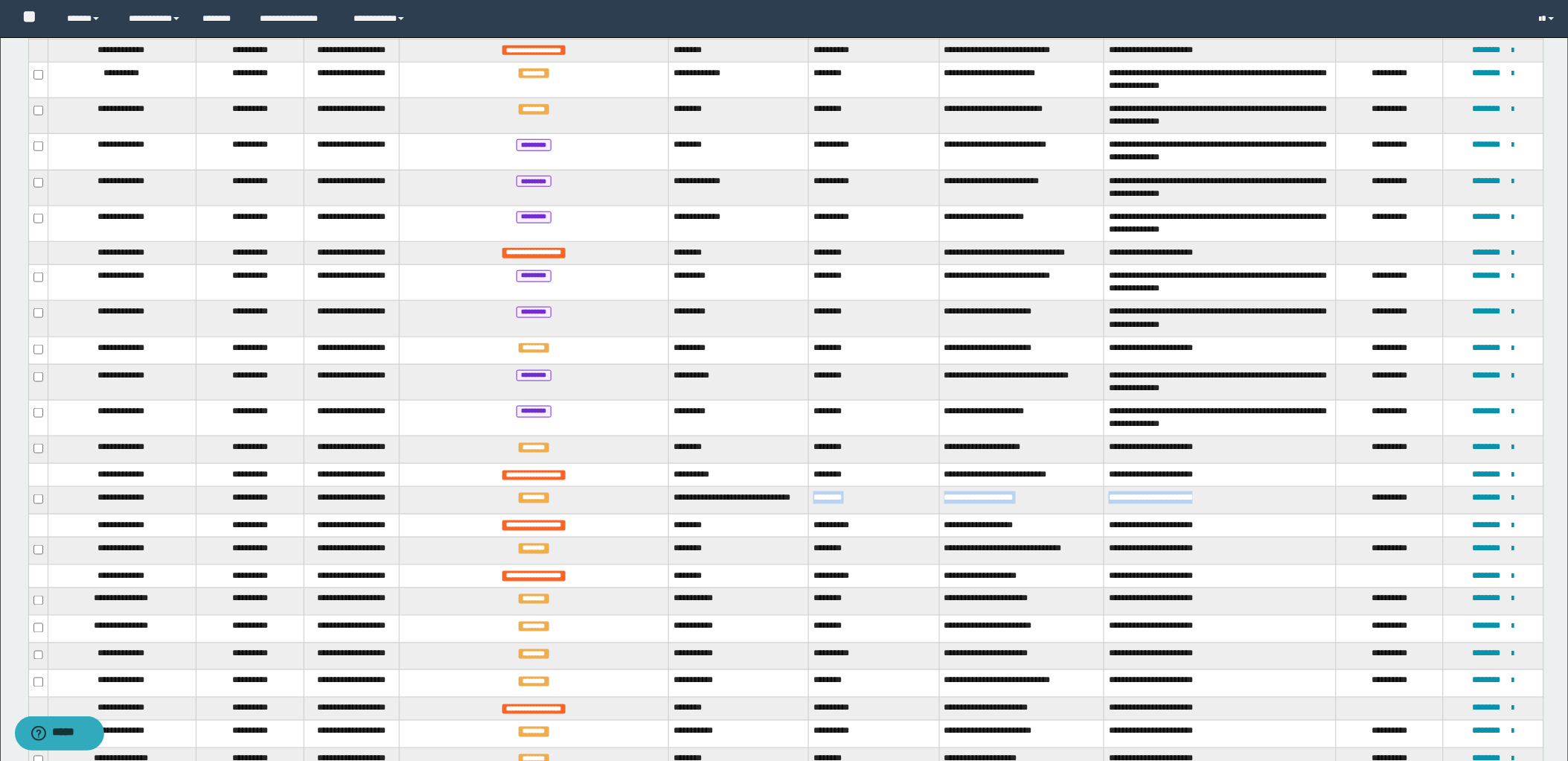 drag, startPoint x: 822, startPoint y: 495, endPoint x: 1214, endPoint y: 505, distance: 392.12753 